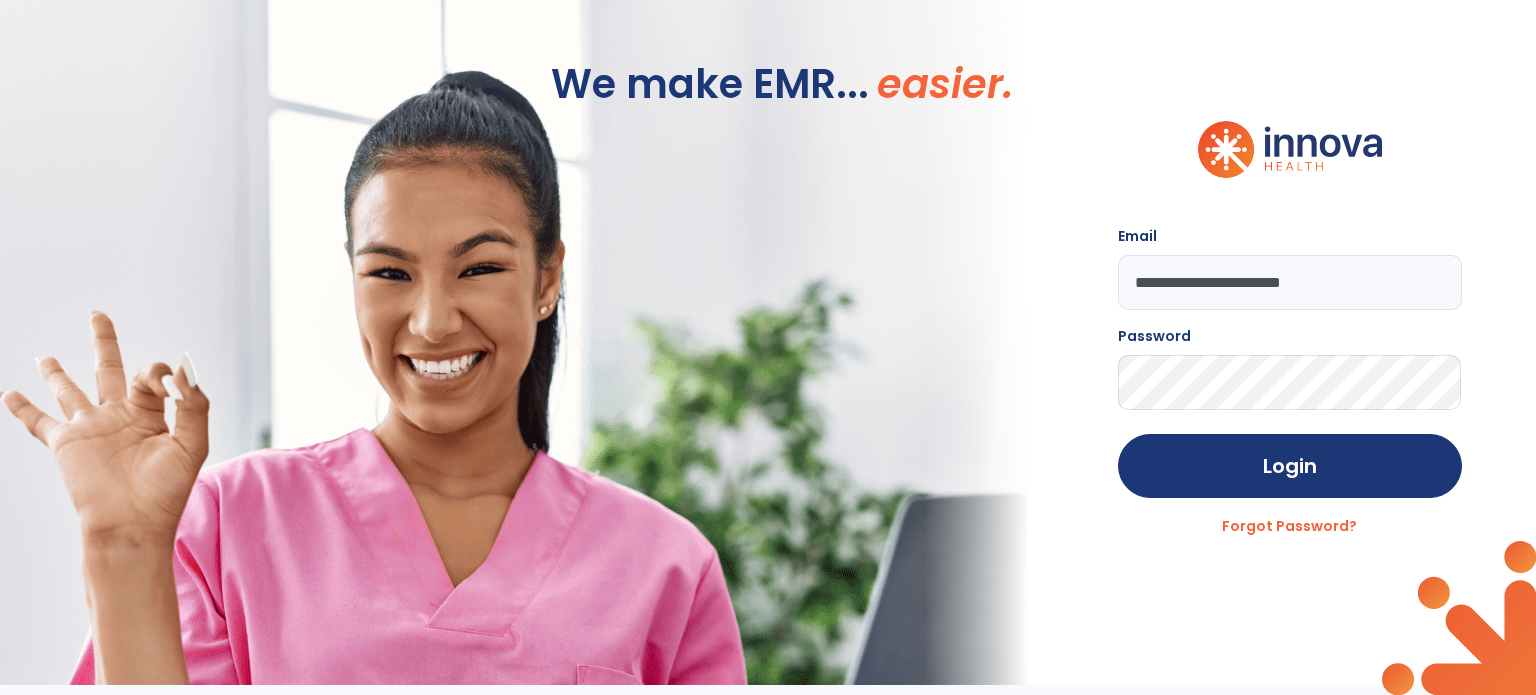 scroll, scrollTop: 0, scrollLeft: 0, axis: both 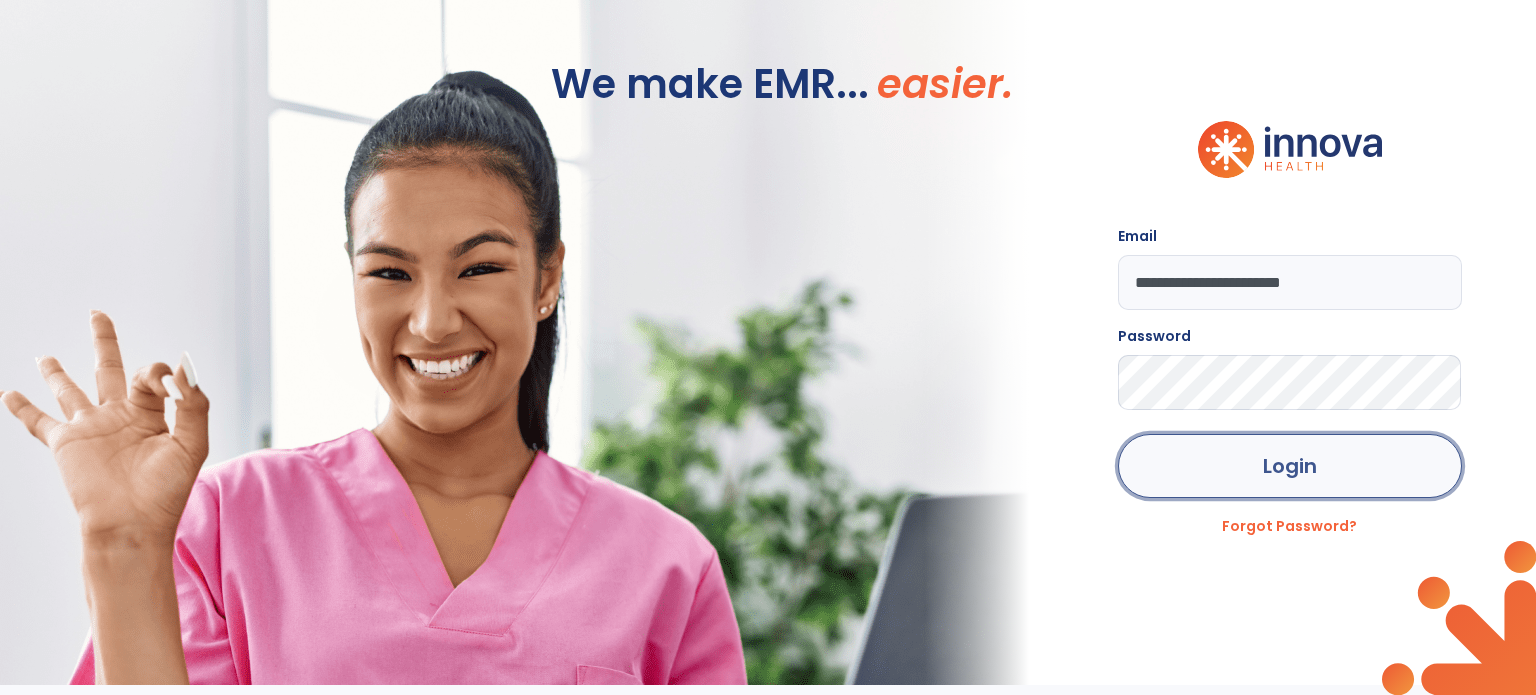 click on "Login" 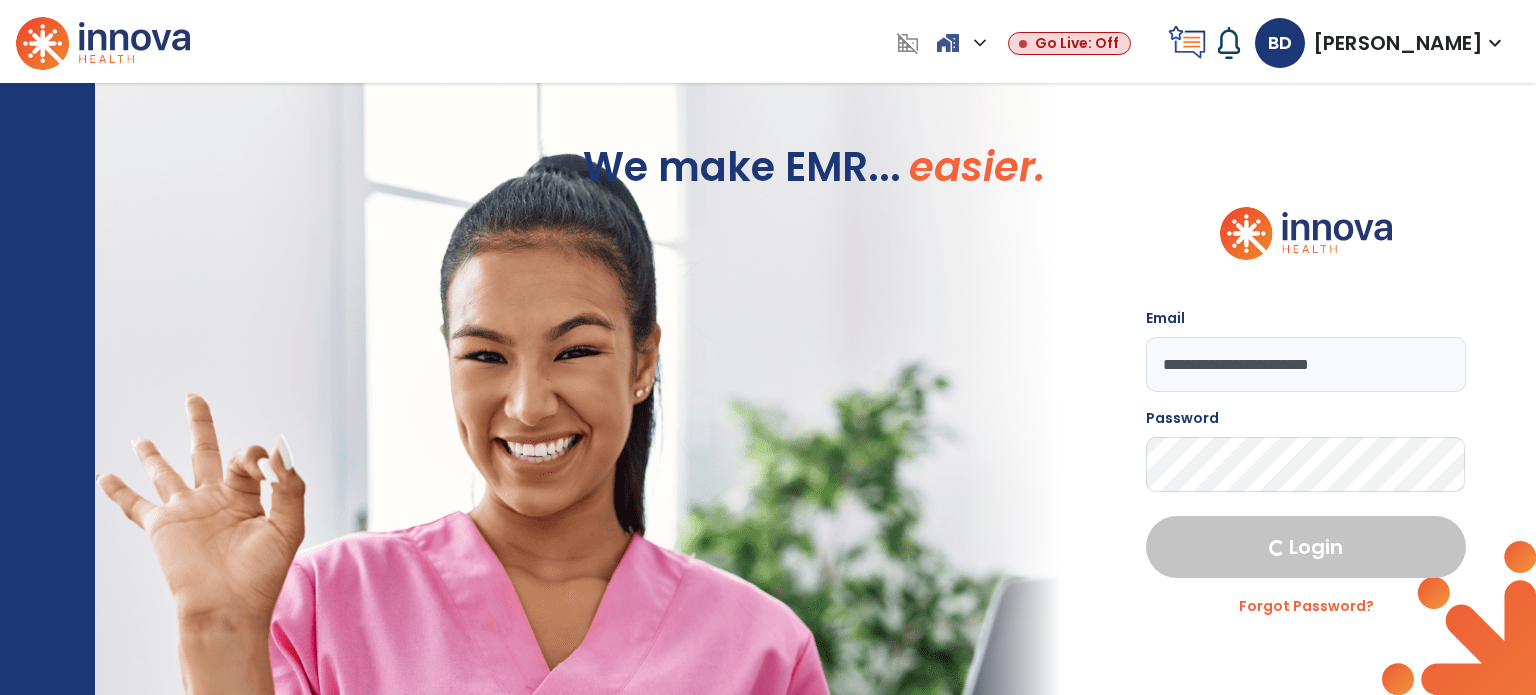 select on "***" 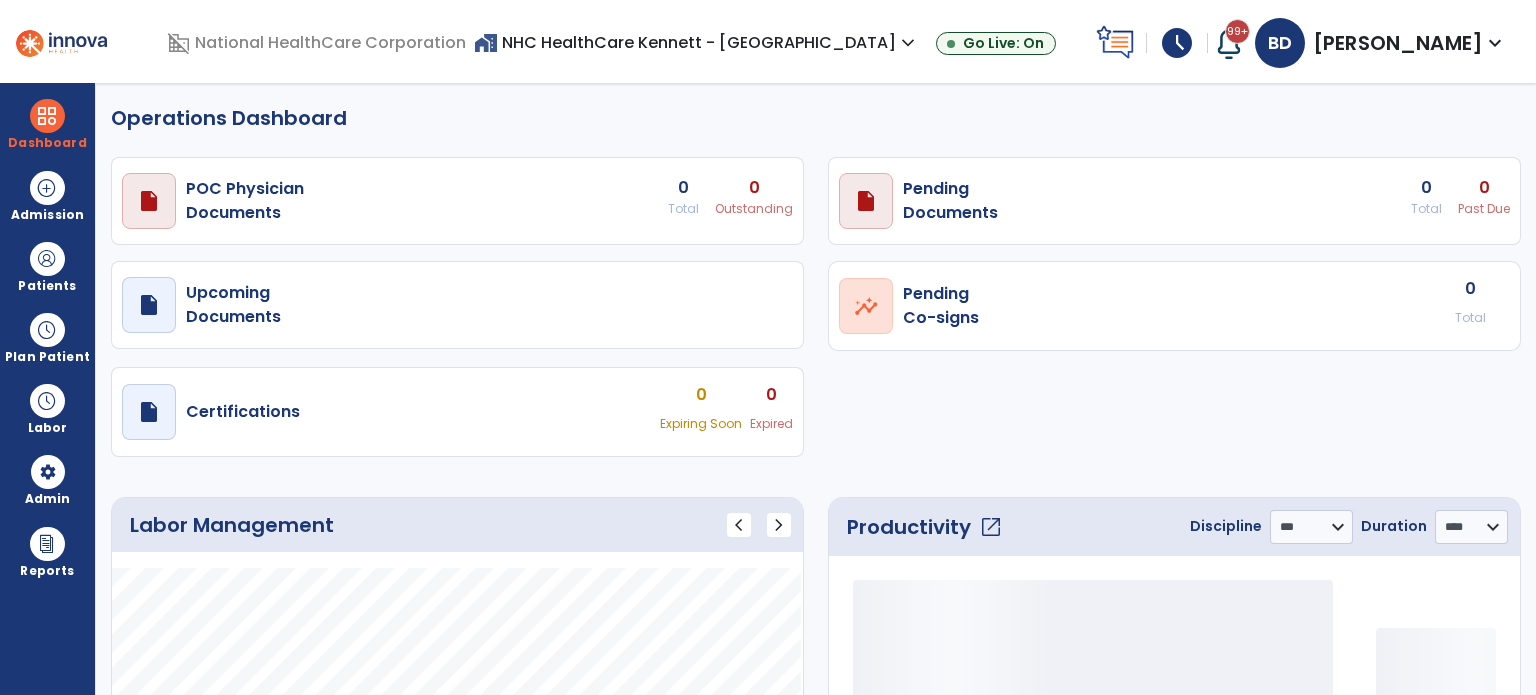select on "***" 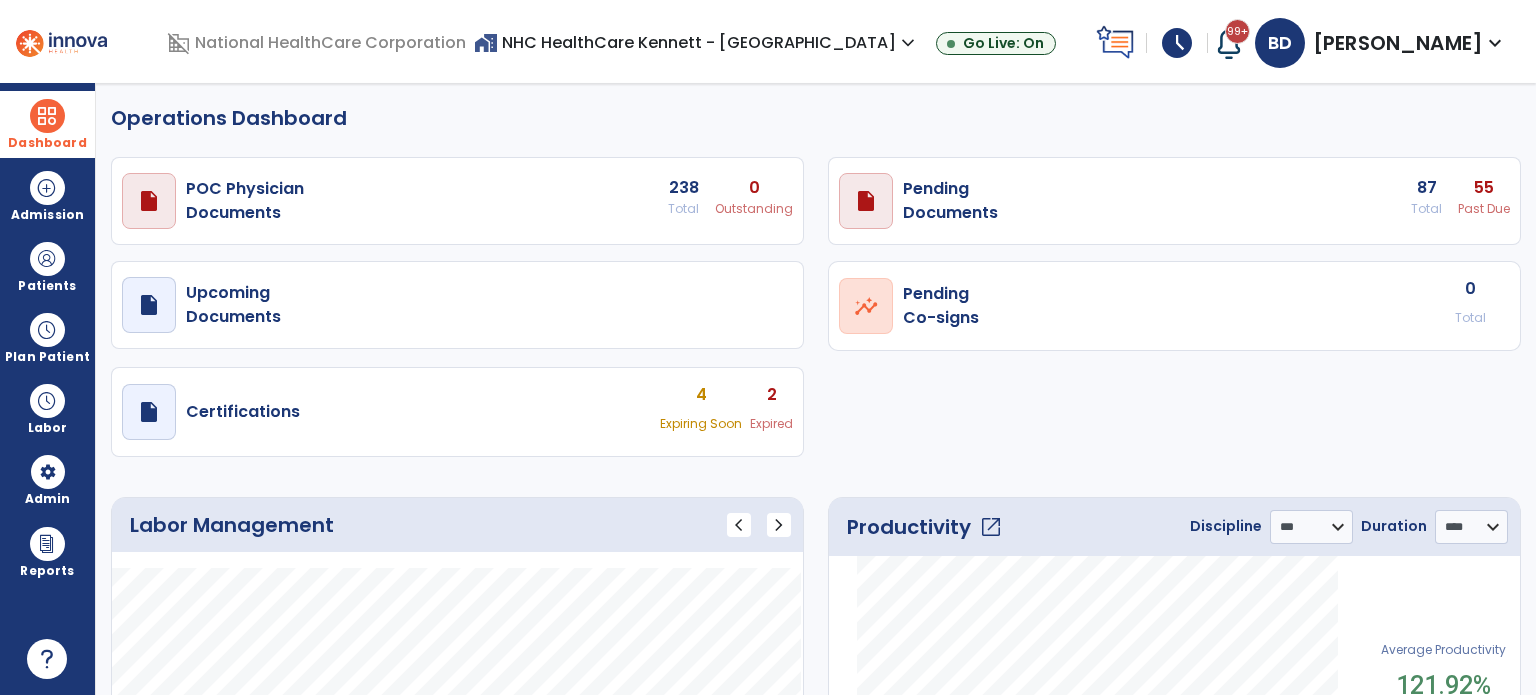 click at bounding box center (47, 116) 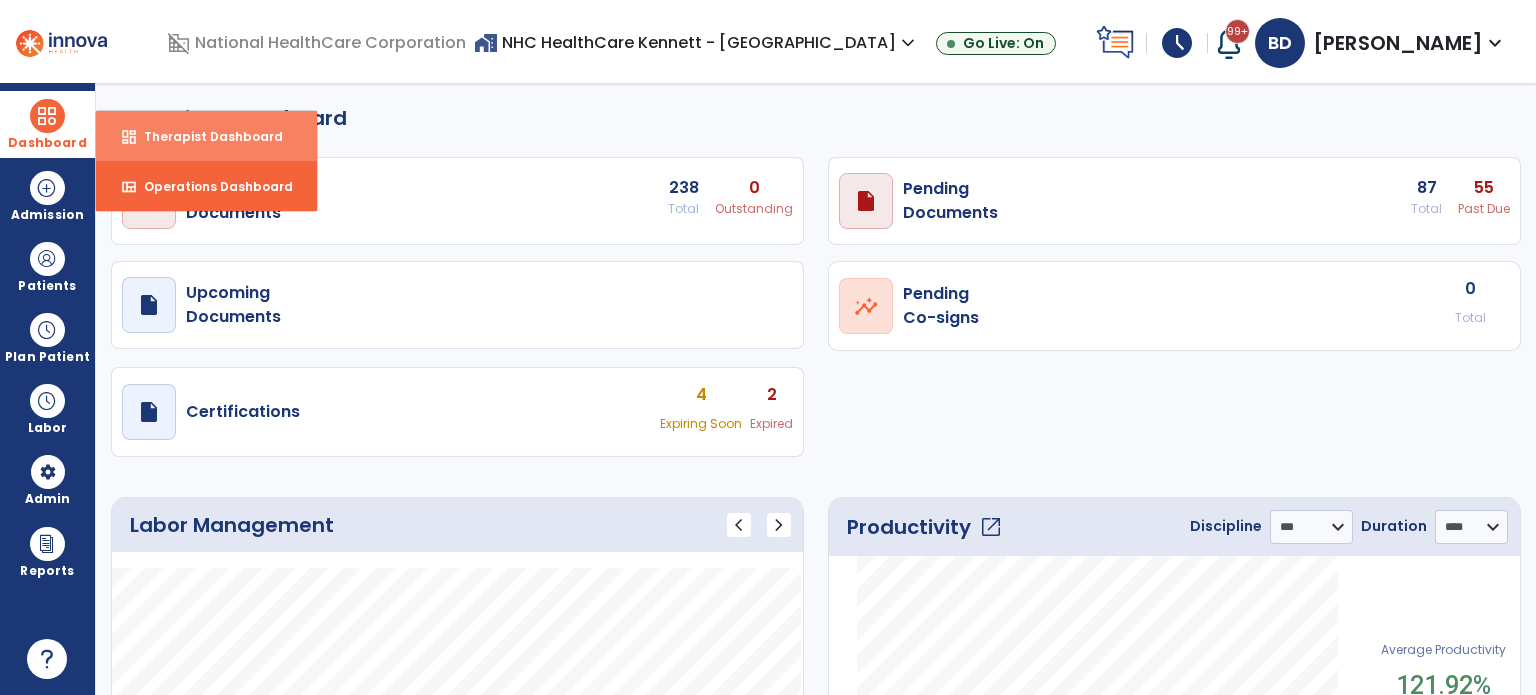 click on "dashboard  Therapist Dashboard" at bounding box center [206, 136] 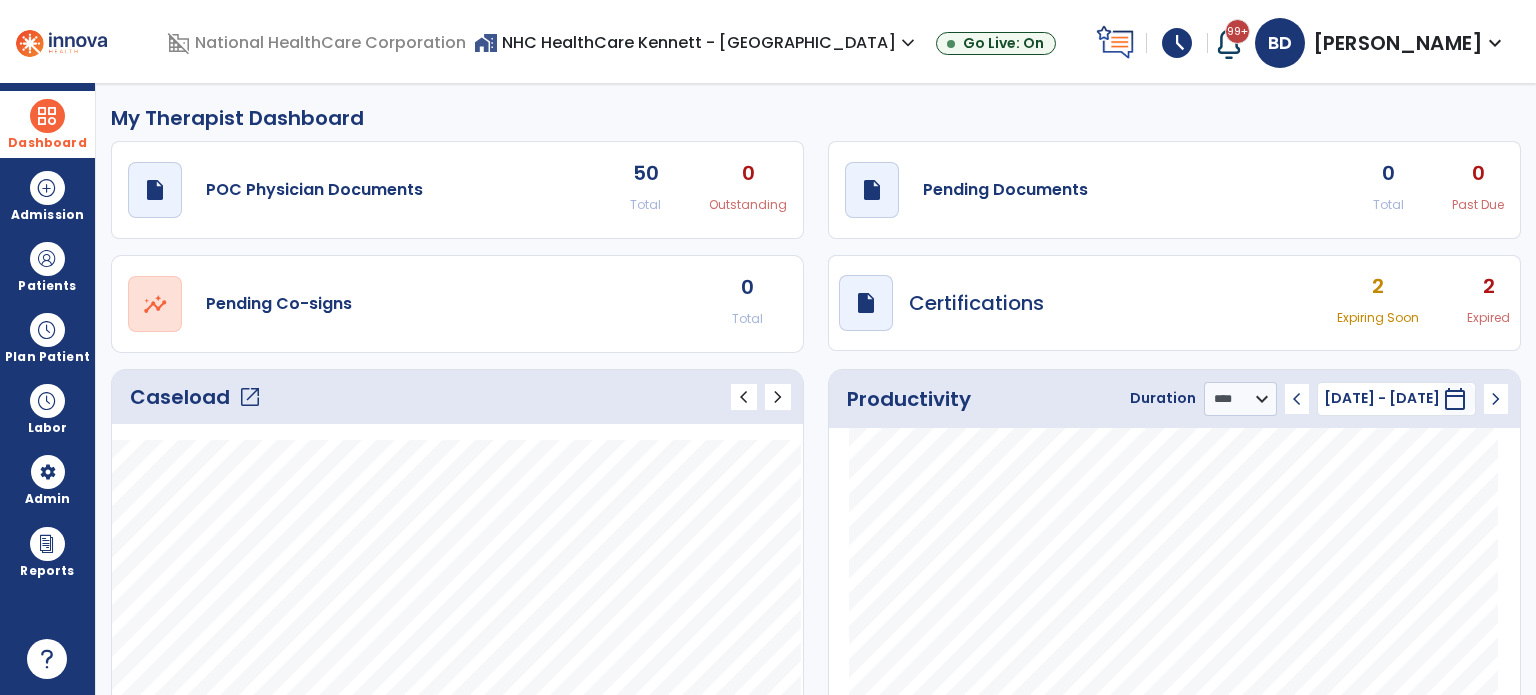 click on "open_in_new" 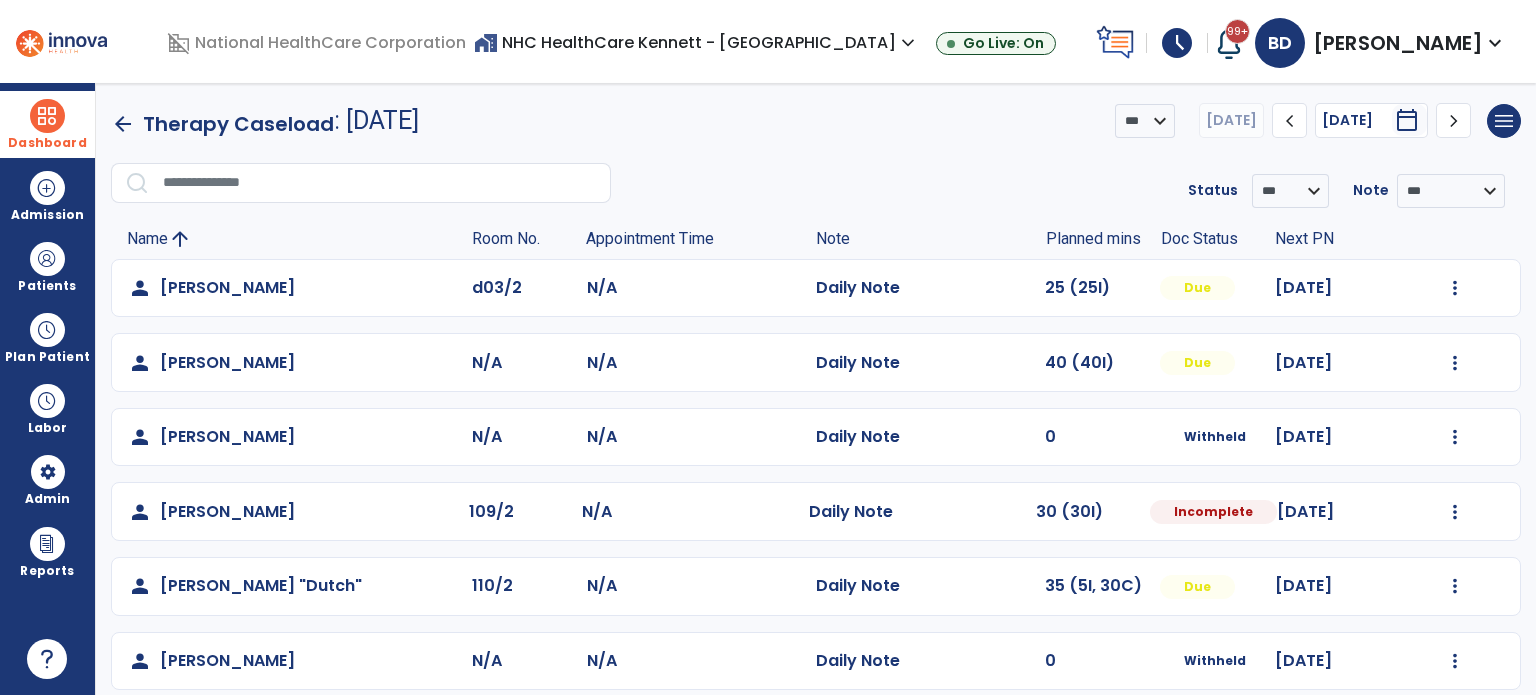 click on "**********" 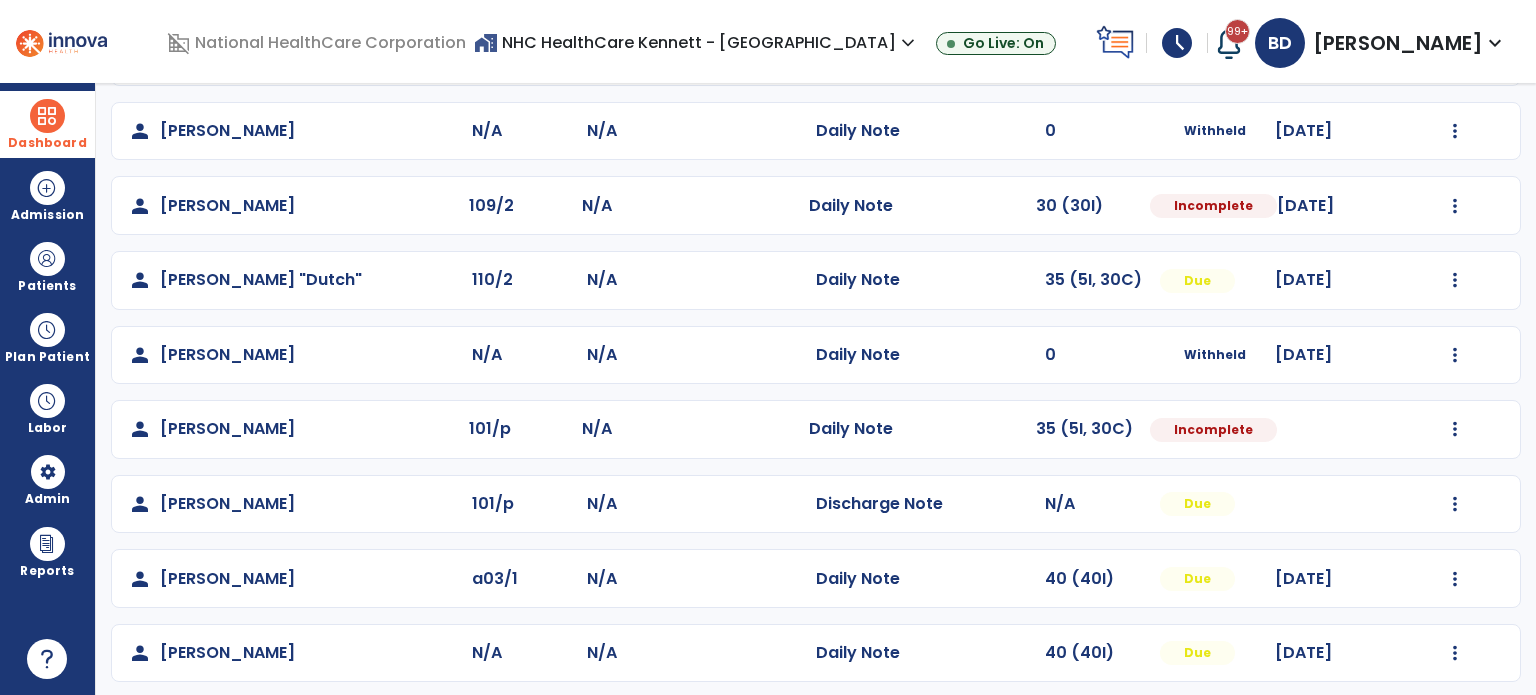 scroll, scrollTop: 319, scrollLeft: 0, axis: vertical 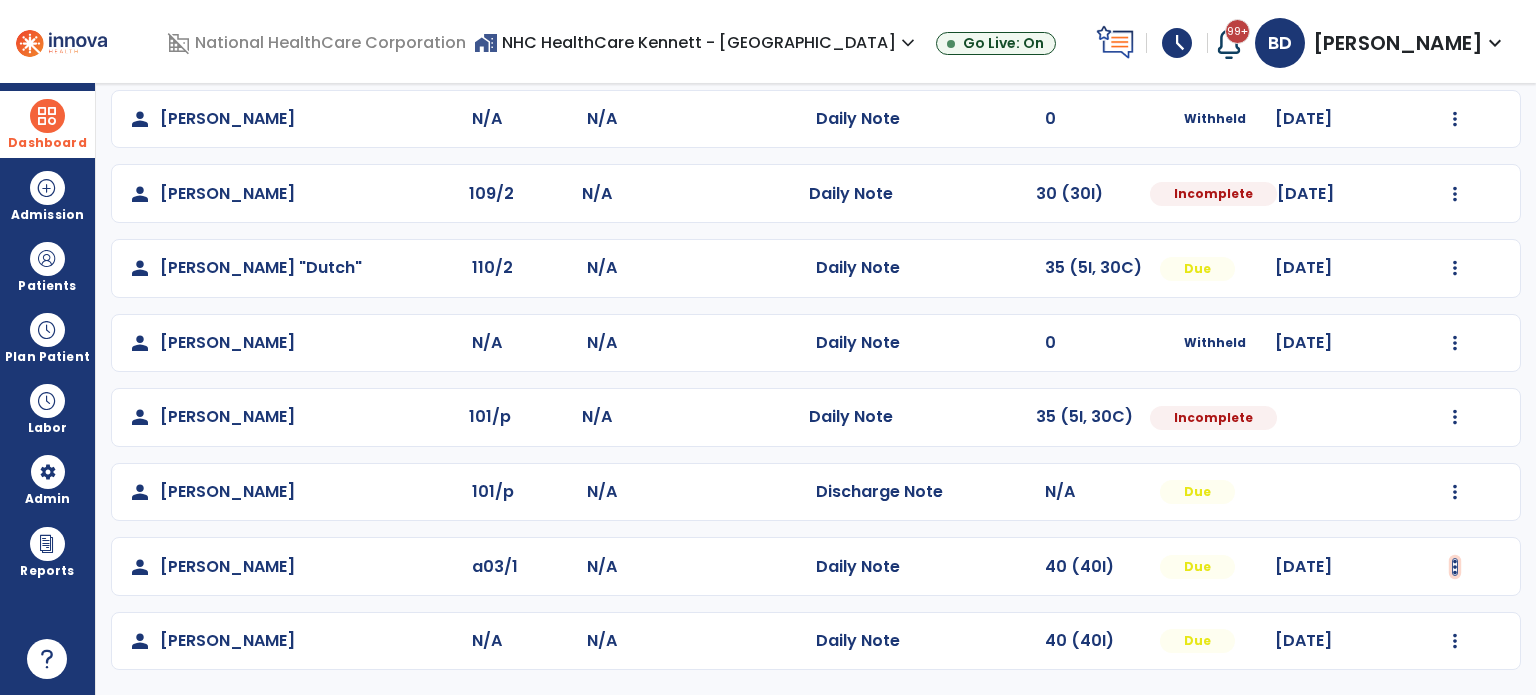 click at bounding box center (1455, -30) 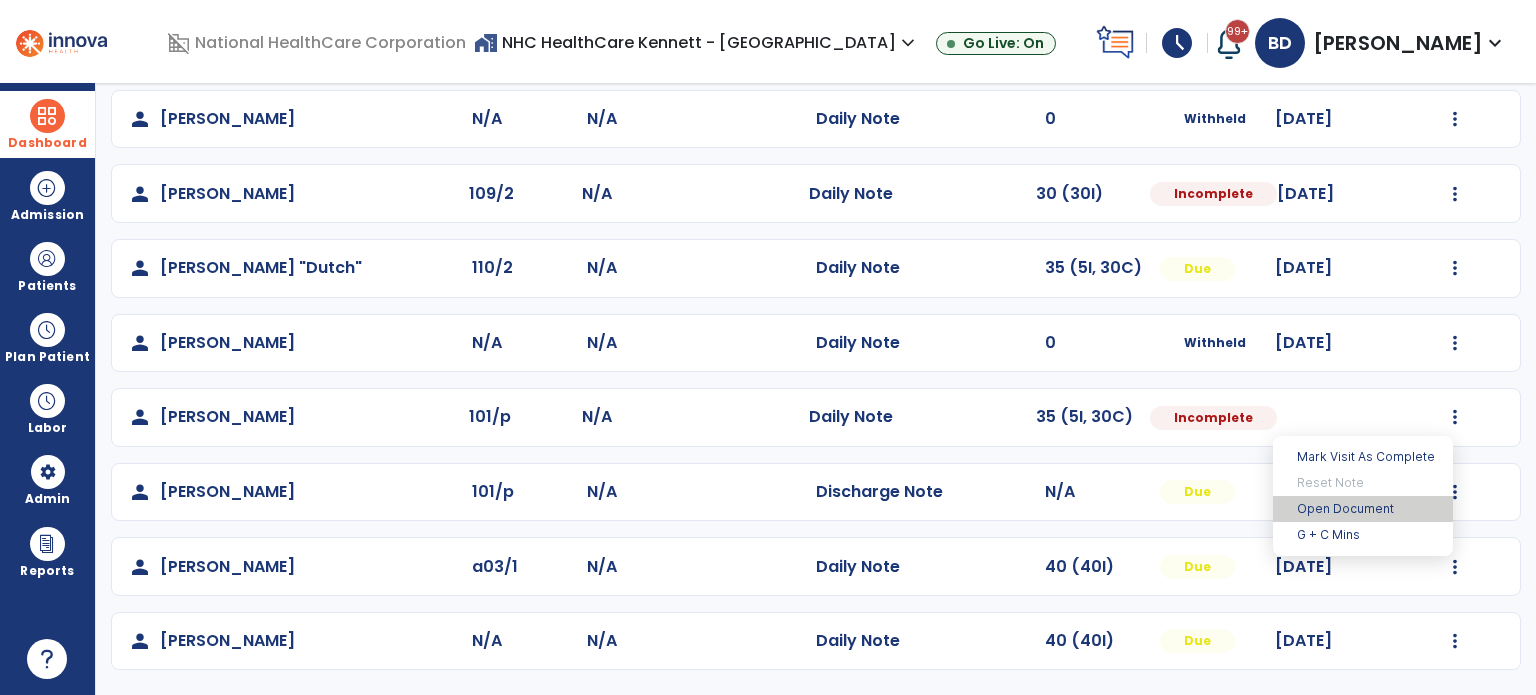 click on "Open Document" at bounding box center (1363, 509) 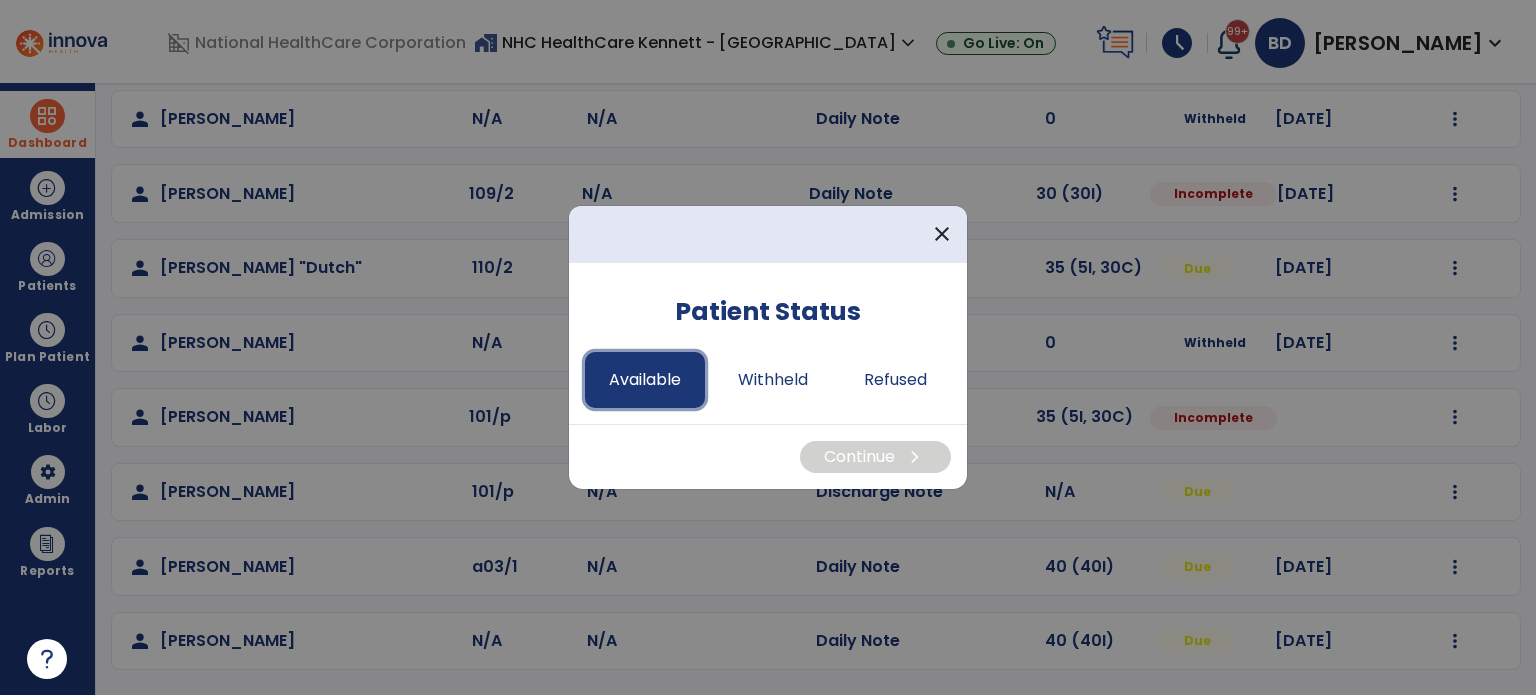 click on "Available" at bounding box center [645, 380] 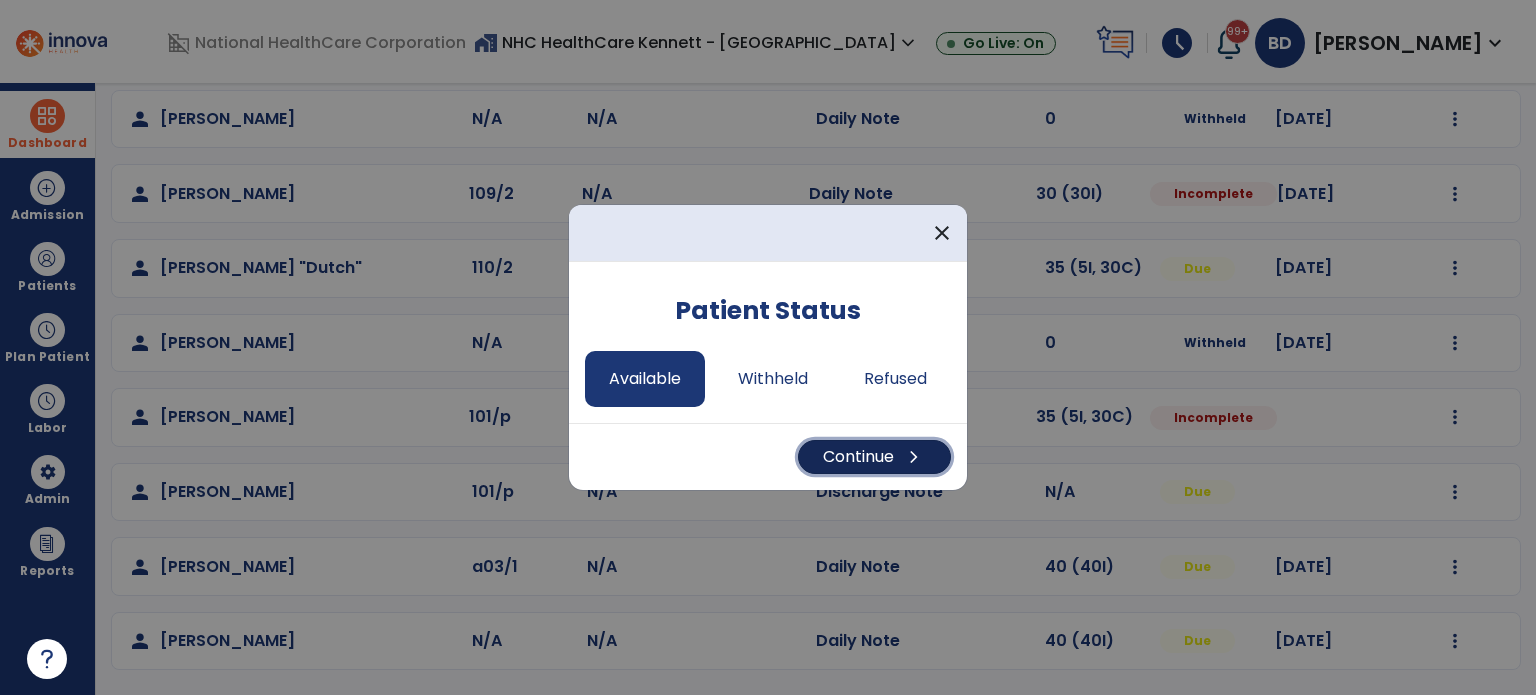 click on "chevron_right" at bounding box center [914, 457] 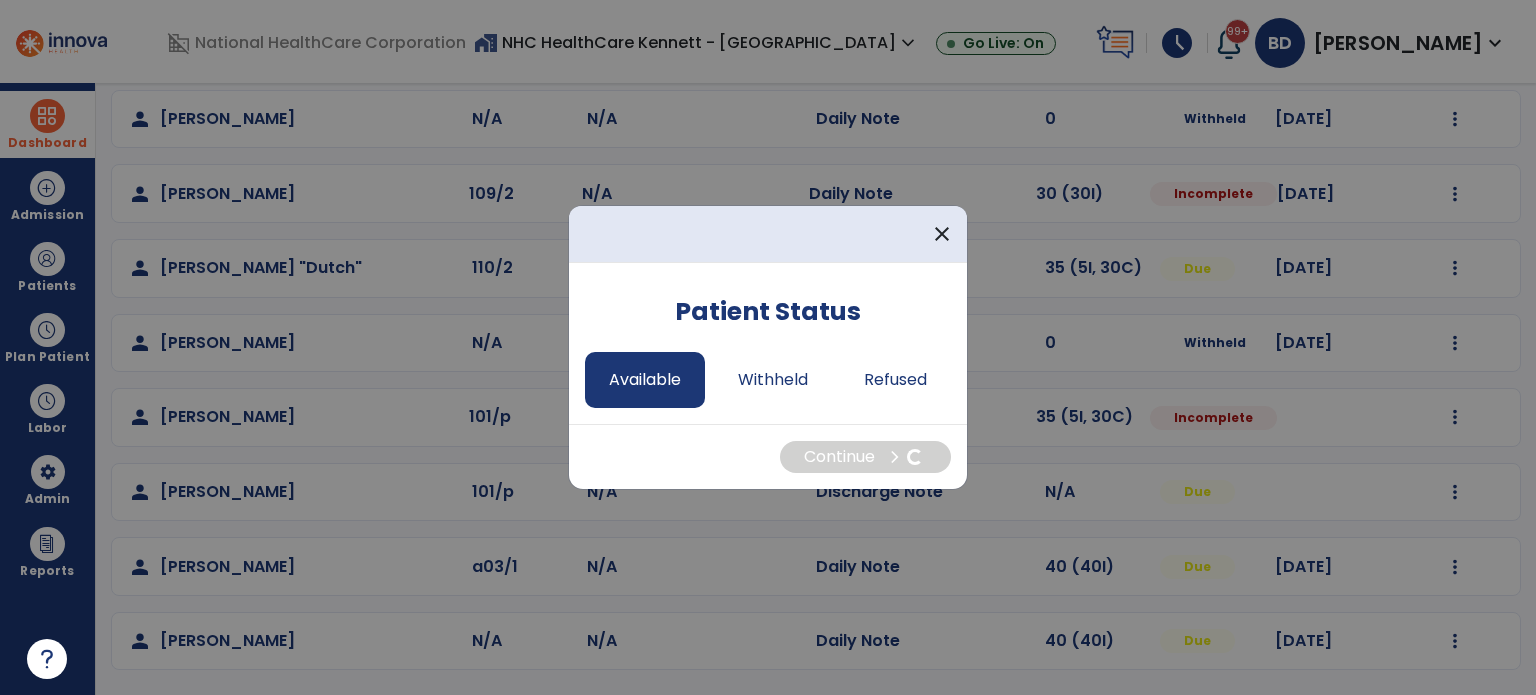 select on "*" 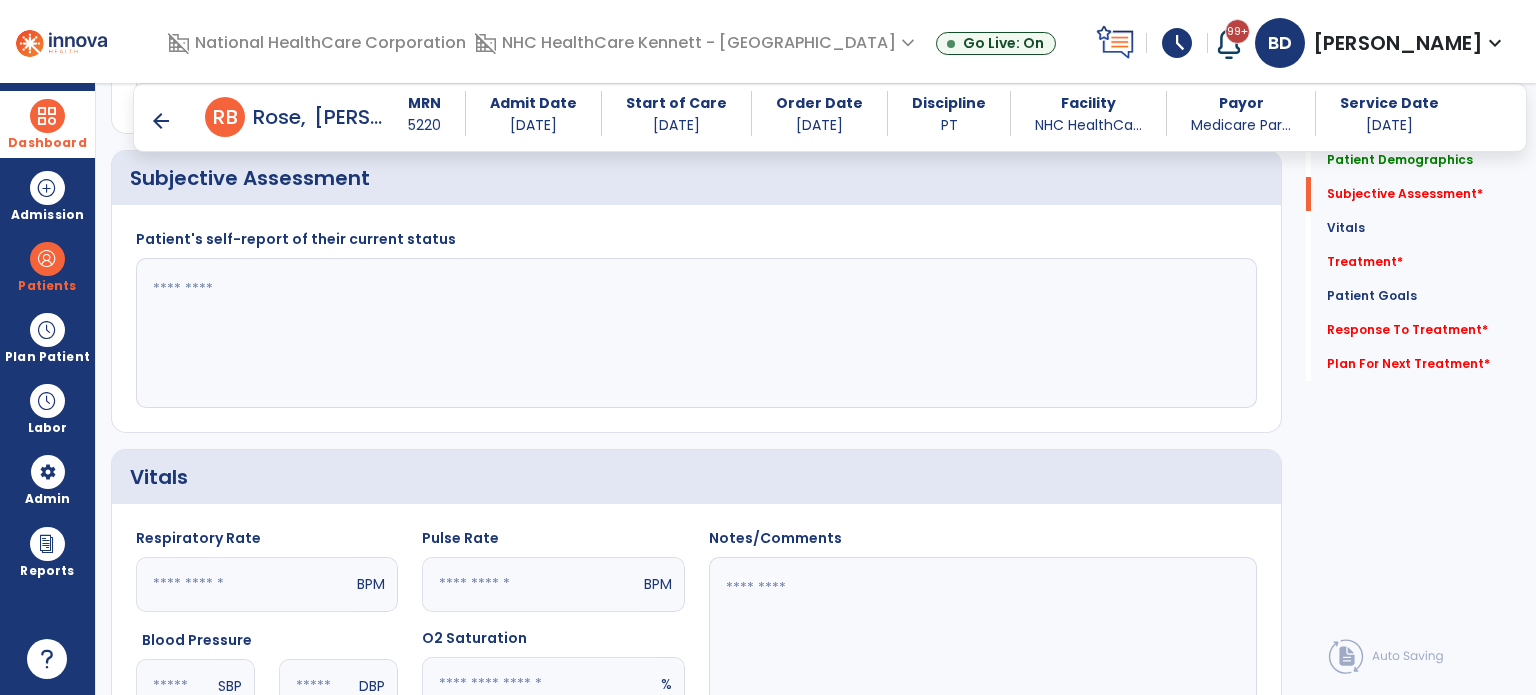 scroll, scrollTop: 498, scrollLeft: 0, axis: vertical 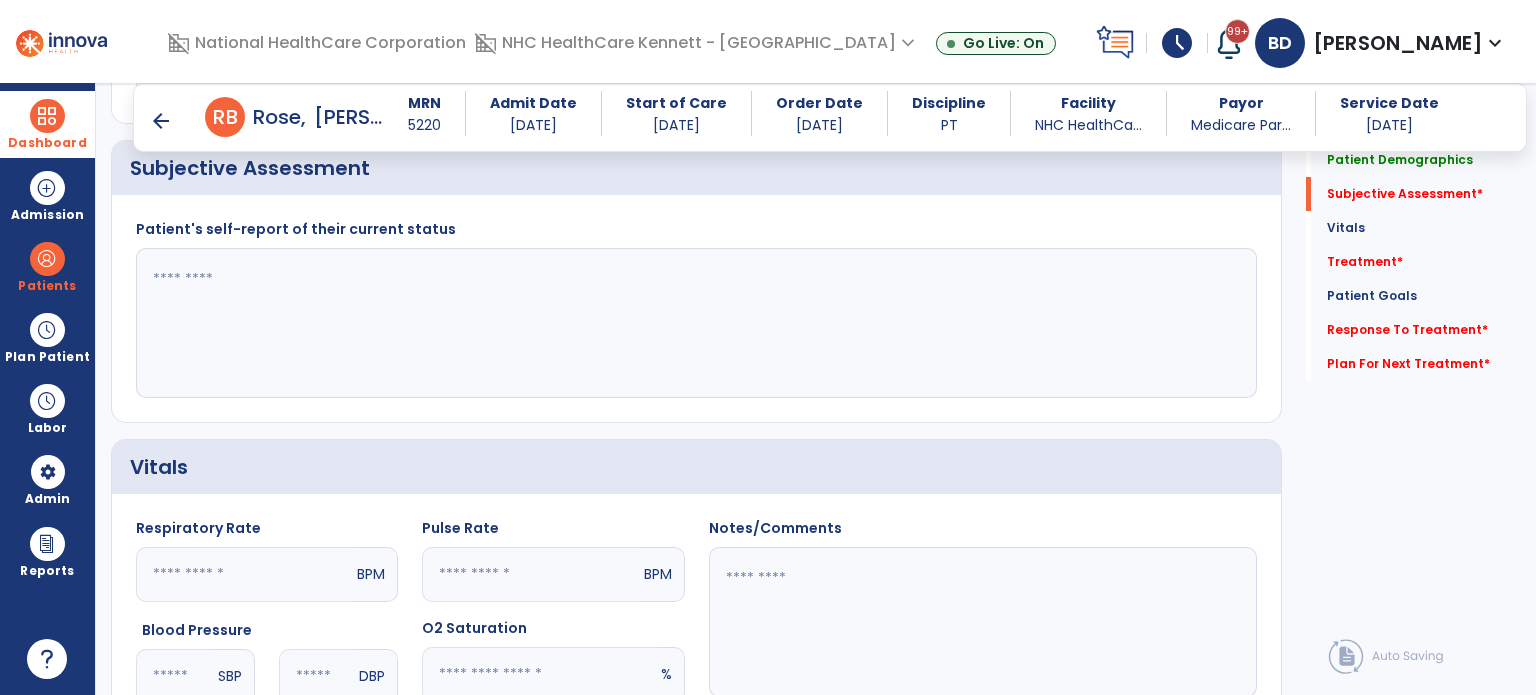 click 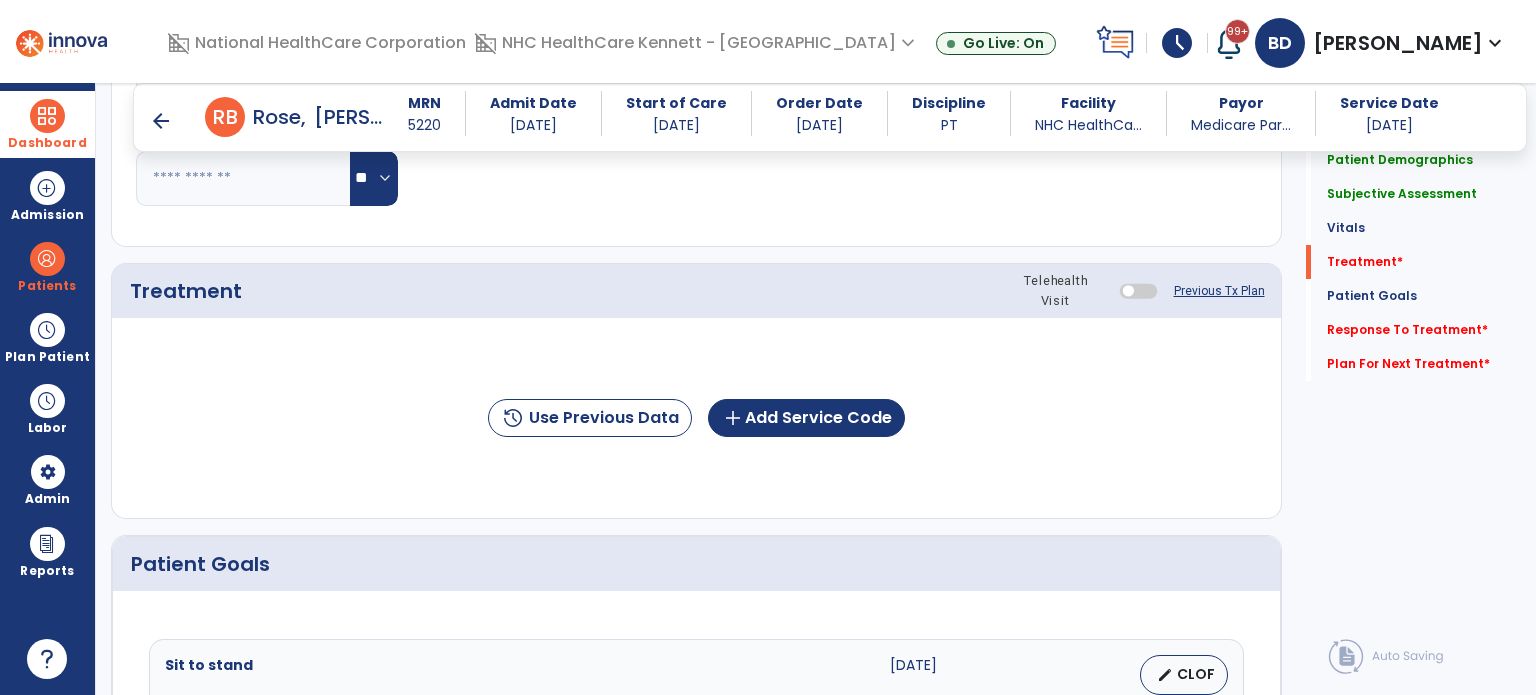 scroll, scrollTop: 1098, scrollLeft: 0, axis: vertical 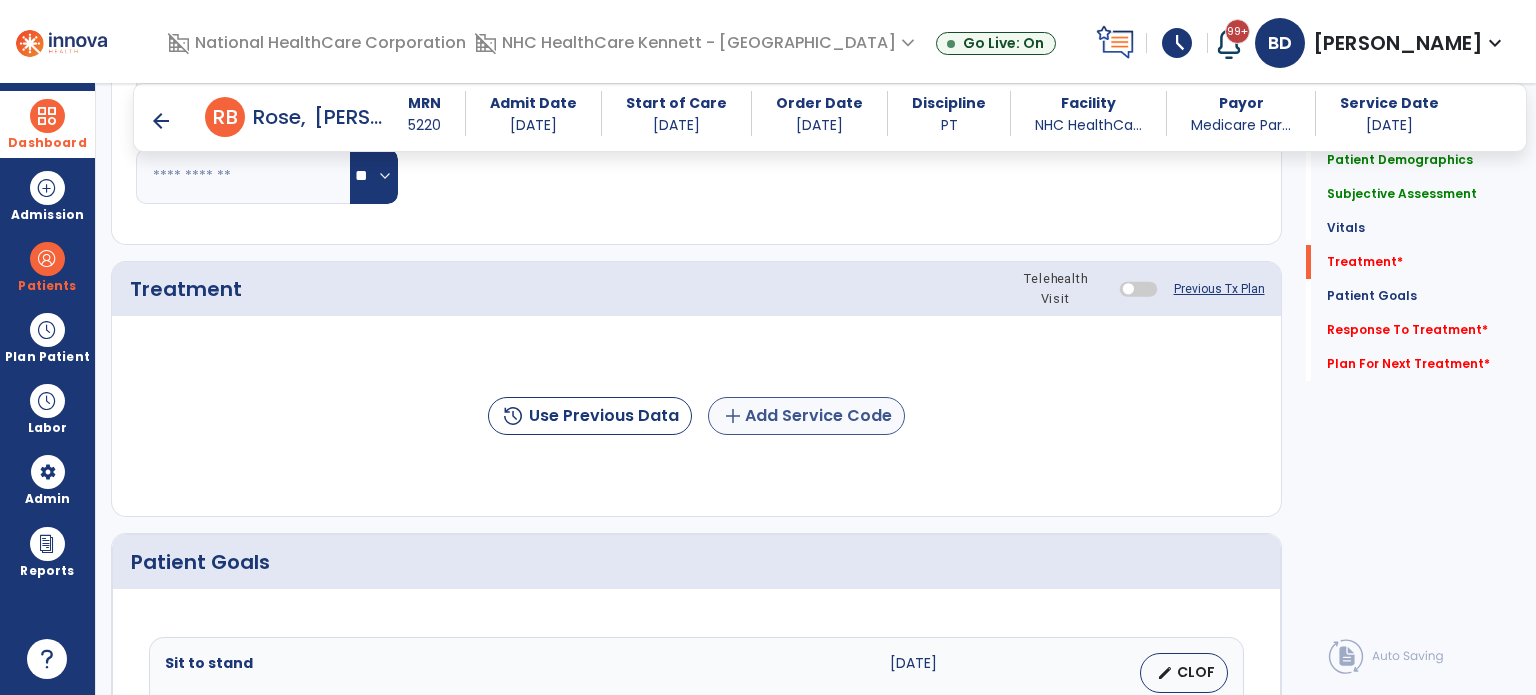 type on "**********" 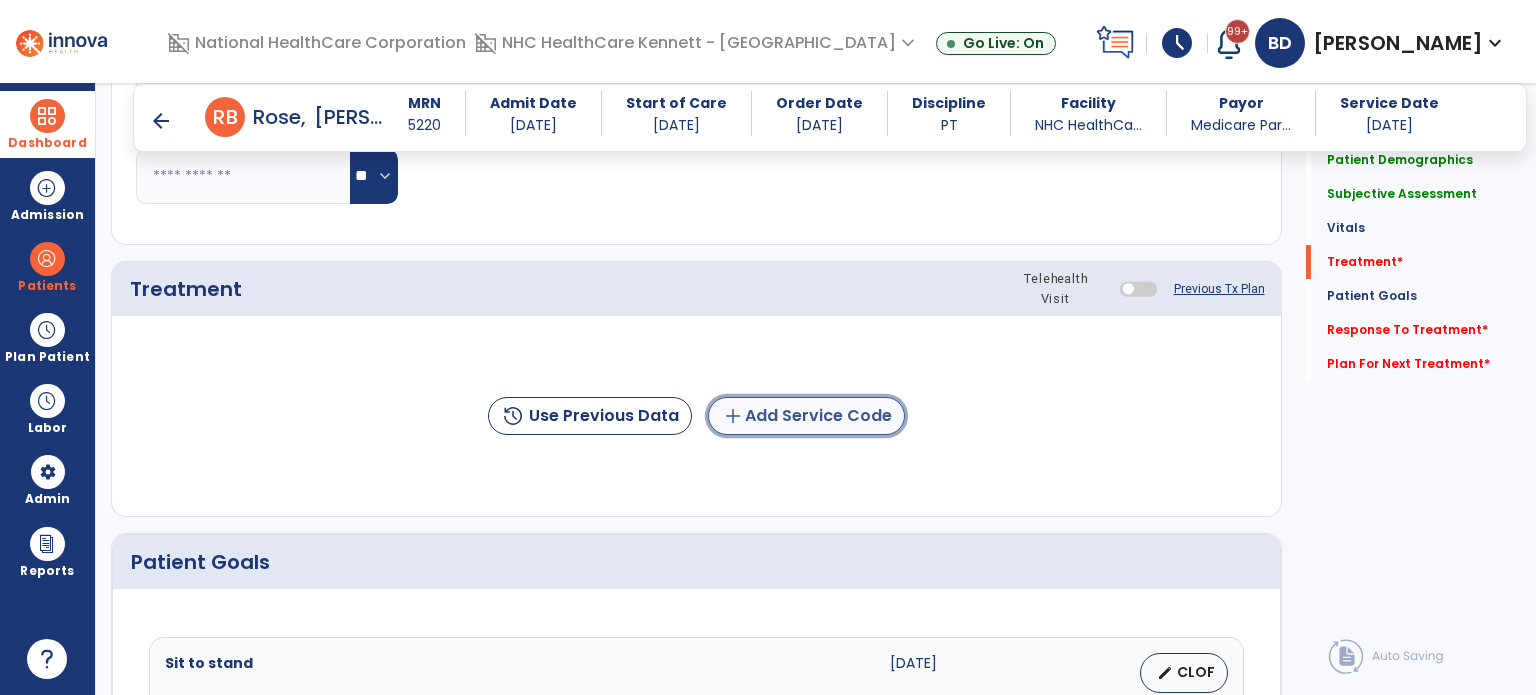 click on "add  Add Service Code" 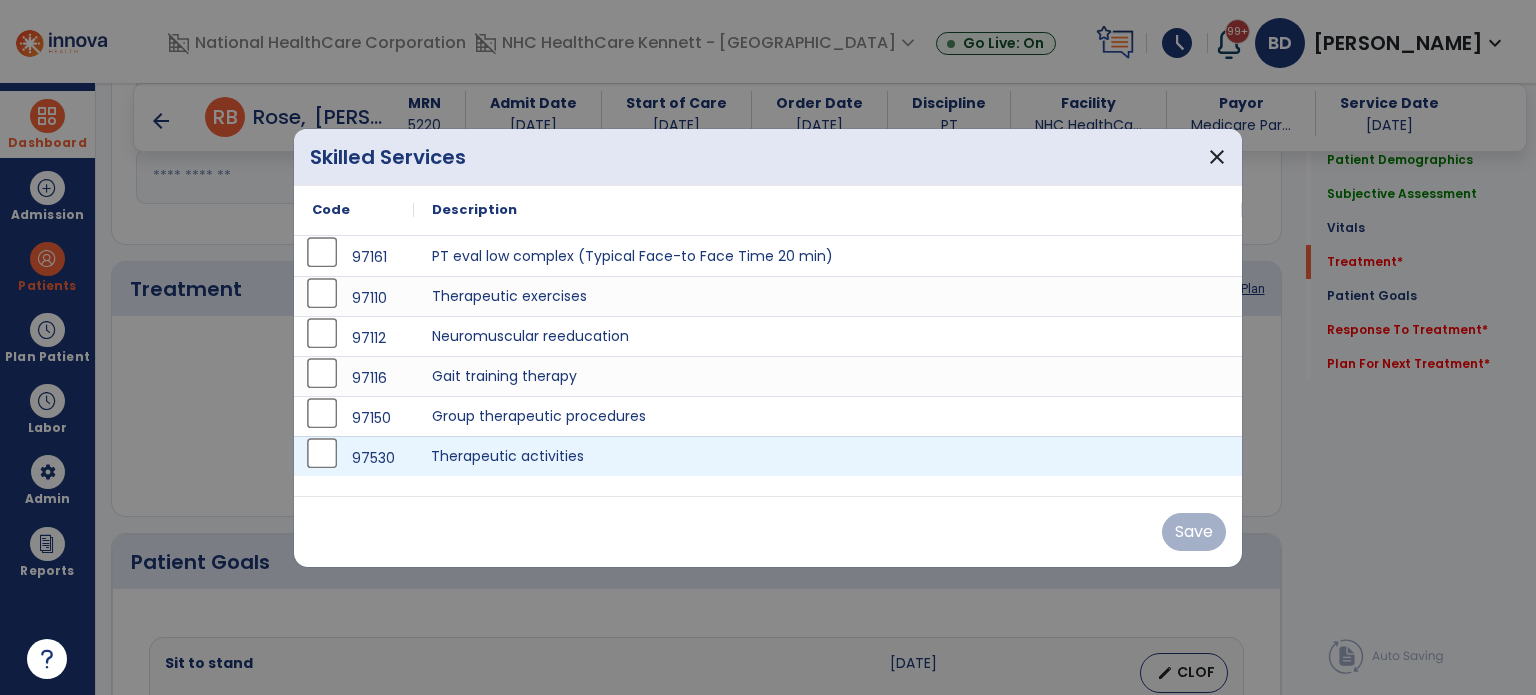 click on "Therapeutic activities" at bounding box center [828, 456] 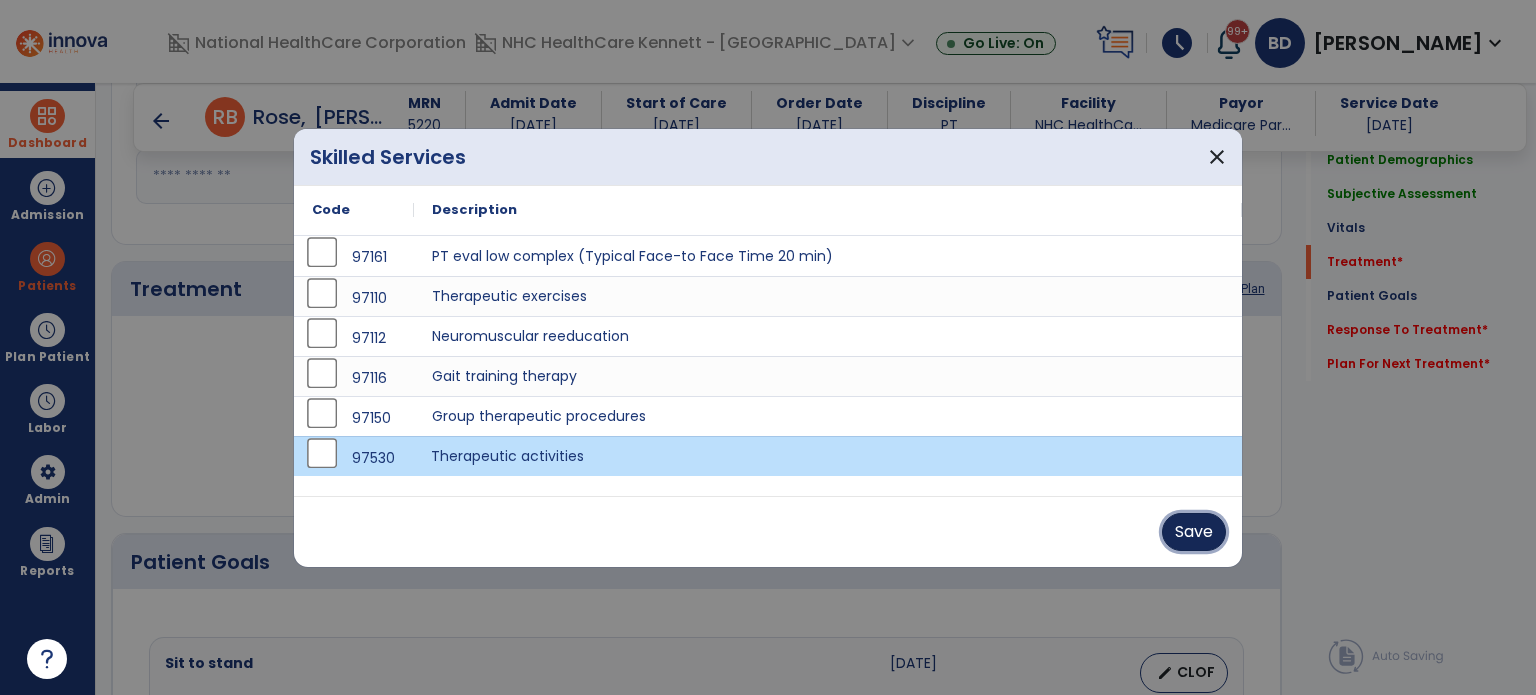click on "Save" at bounding box center [1194, 532] 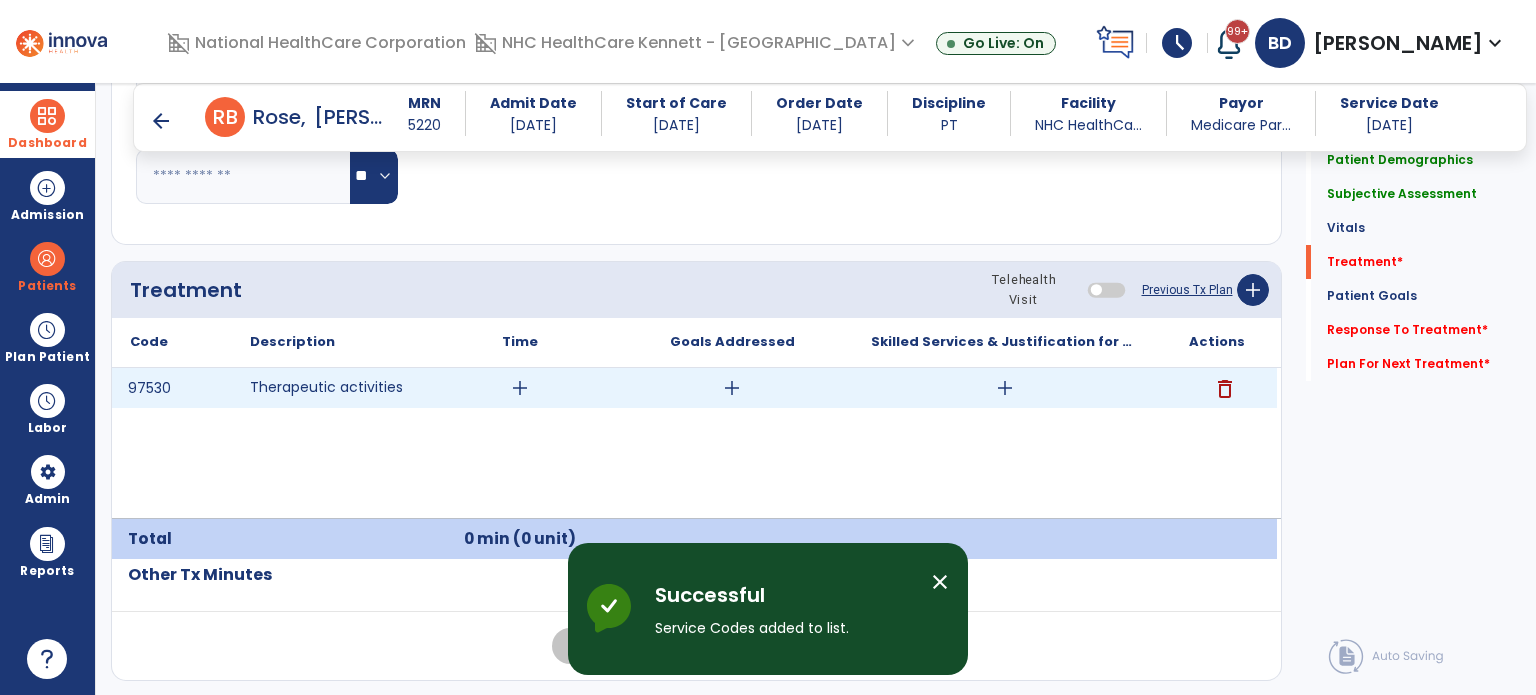 click on "add" at bounding box center (520, 388) 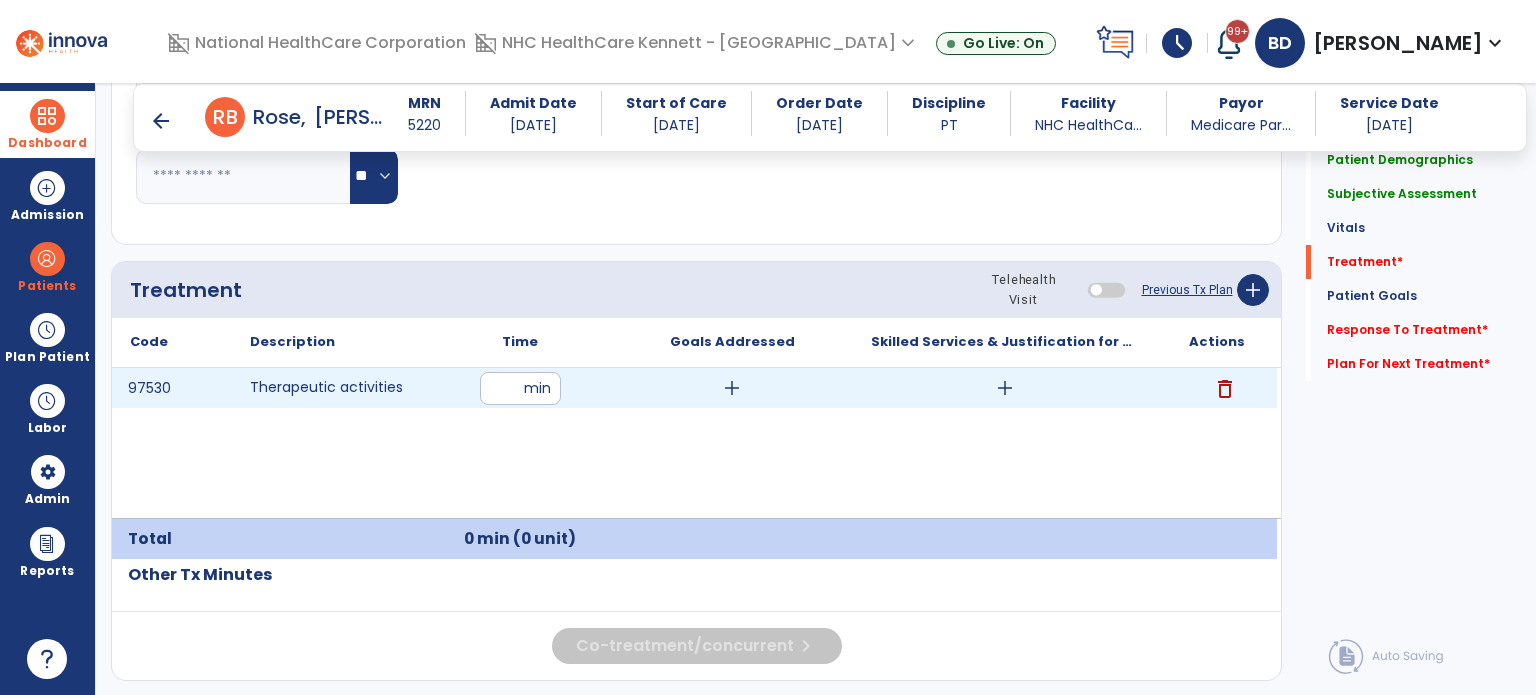 type on "**" 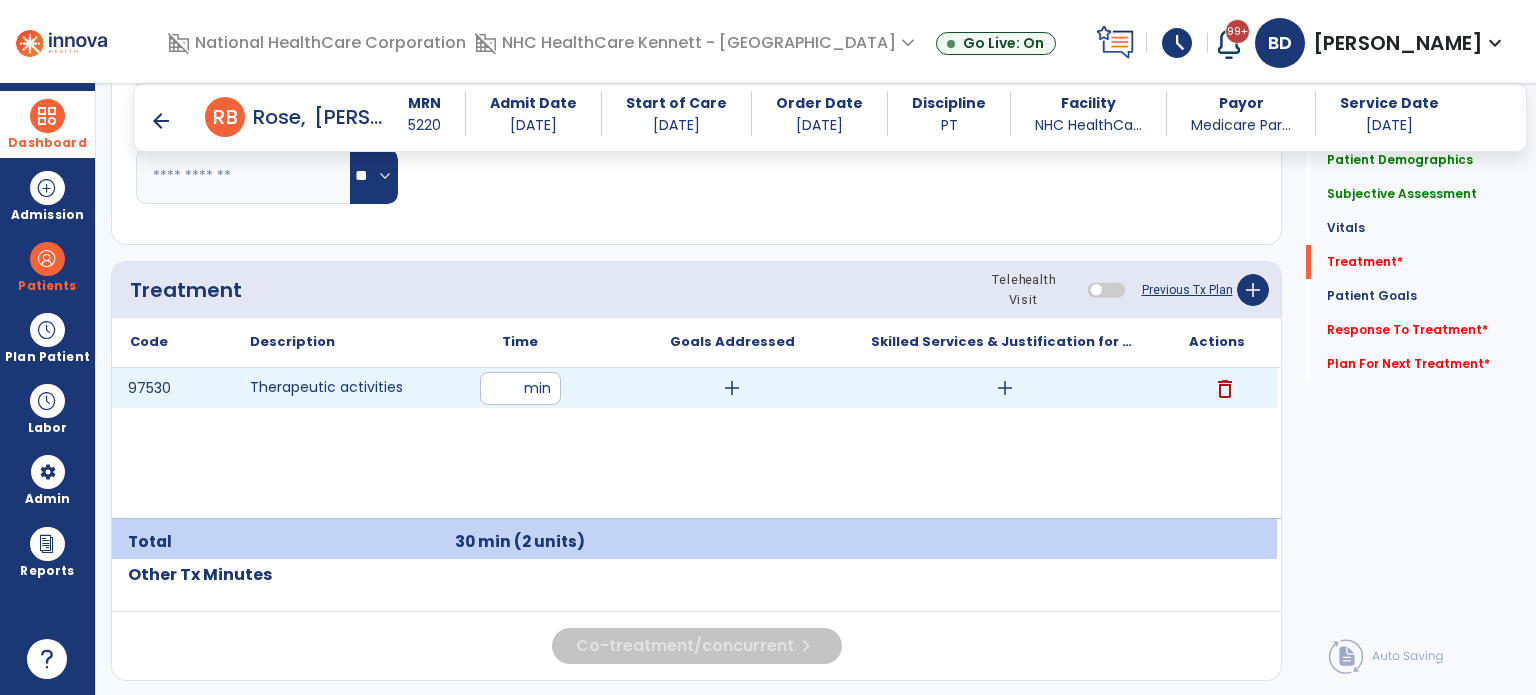 click on "add" at bounding box center (732, 388) 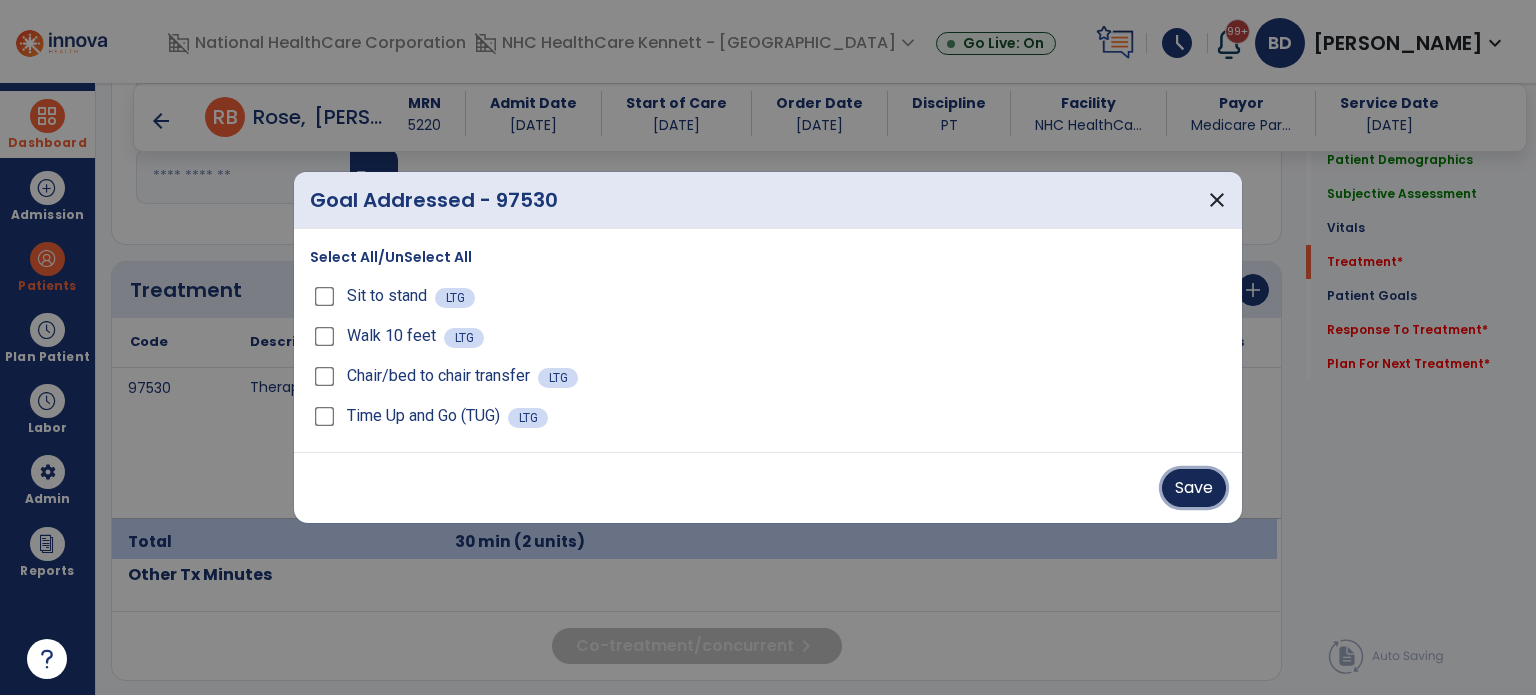 click on "Save" at bounding box center [1194, 488] 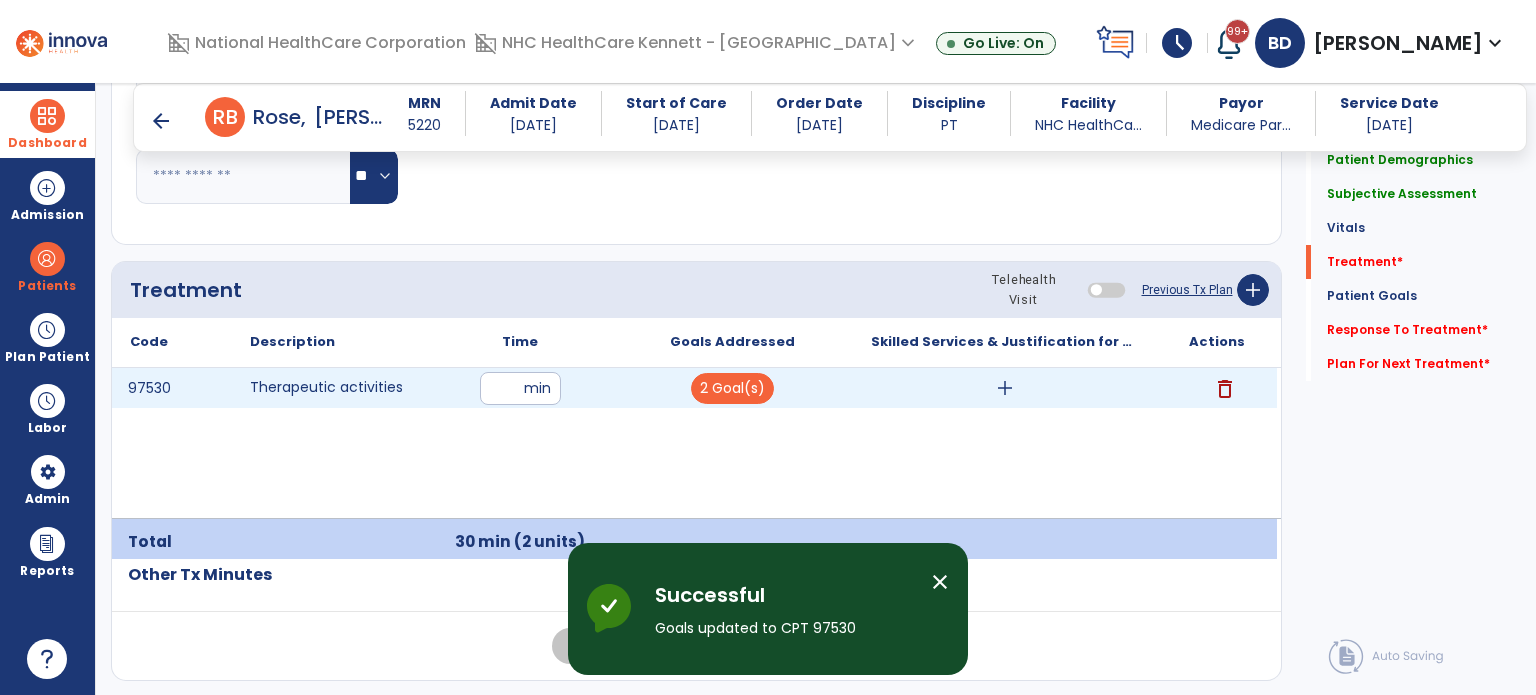 click on "add" at bounding box center [1005, 388] 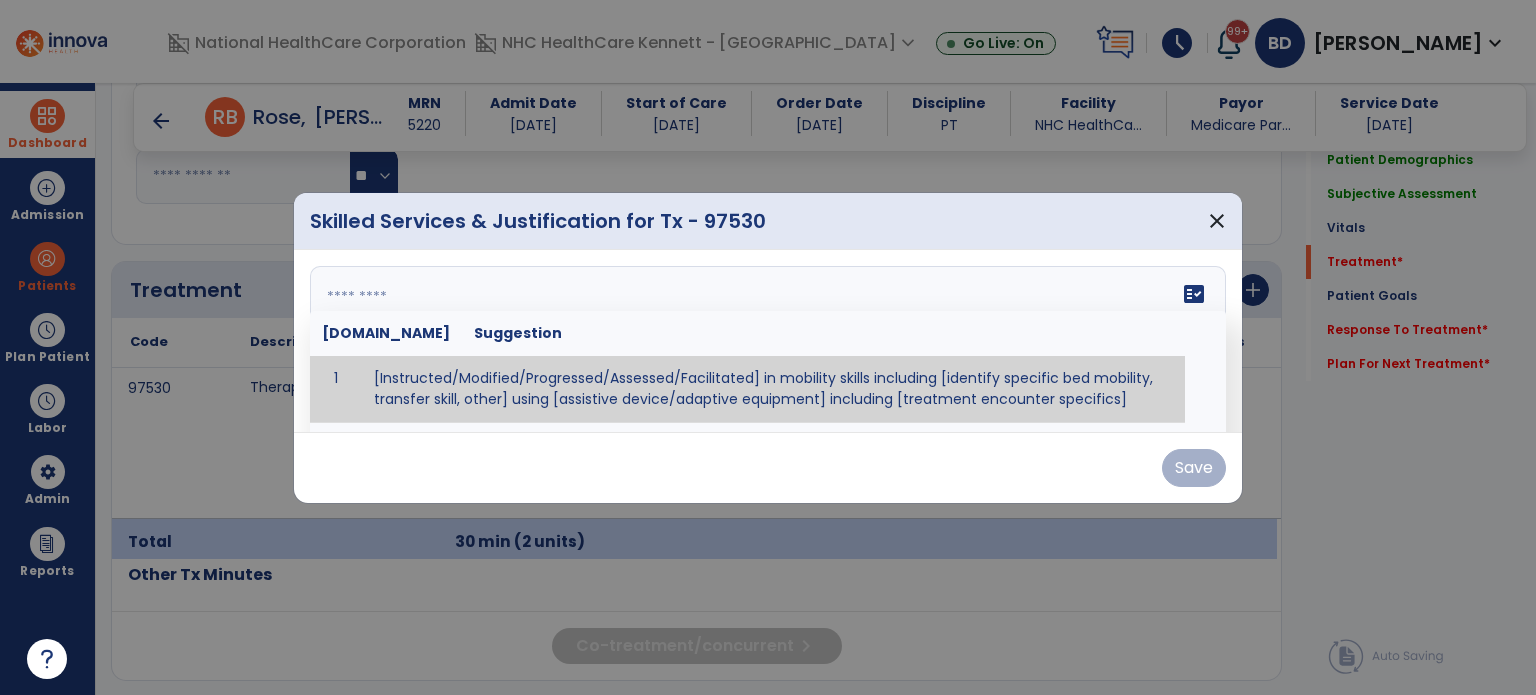 click on "fact_check  [DOMAIN_NAME] Suggestion 1 [Instructed/Modified/Progressed/Assessed/Facilitated] in mobility skills including [identify specific bed mobility, transfer skill, other] using [assistive device/adaptive equipment] including [treatment encounter specifics]" at bounding box center [768, 341] 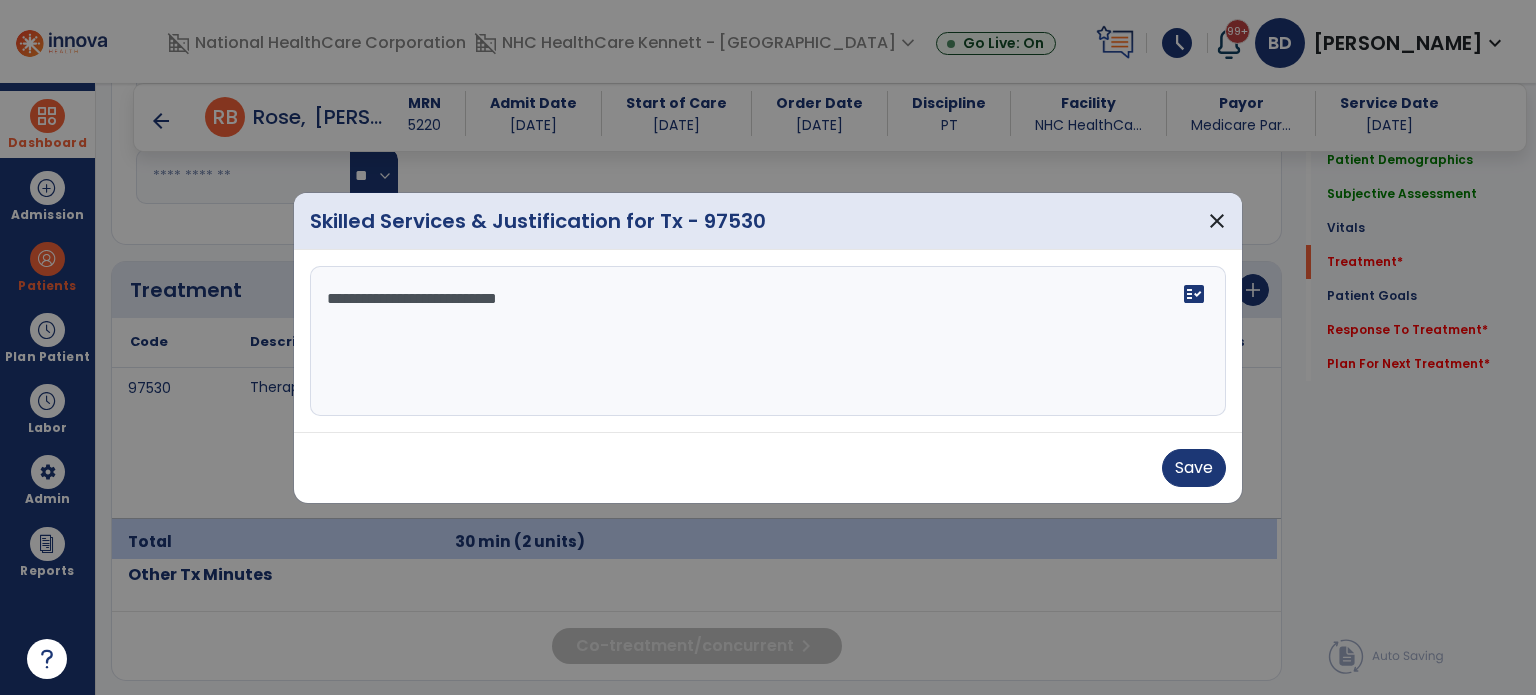 click on "**********" at bounding box center (768, 341) 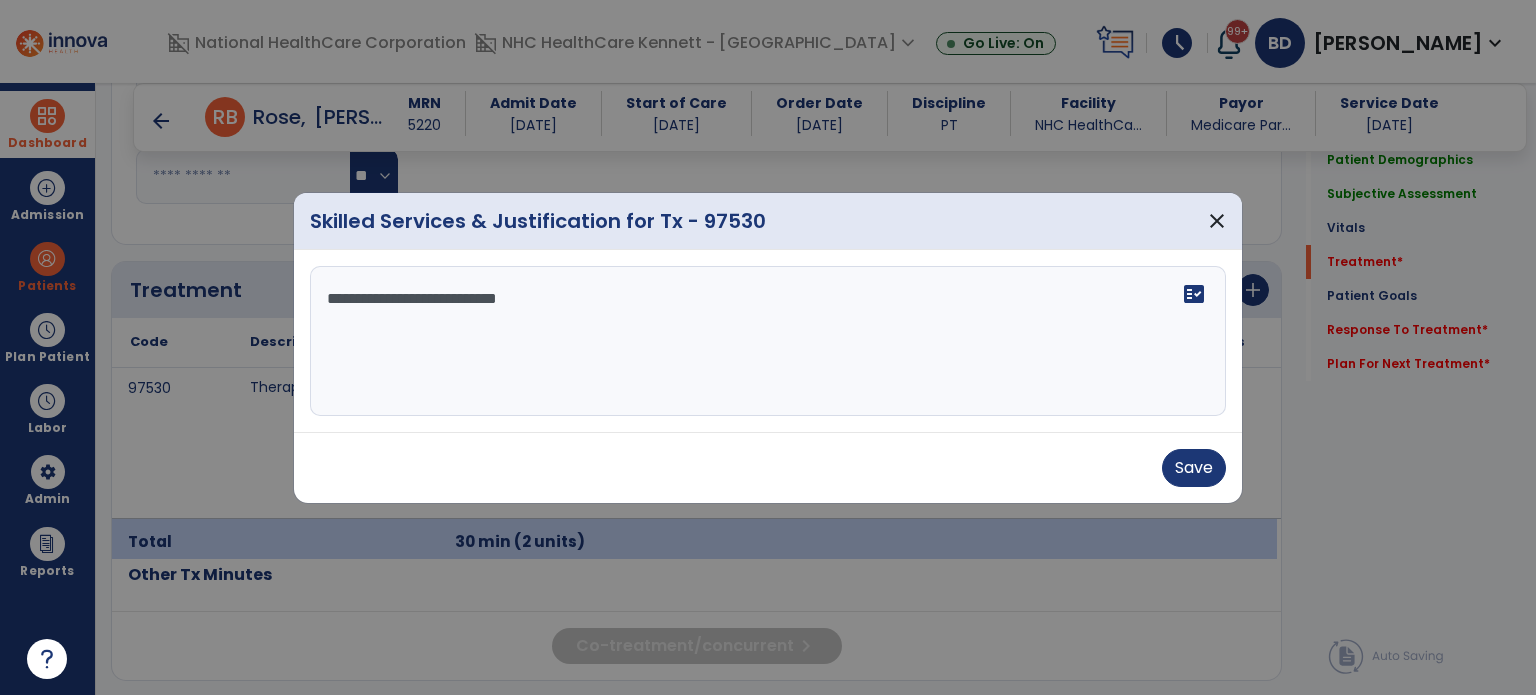click on "**********" at bounding box center (768, 341) 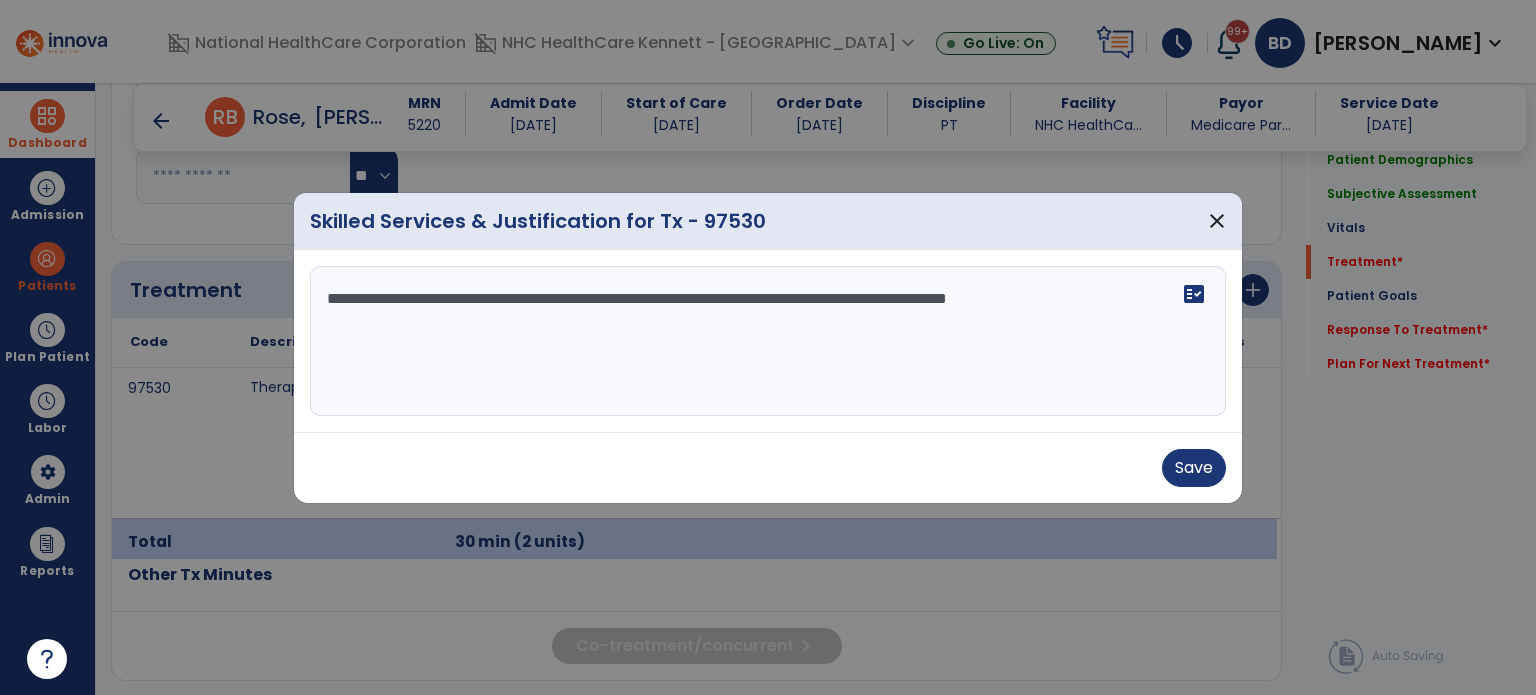 click on "**********" at bounding box center [768, 341] 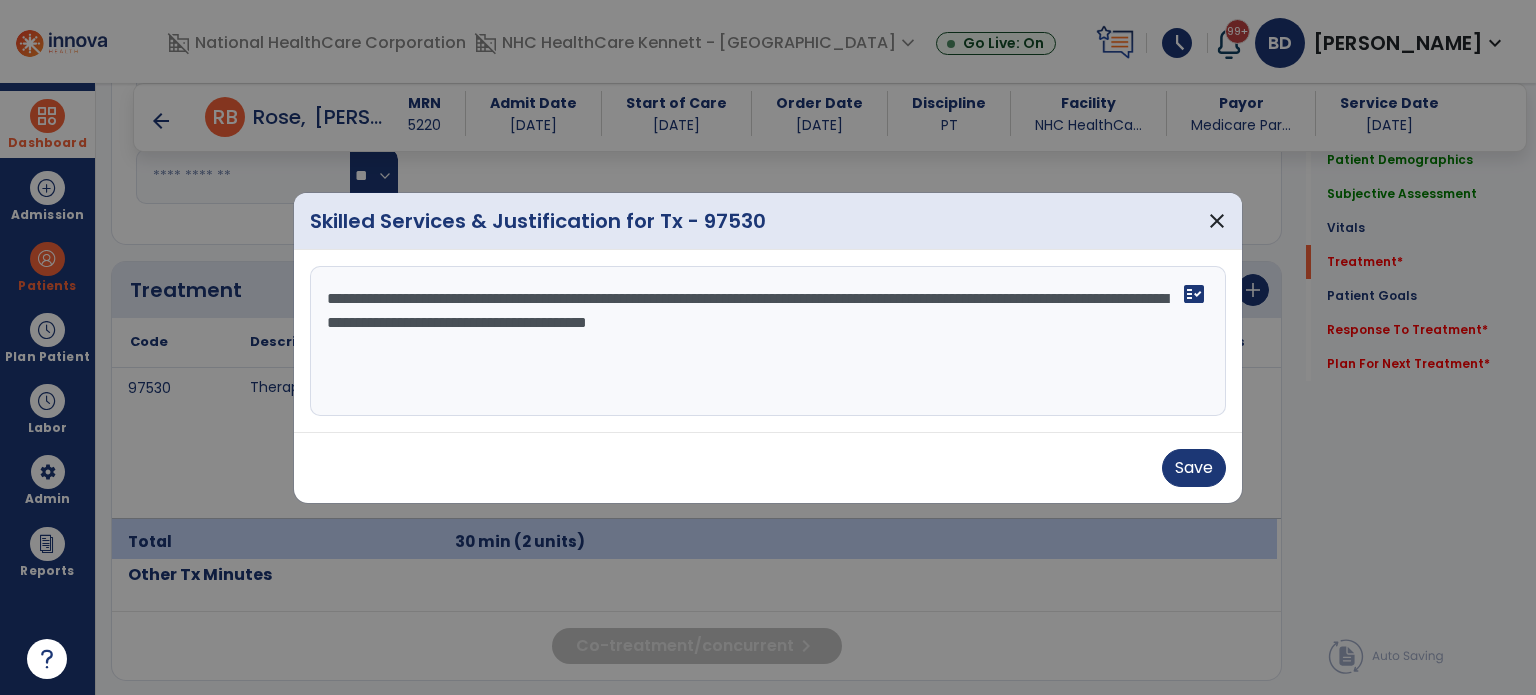 click on "**********" at bounding box center [768, 341] 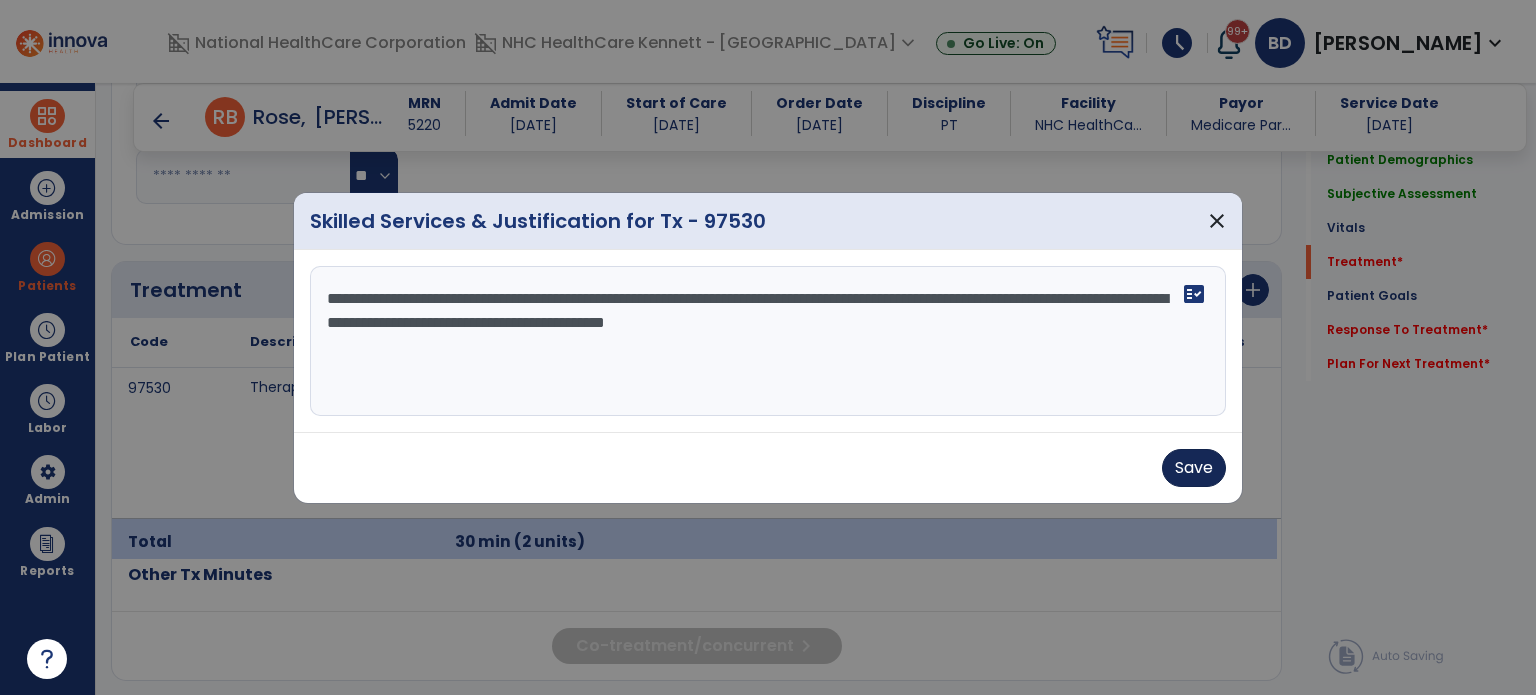 type on "**********" 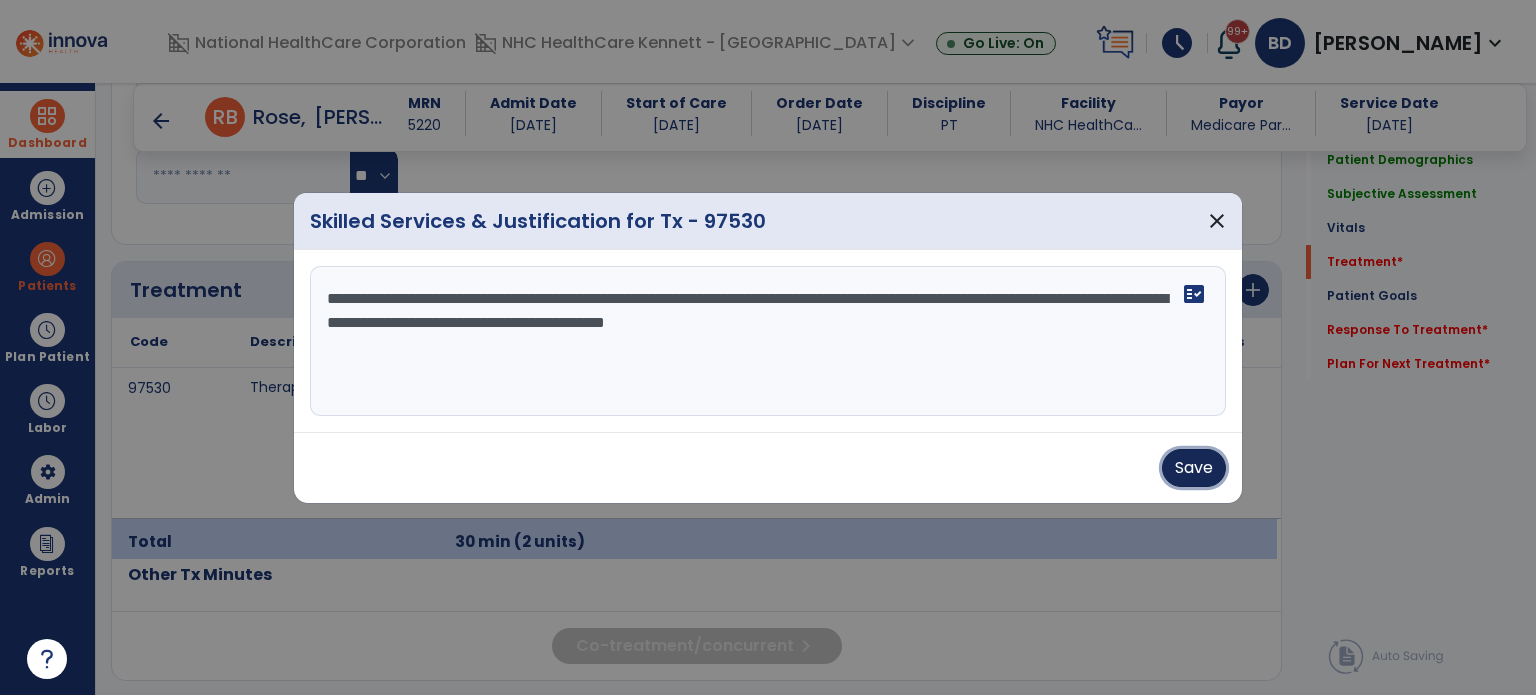 click on "Save" at bounding box center [1194, 468] 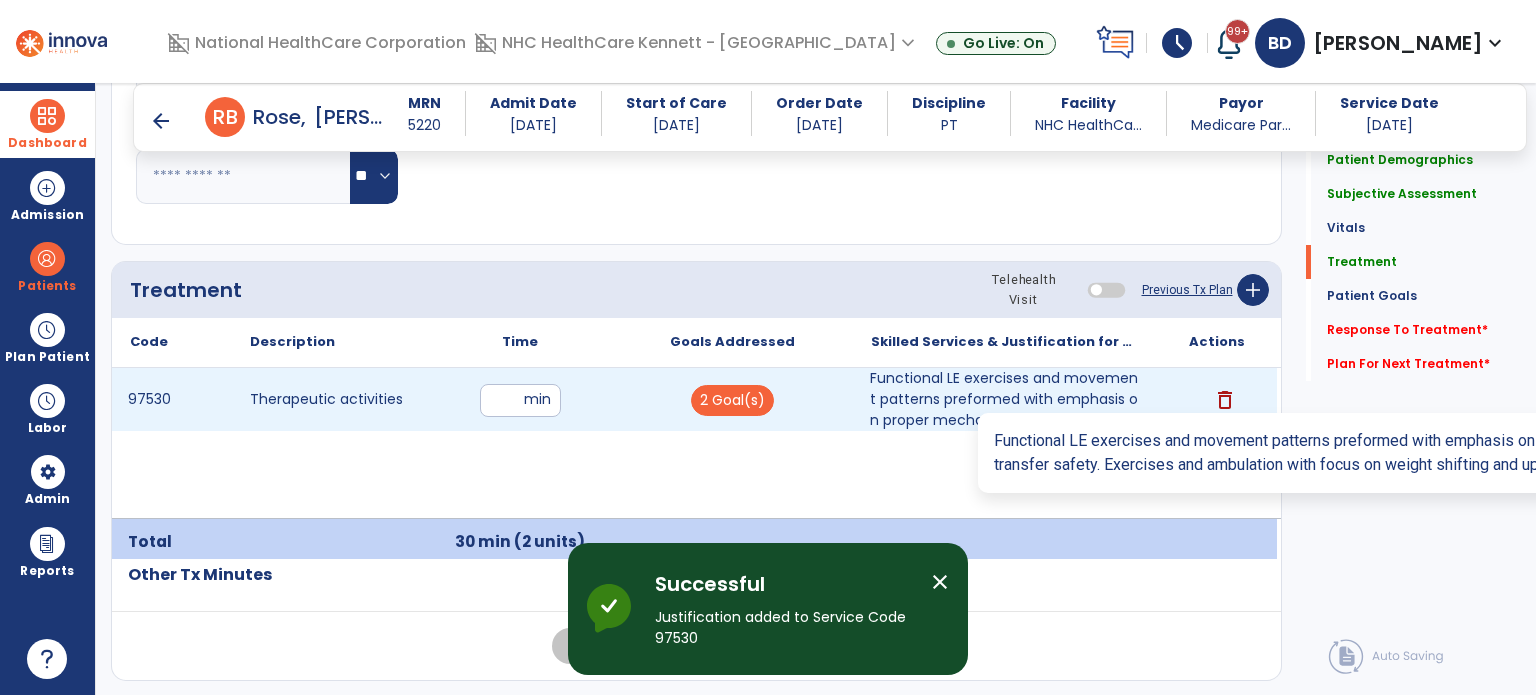 click on "Functional LE exercises and movement patterns preformed with emphasis on proper mechanics and transf..." at bounding box center (1004, 399) 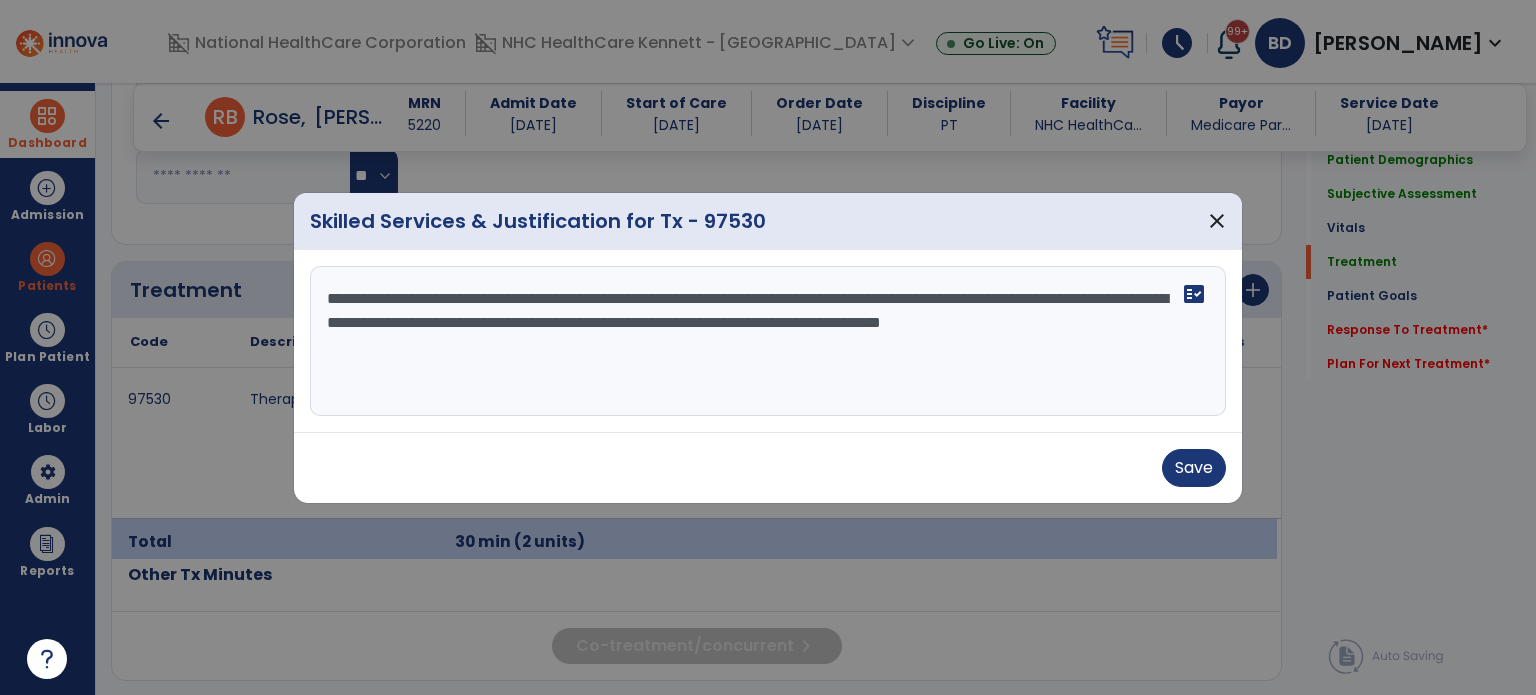 drag, startPoint x: 612, startPoint y: 353, endPoint x: 531, endPoint y: 354, distance: 81.00617 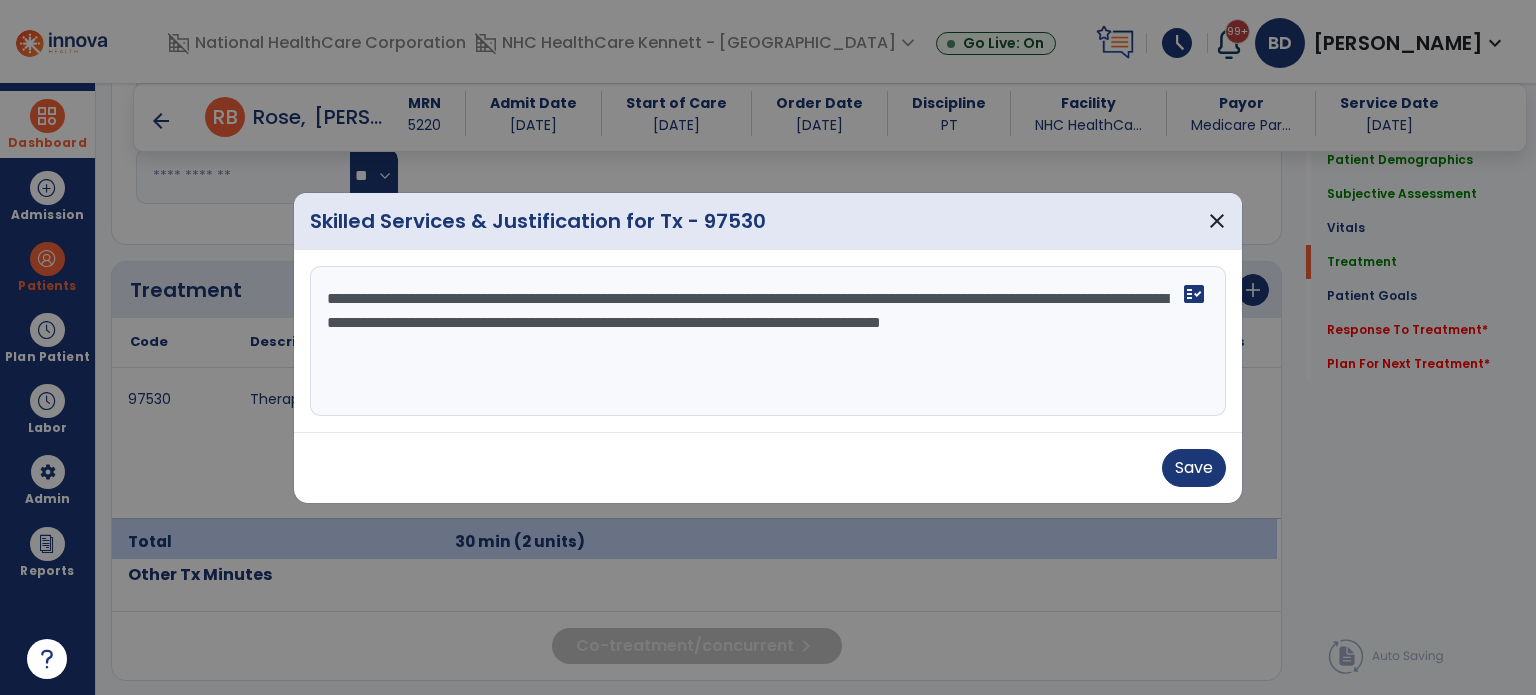 click on "**********" at bounding box center (768, 341) 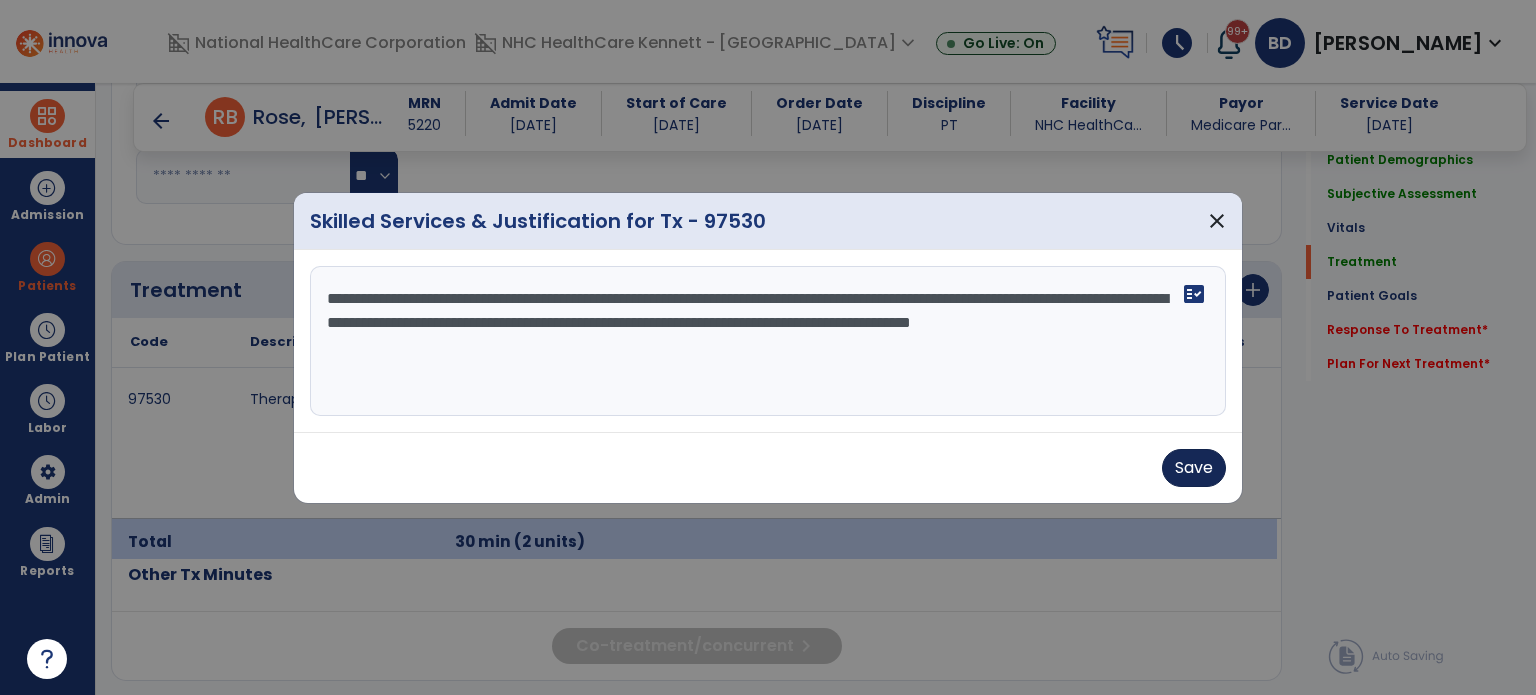 type on "**********" 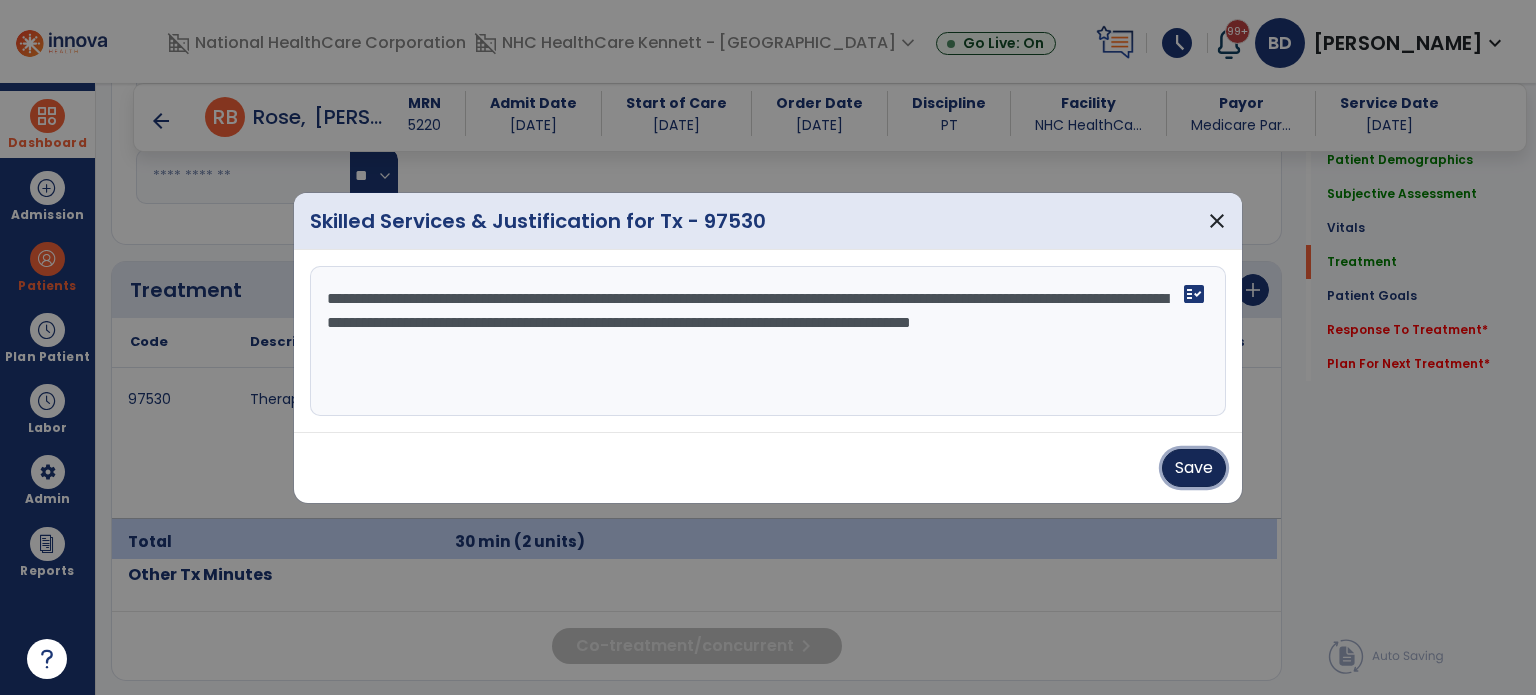 click on "Save" at bounding box center (1194, 468) 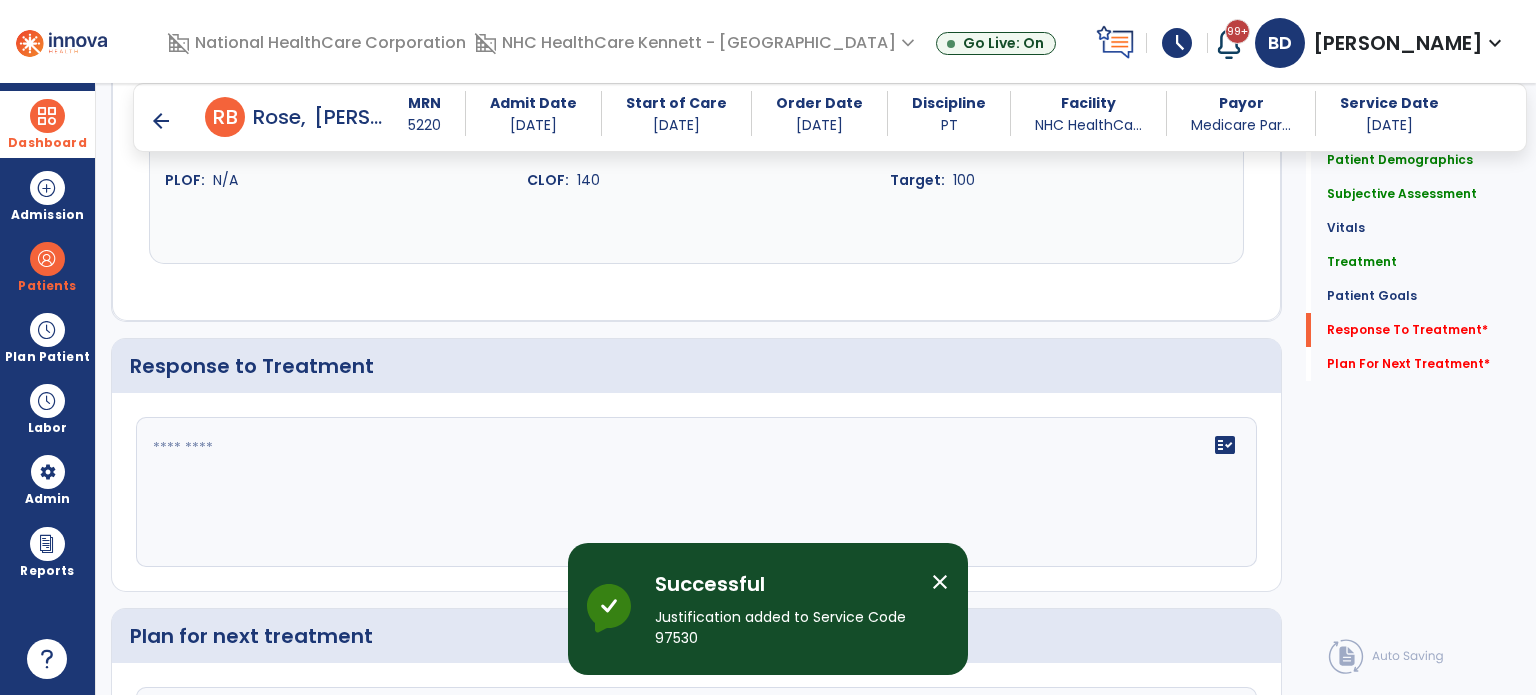 scroll, scrollTop: 2435, scrollLeft: 0, axis: vertical 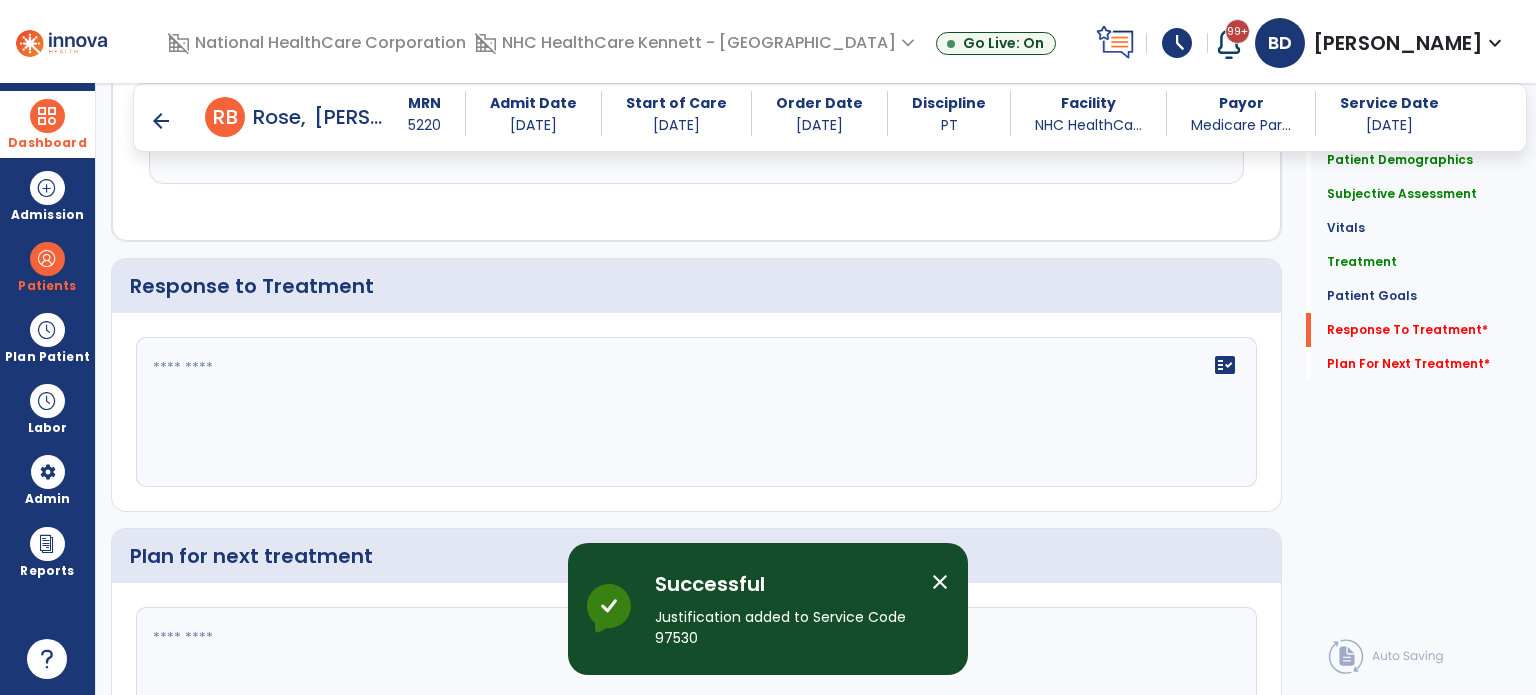 click on "fact_check" 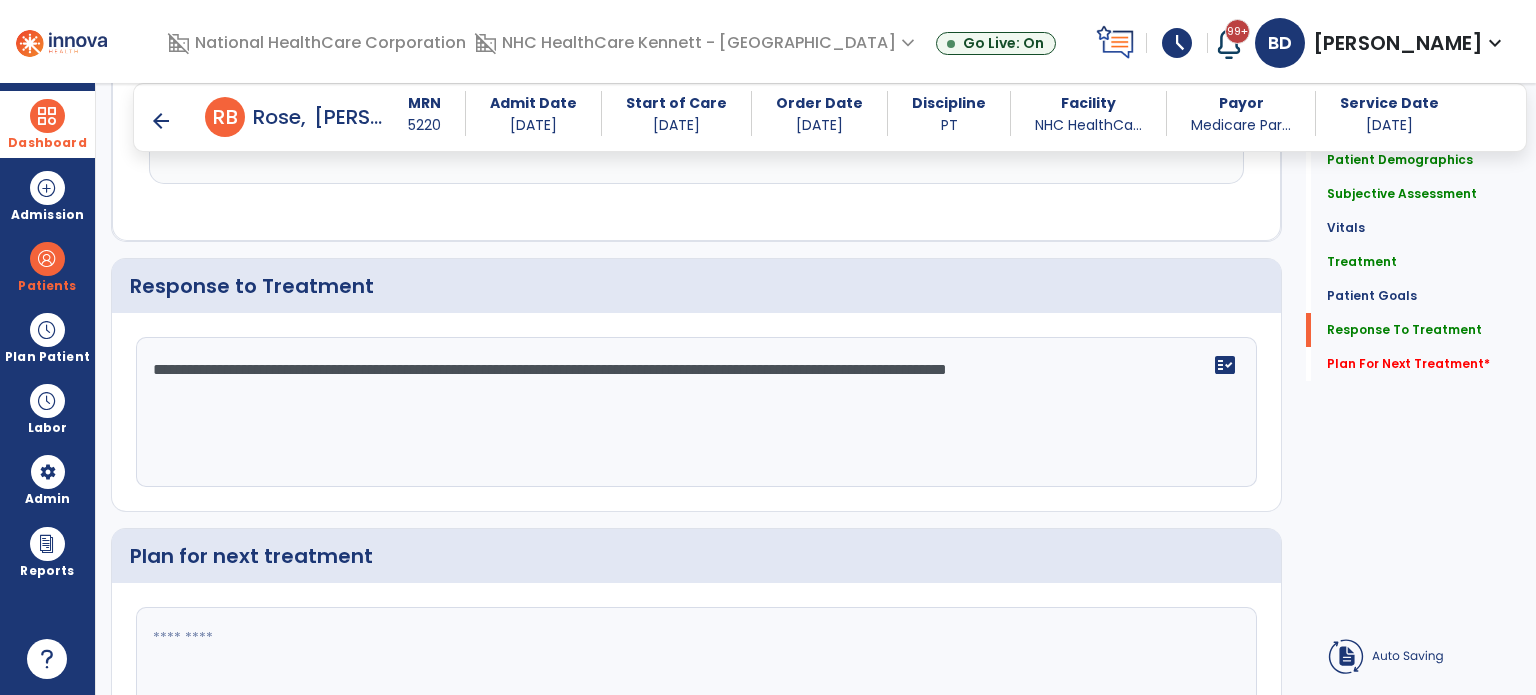 click on "**********" 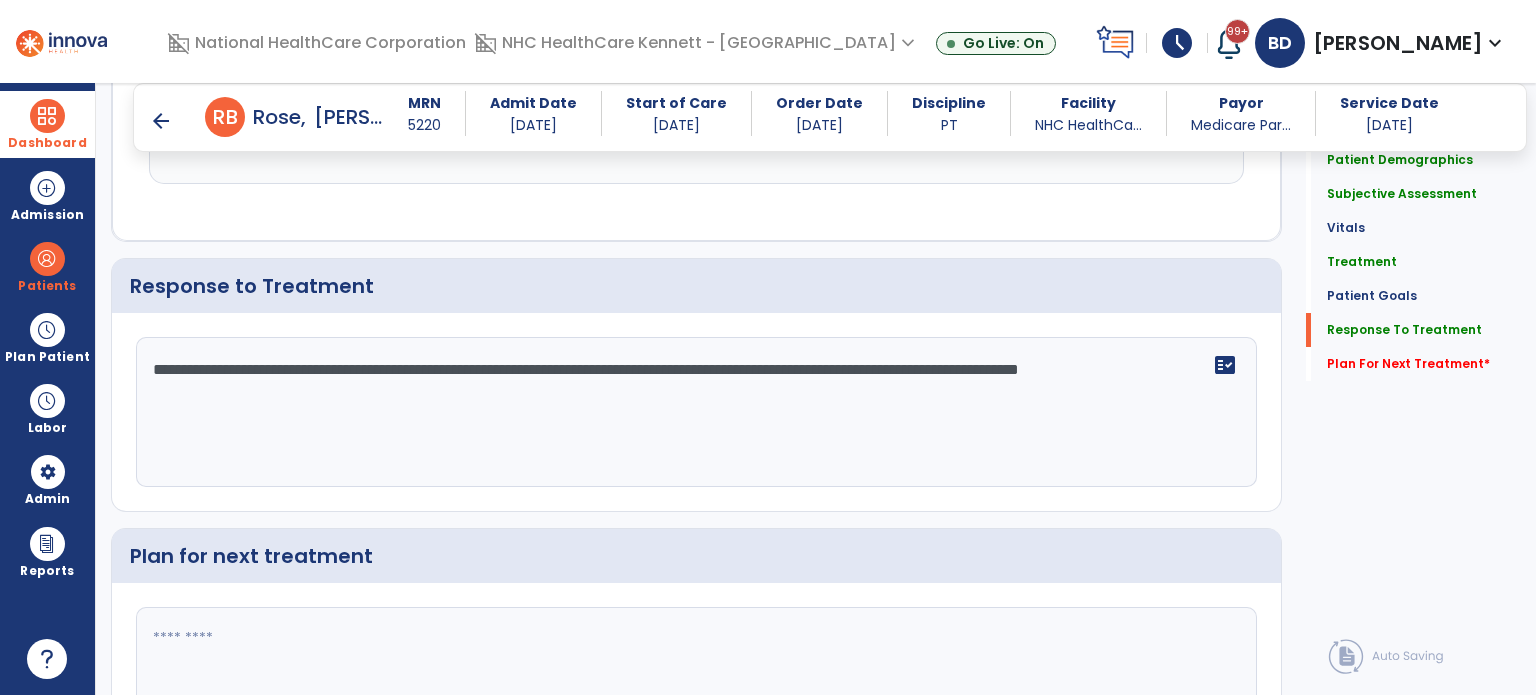 click on "**********" 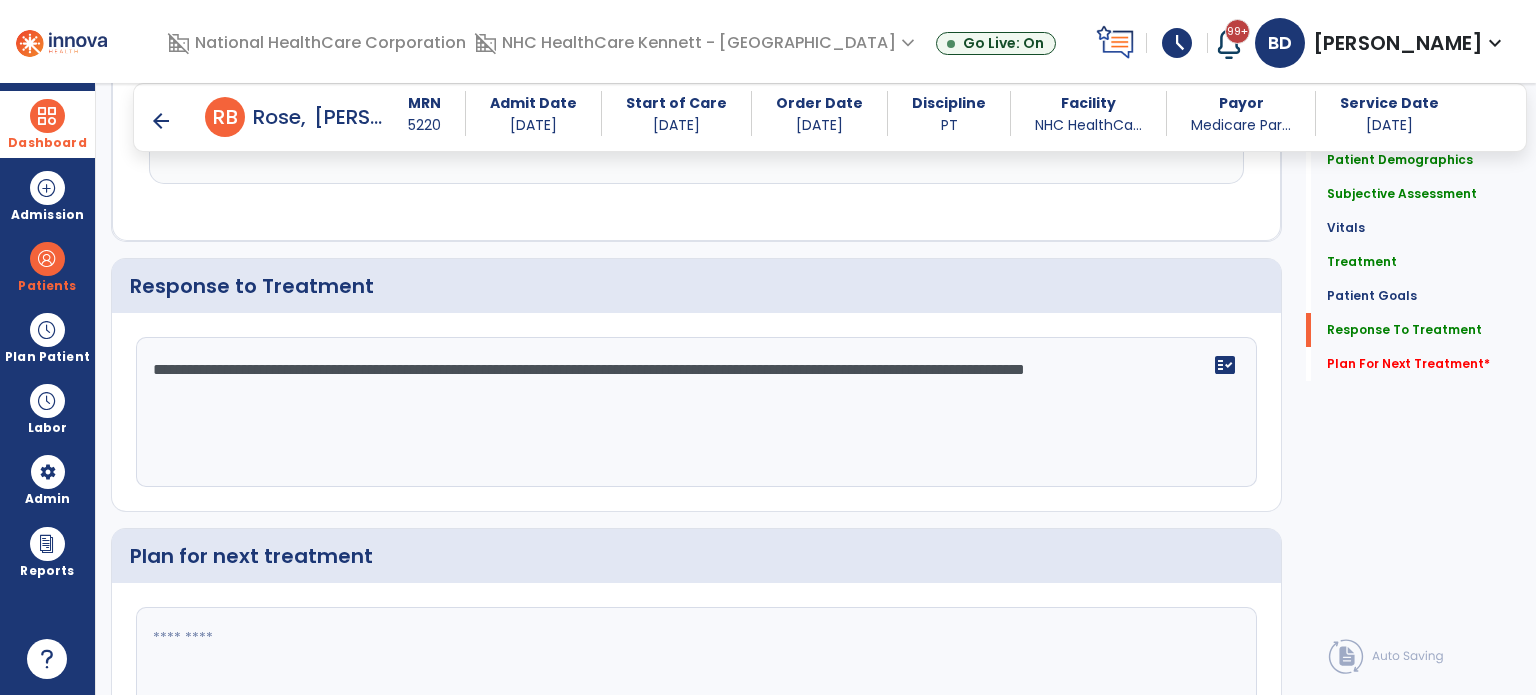 click on "**********" 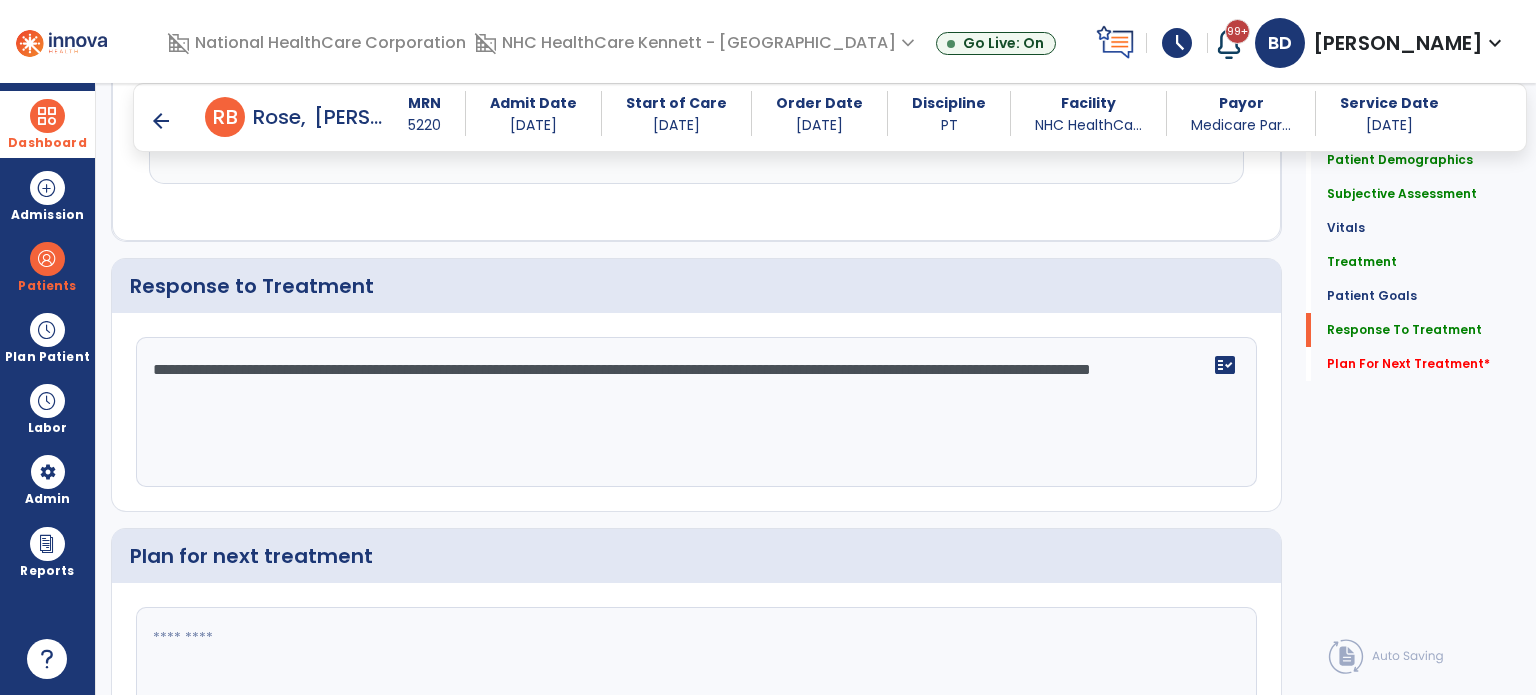 click on "**********" 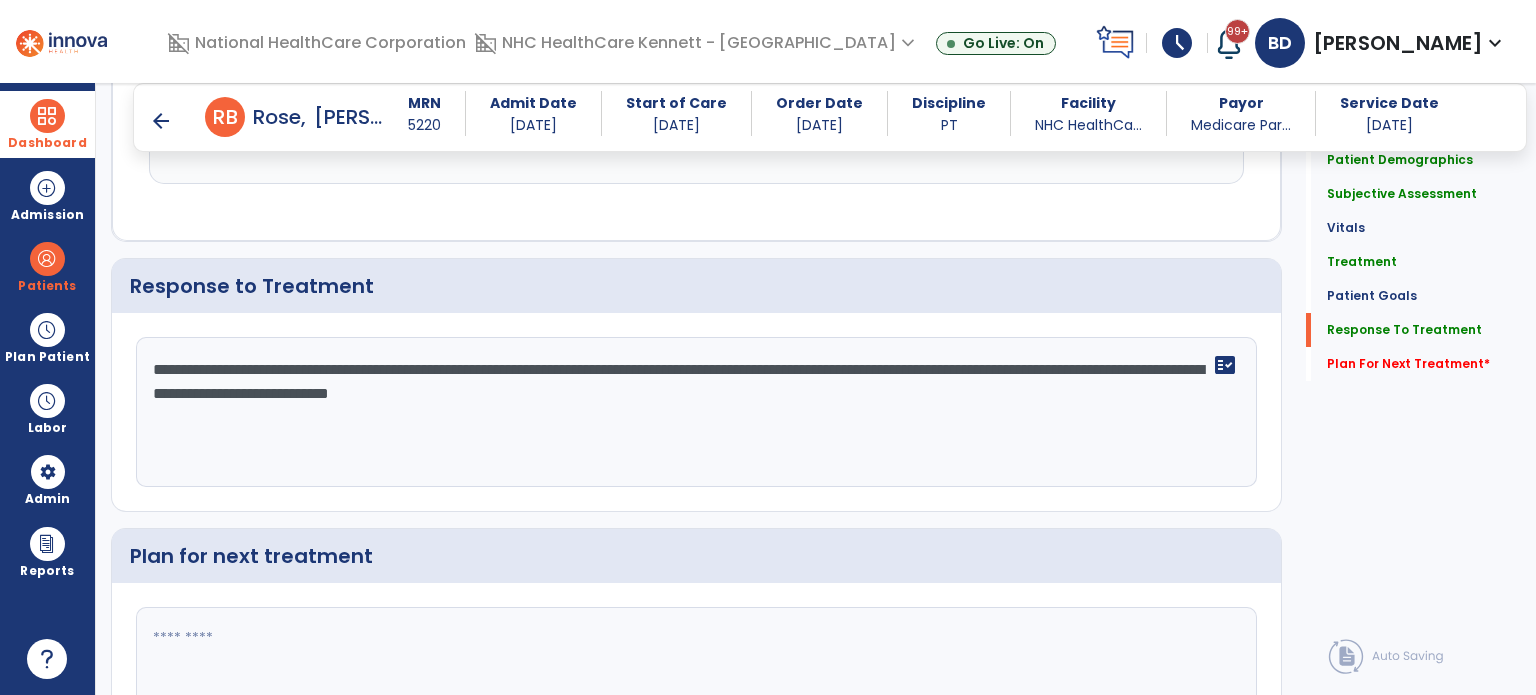 drag, startPoint x: 832, startPoint y: 399, endPoint x: 738, endPoint y: 391, distance: 94.33981 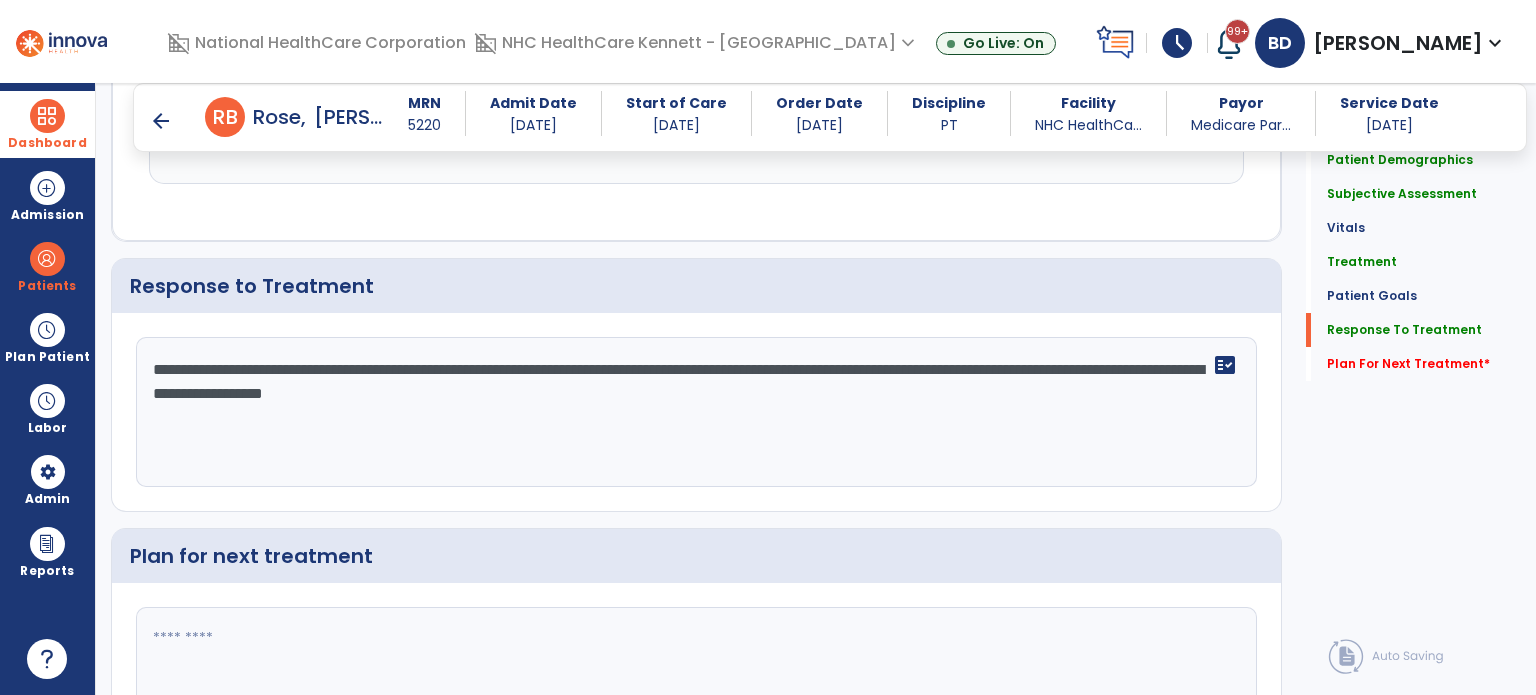 click on "**********" 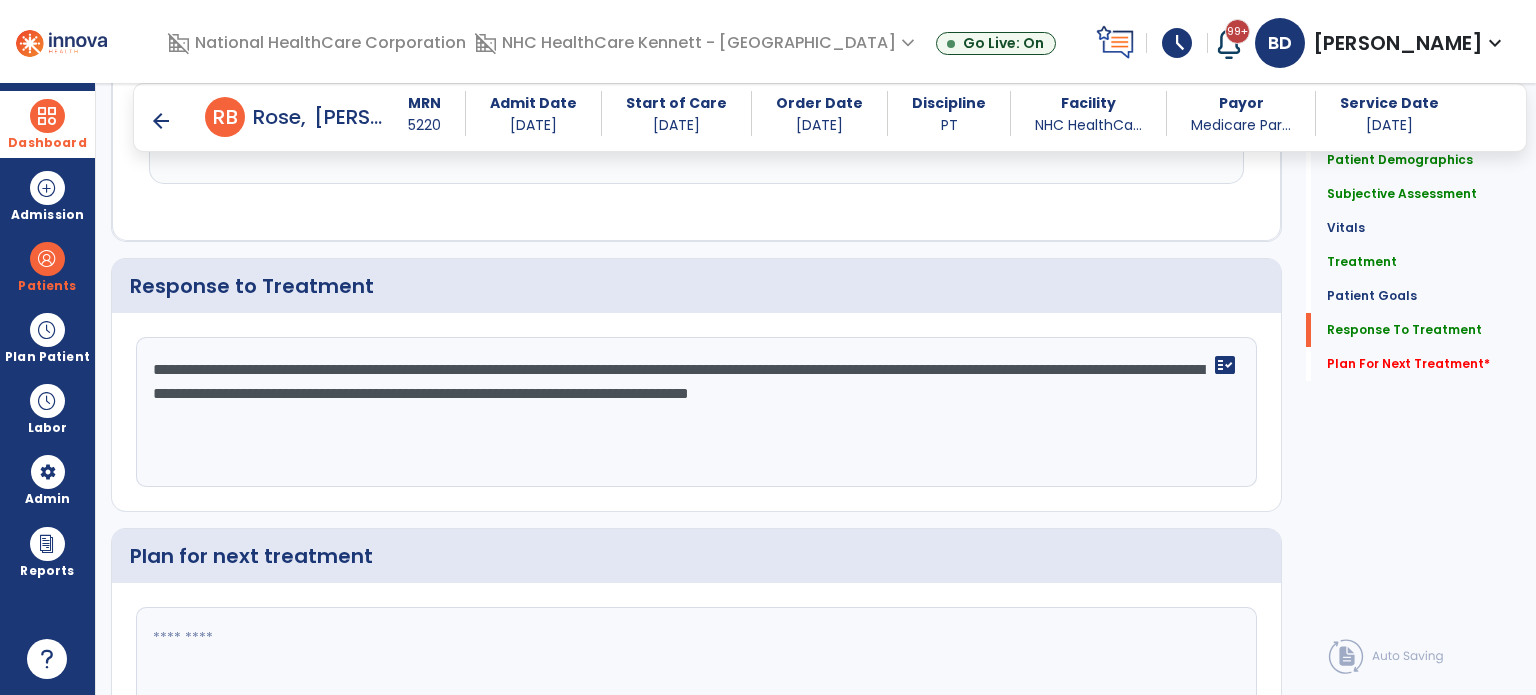 click on "**********" 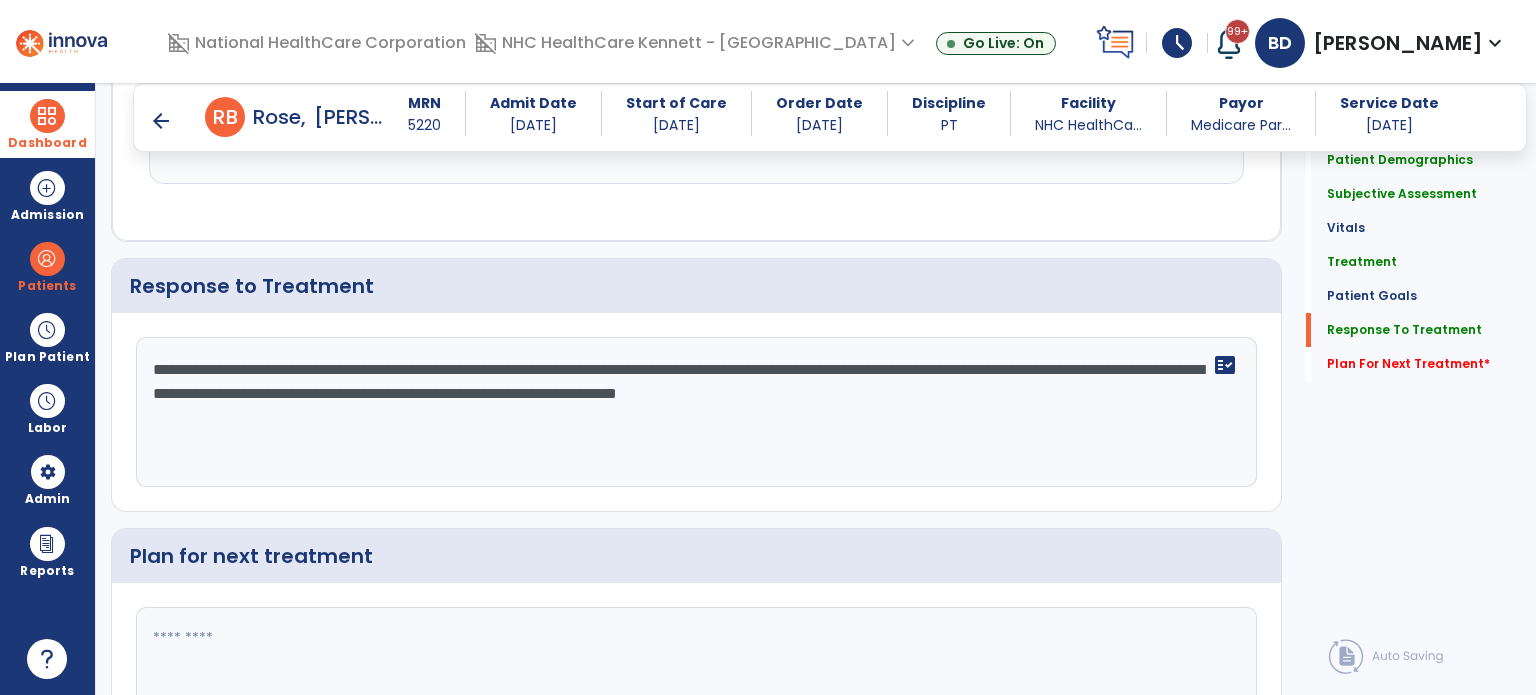 click on "**********" 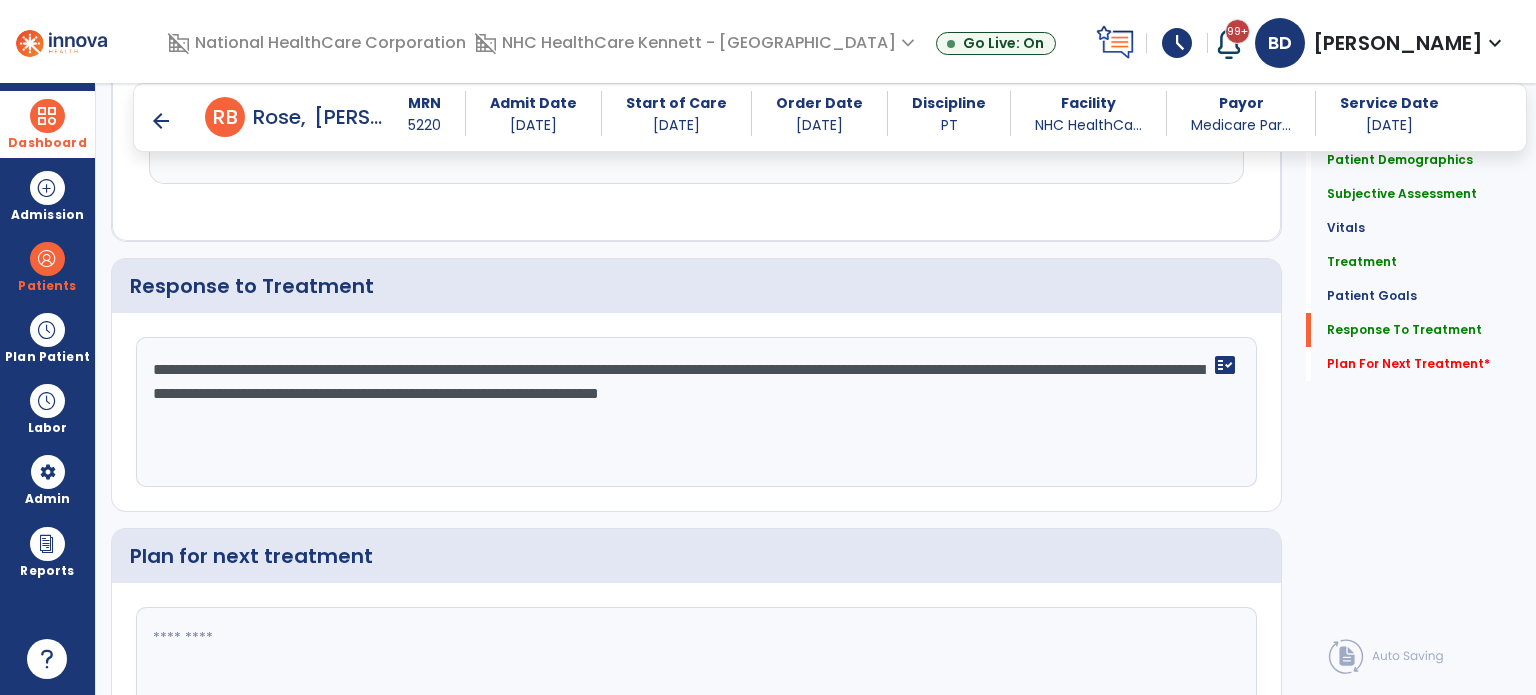 click on "**********" 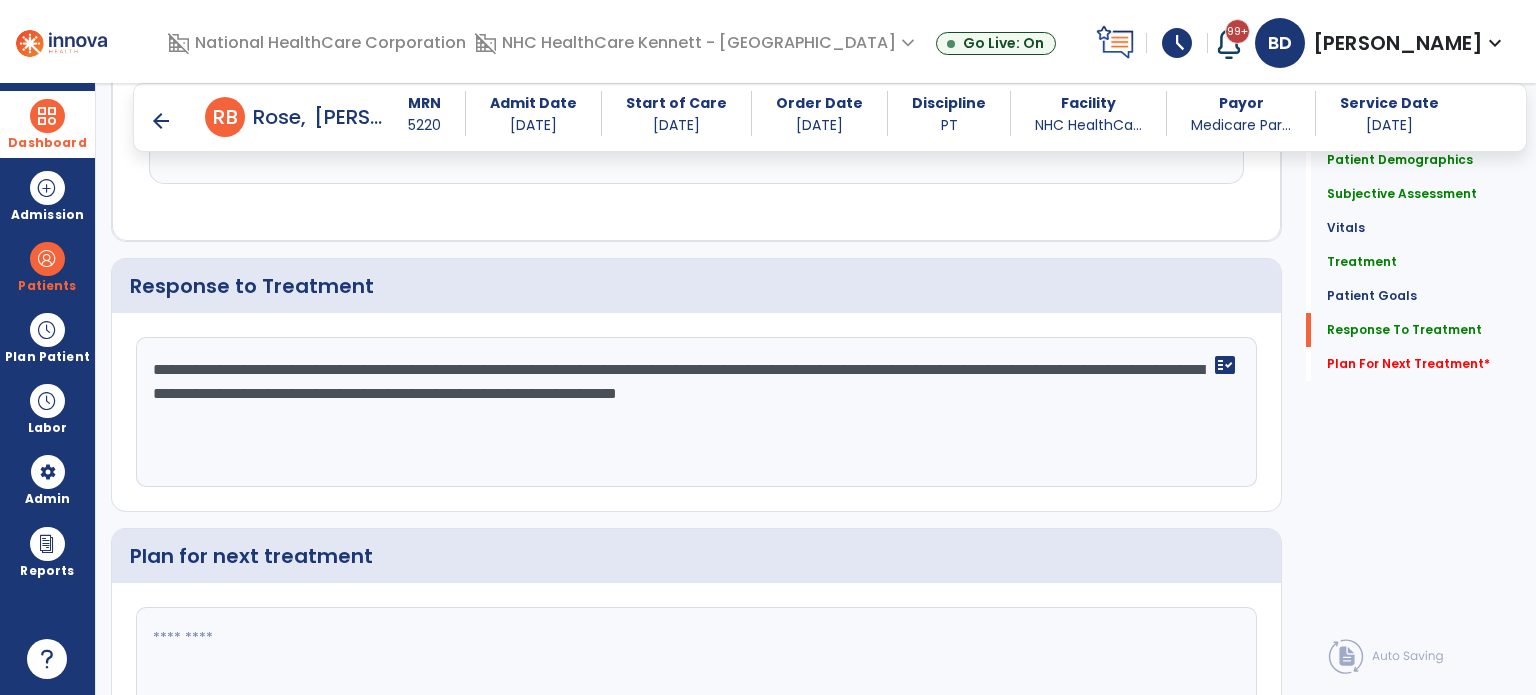 click on "**********" 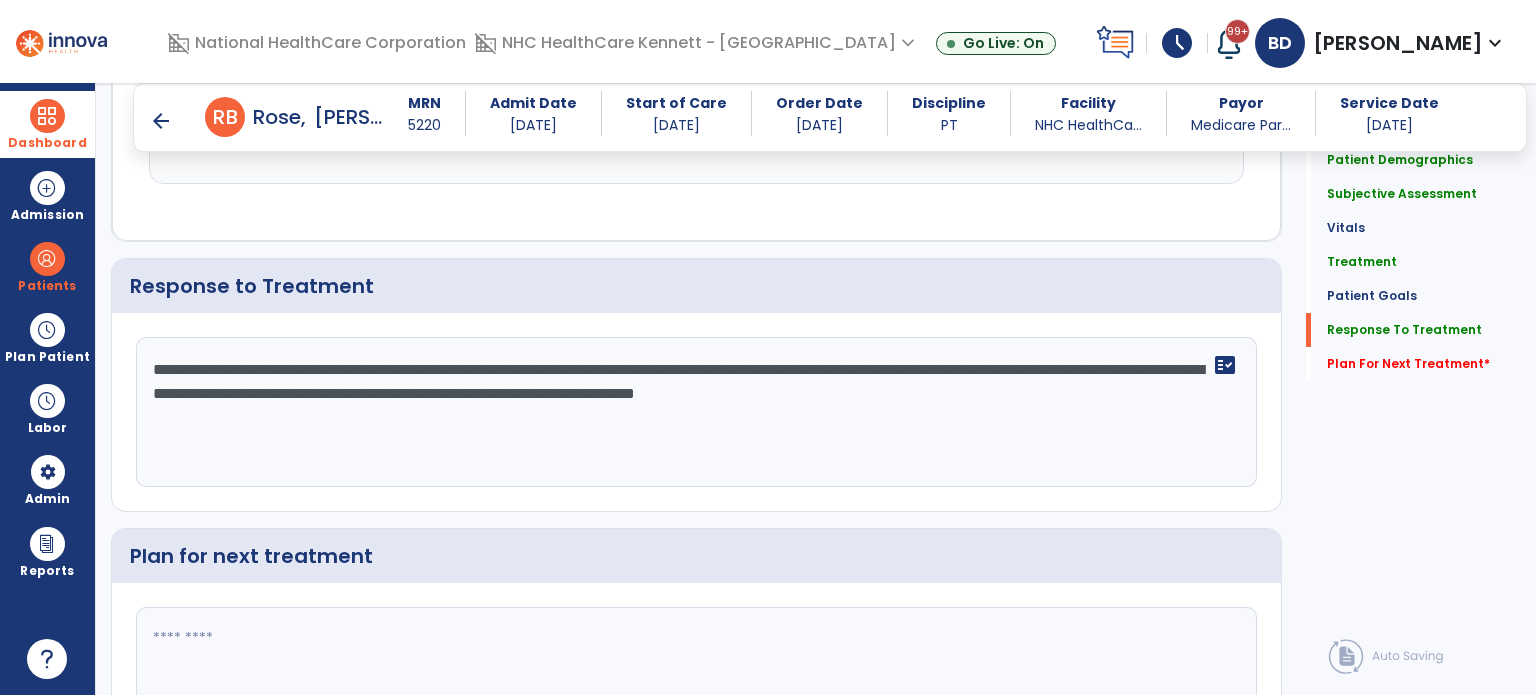 click on "**********" 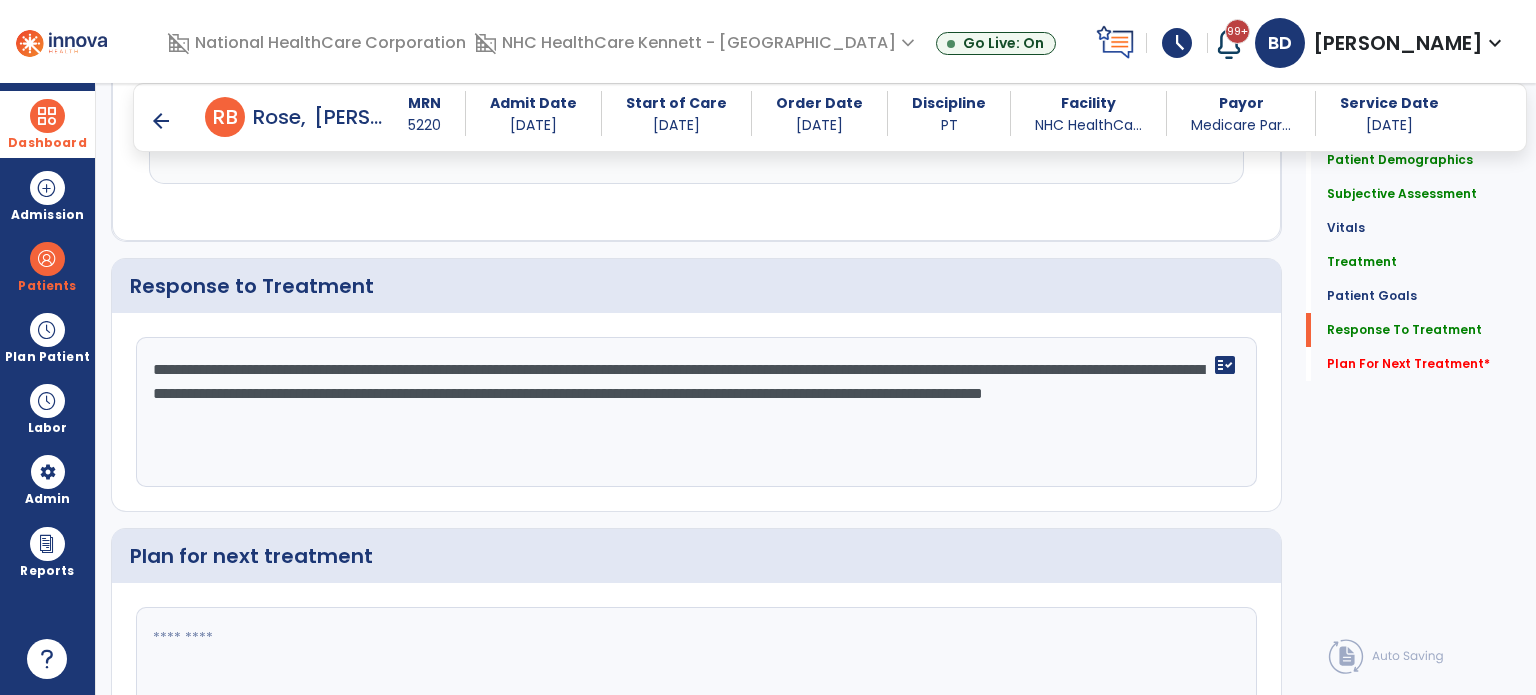 click on "**********" 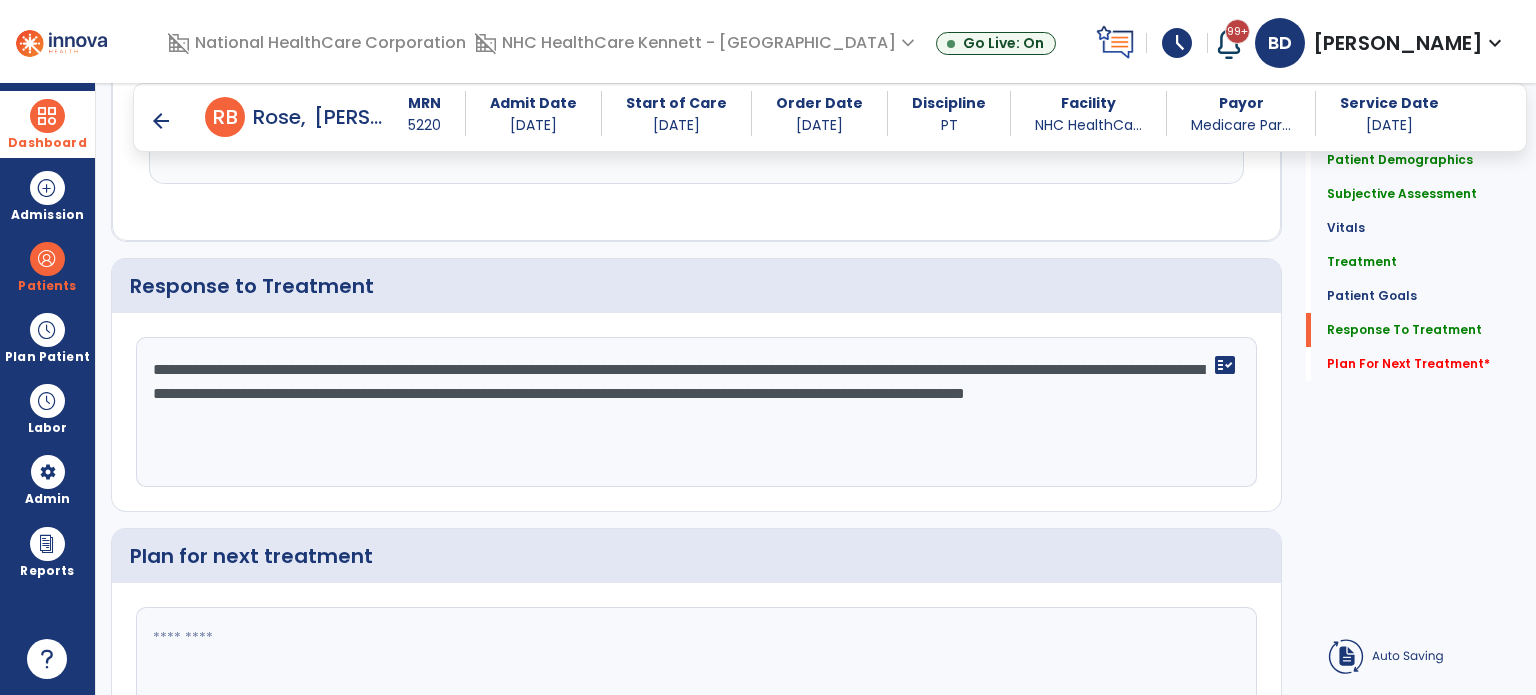 click on "**********" 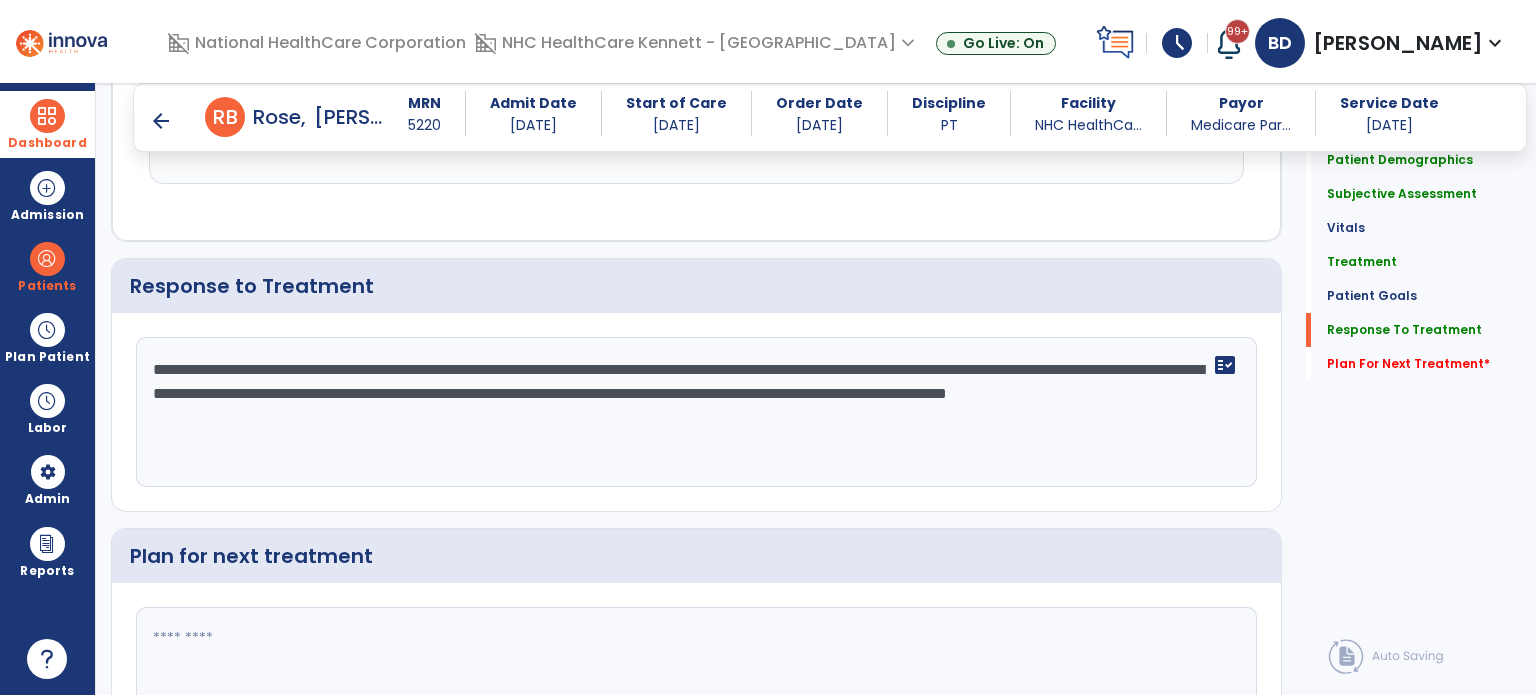 click on "**********" 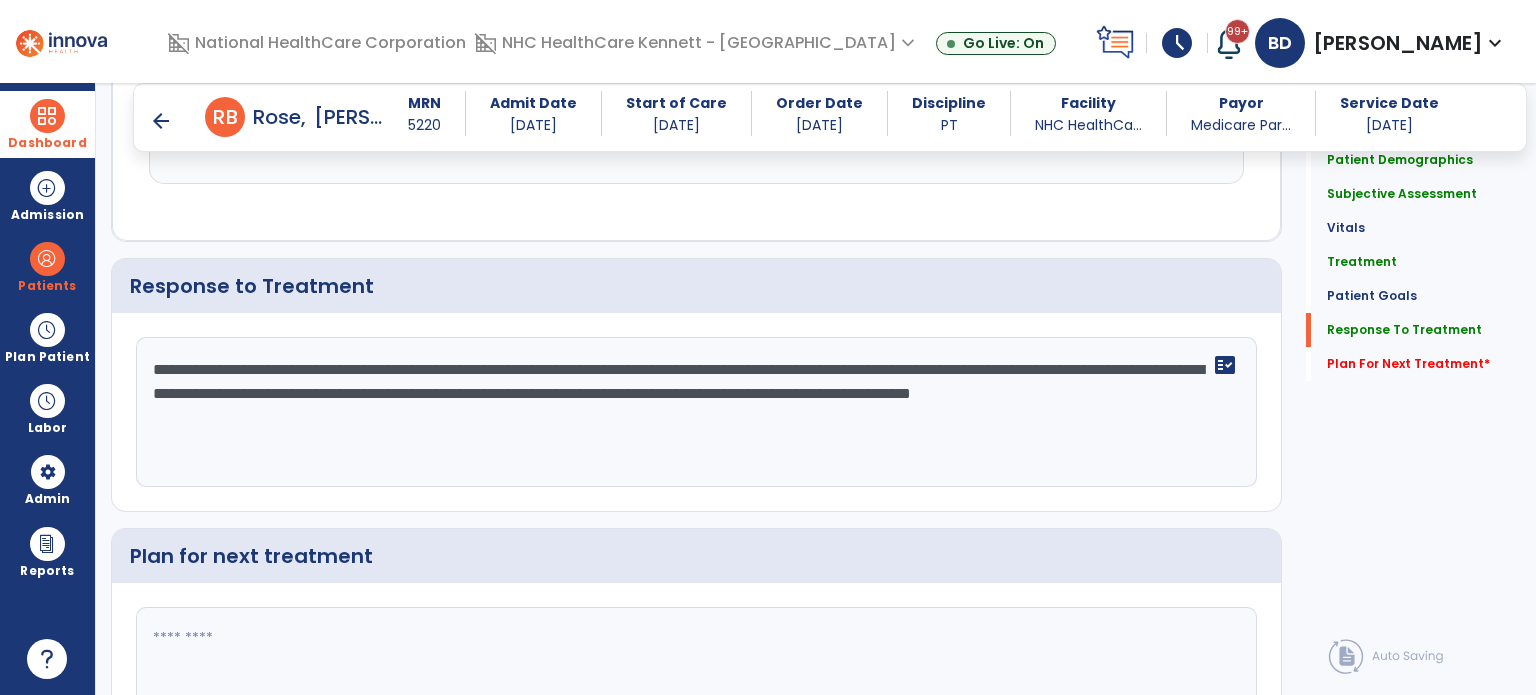 click on "**********" 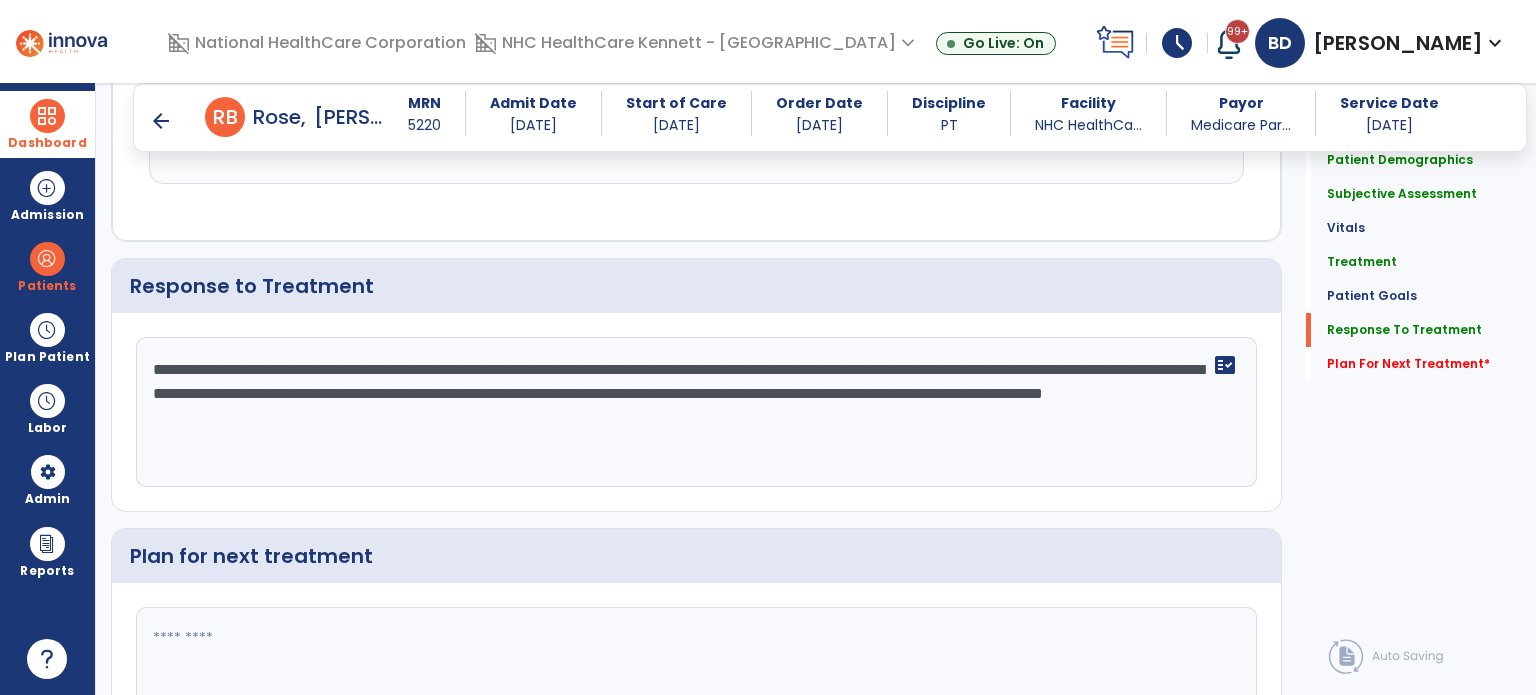 click on "**********" 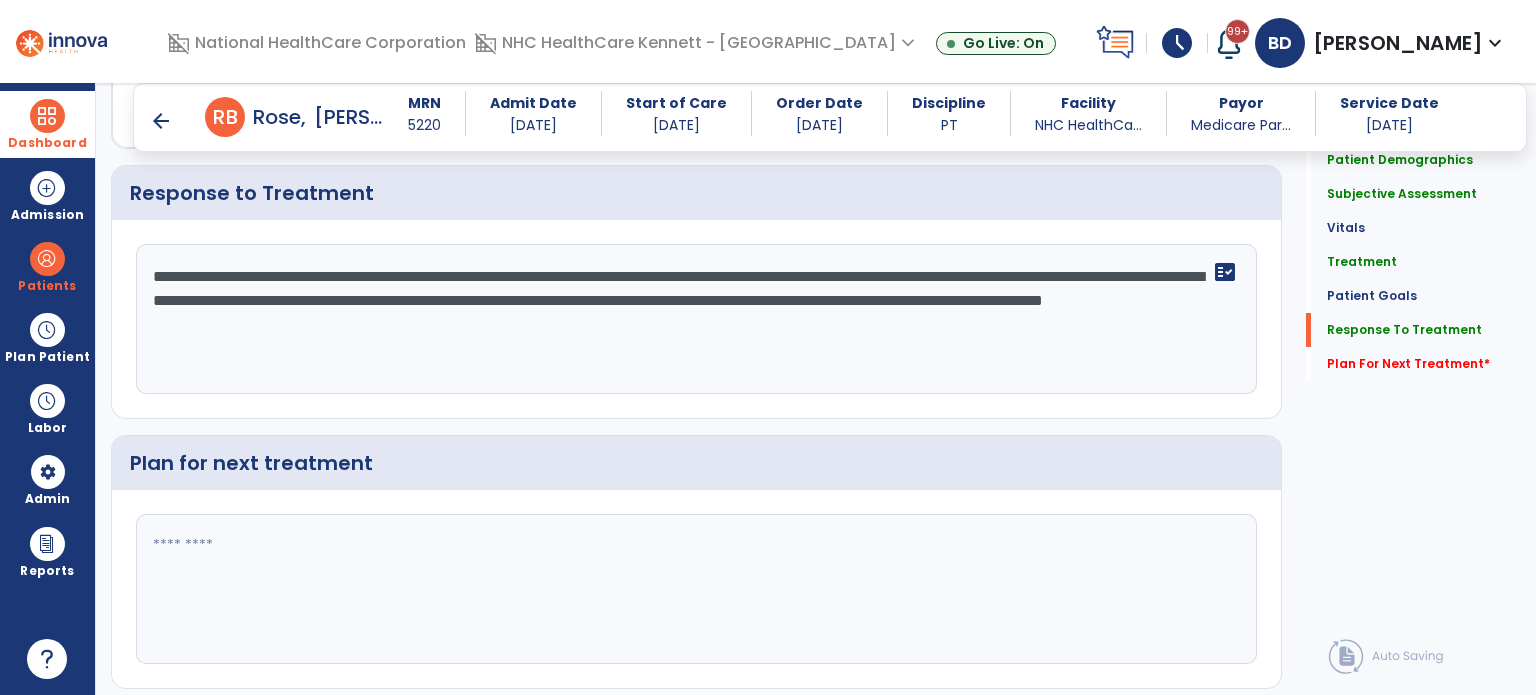 scroll, scrollTop: 2534, scrollLeft: 0, axis: vertical 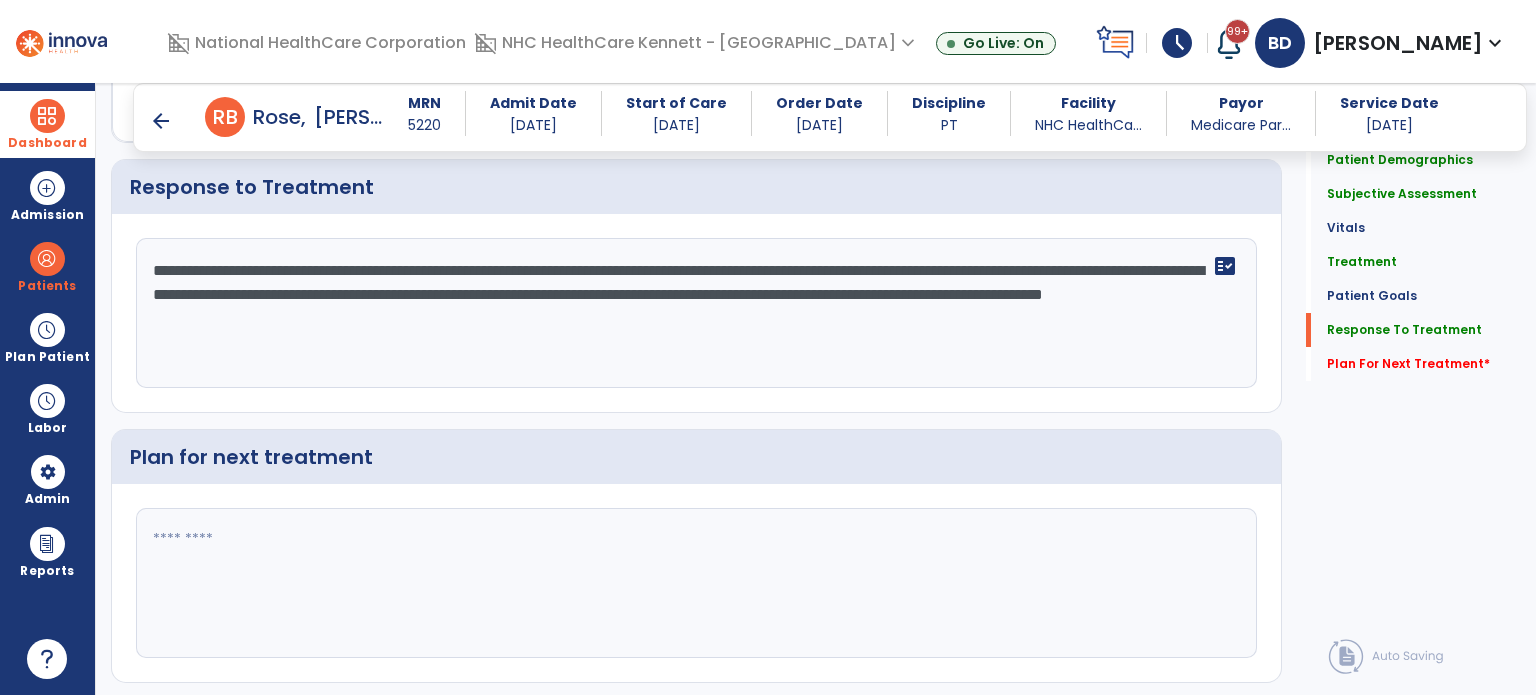 type on "**********" 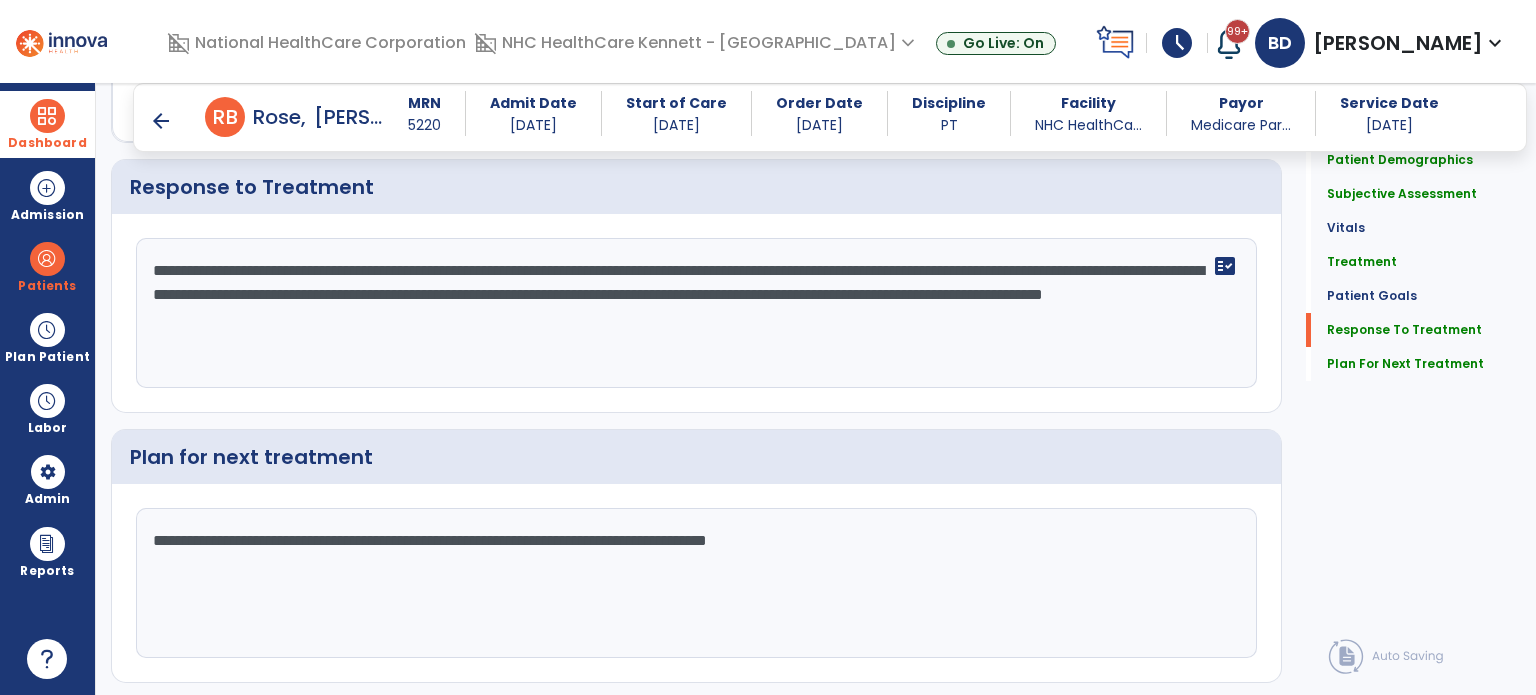 click on "**********" 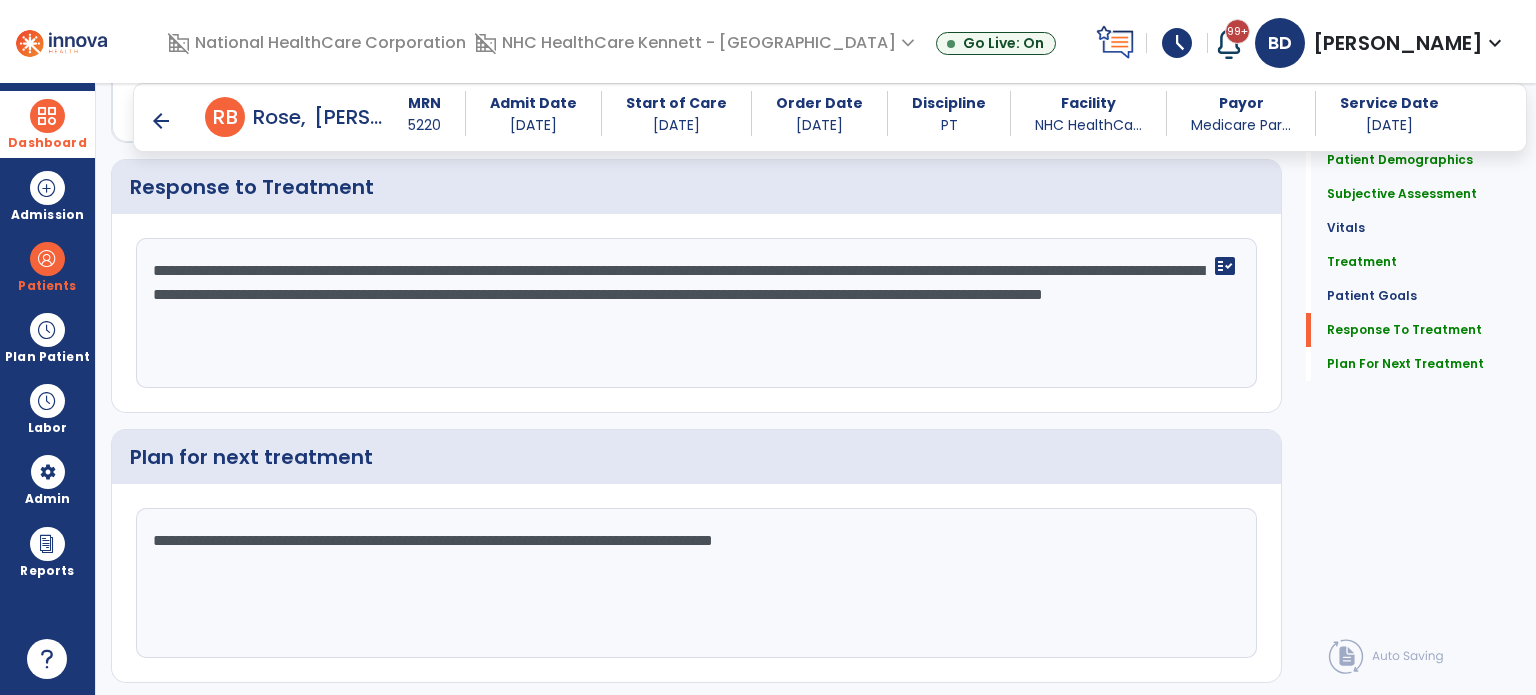 click on "**********" 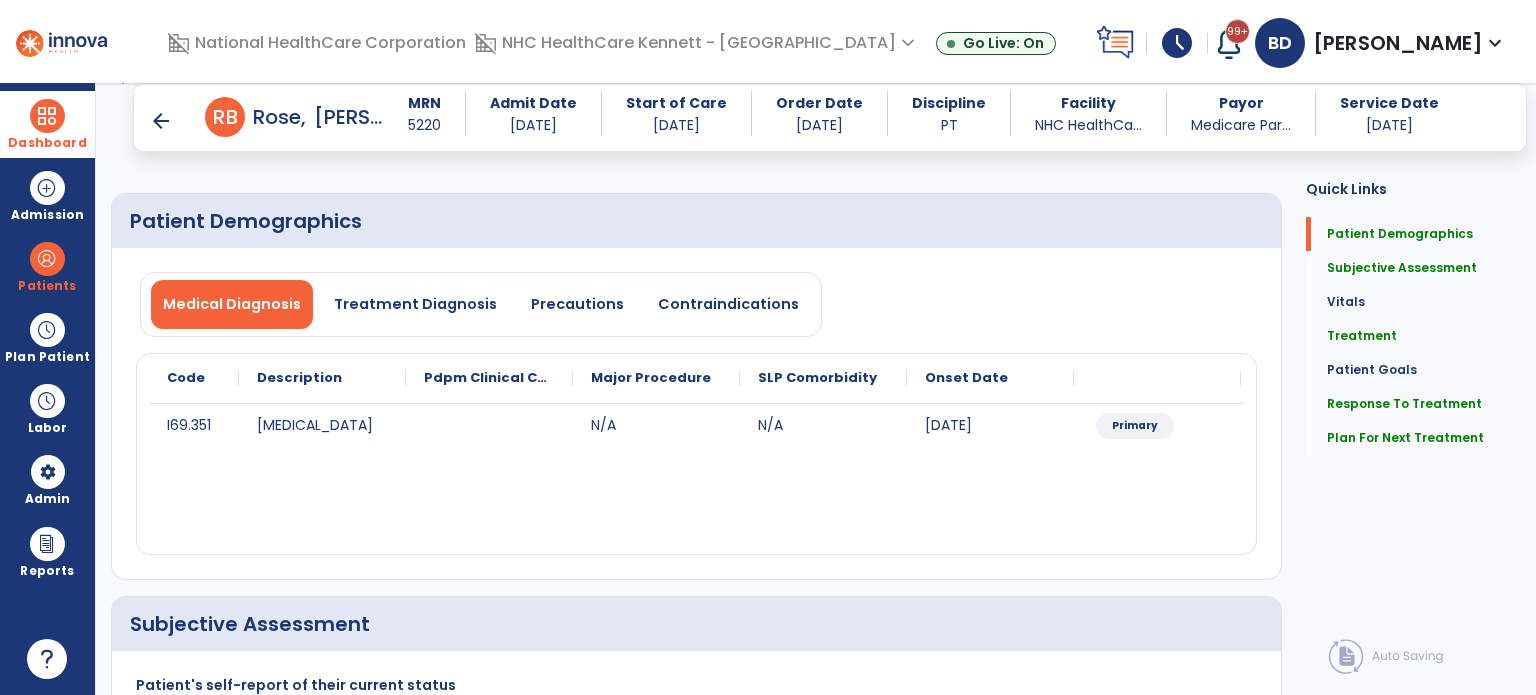 scroll, scrollTop: 0, scrollLeft: 0, axis: both 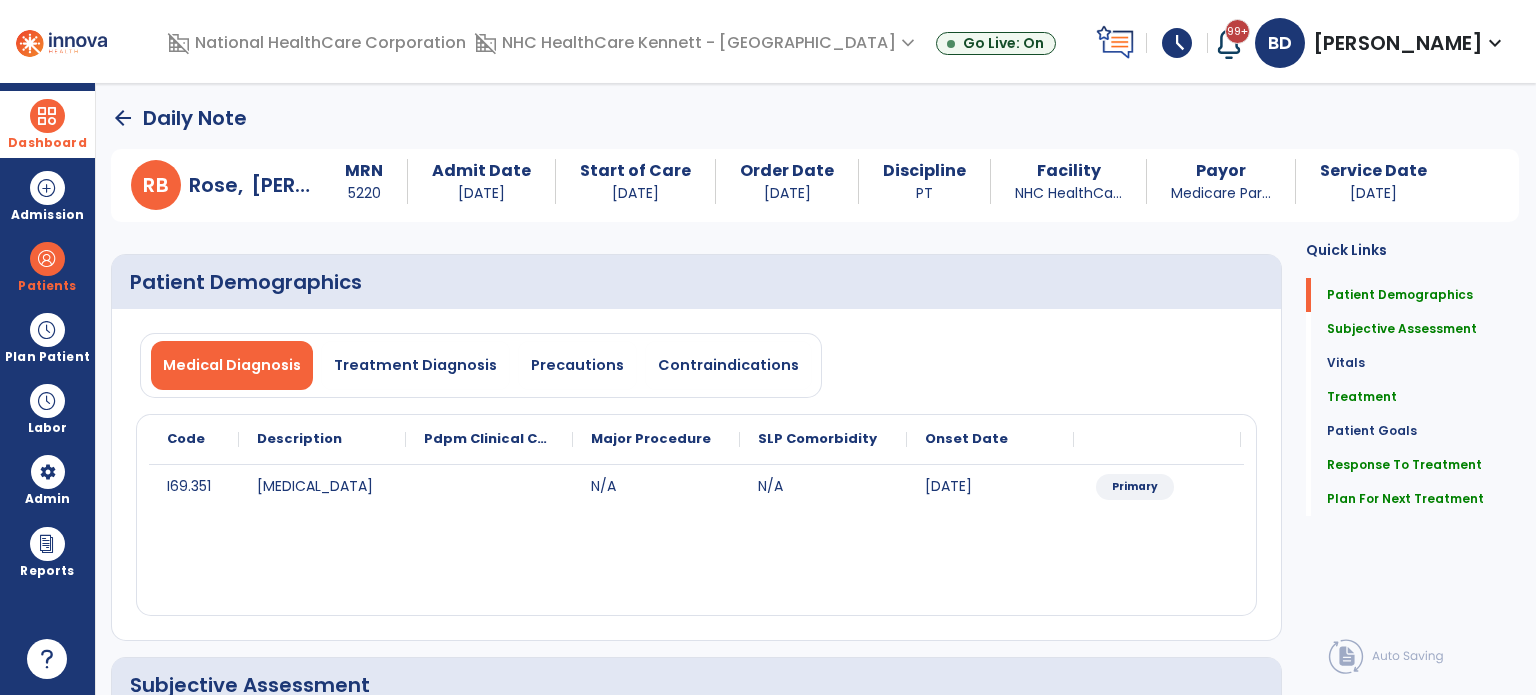 type on "**********" 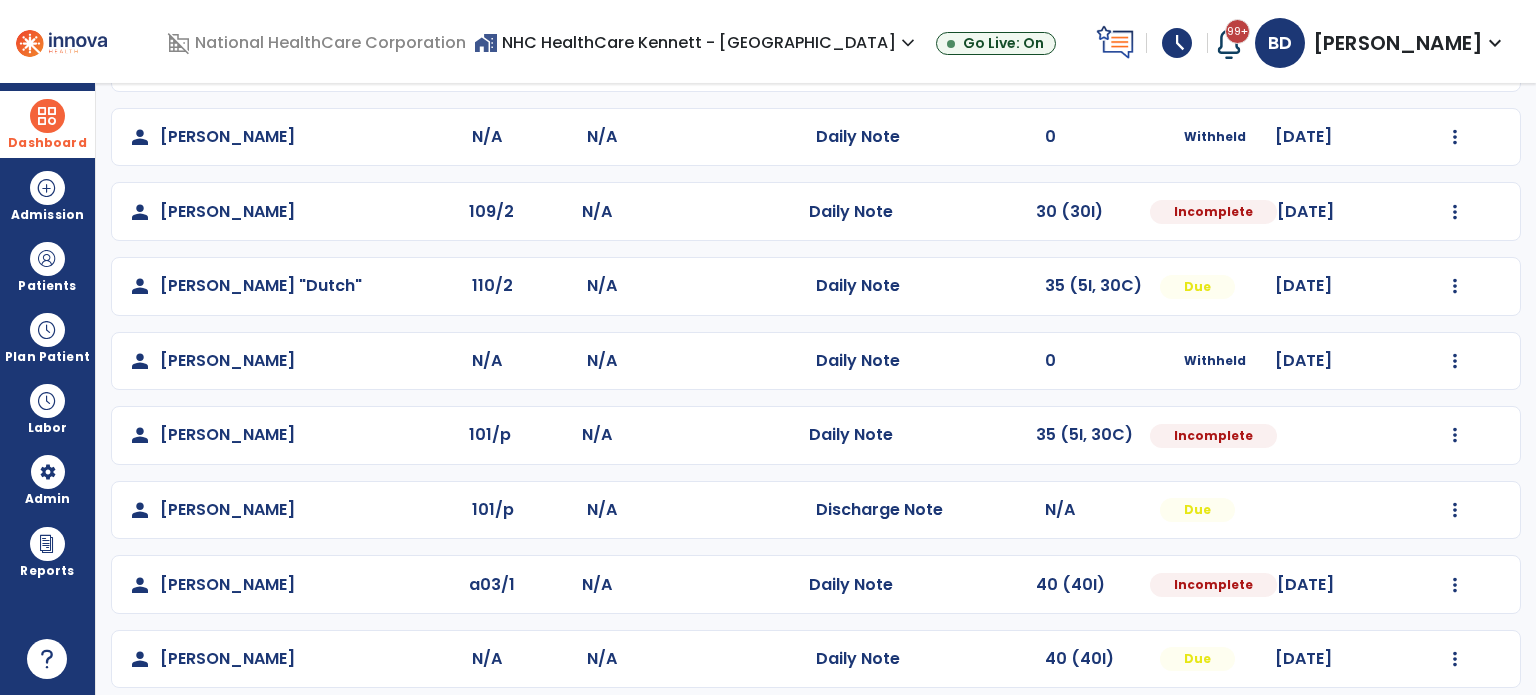 scroll, scrollTop: 319, scrollLeft: 0, axis: vertical 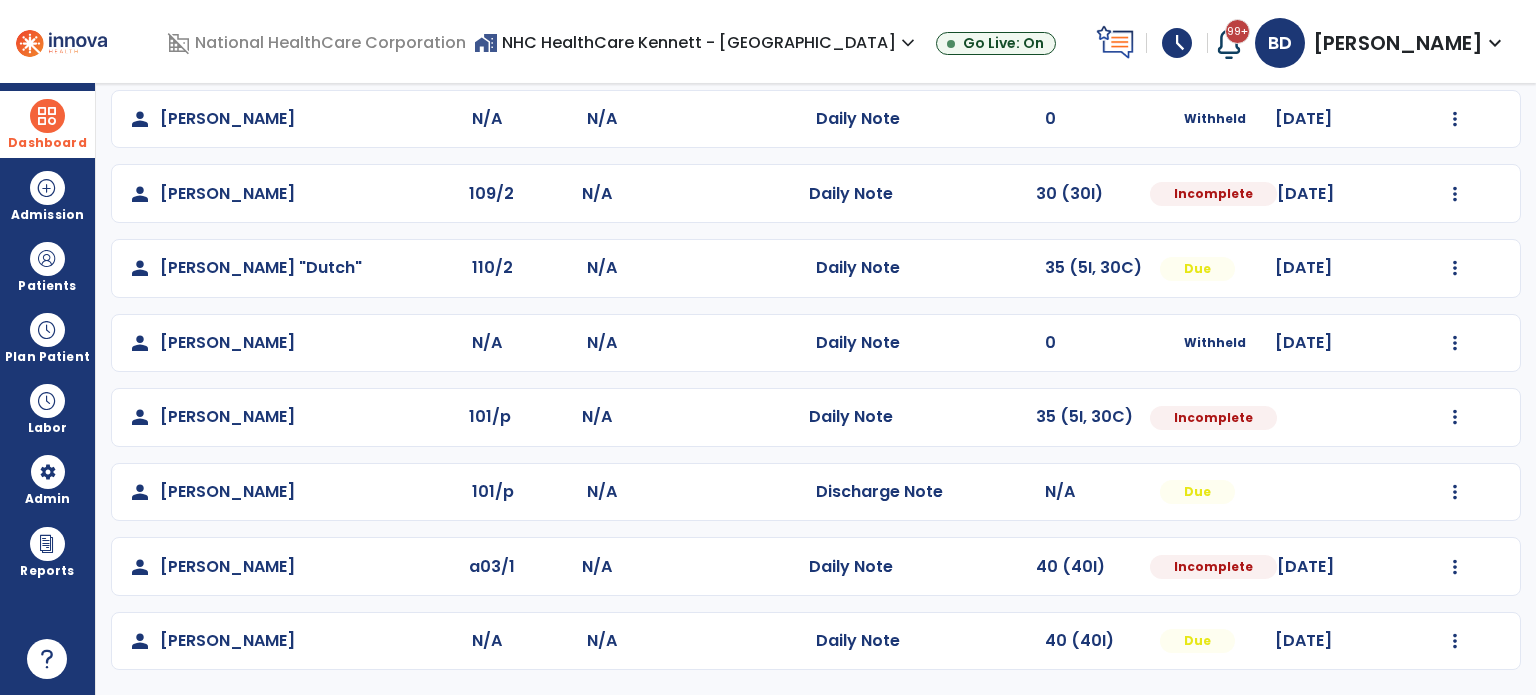 click on "Mark Visit As Complete   Reset Note   Open Document   G + C Mins" 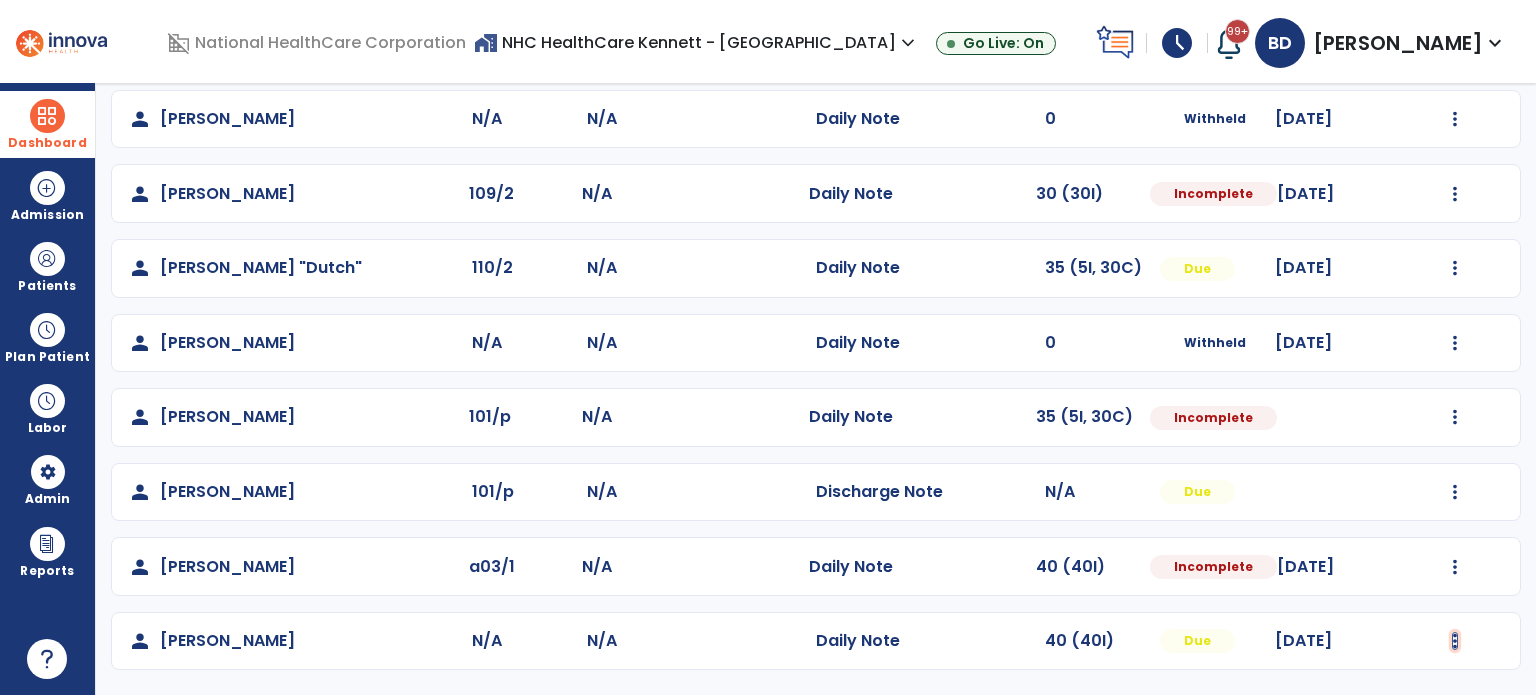 click at bounding box center (1455, -30) 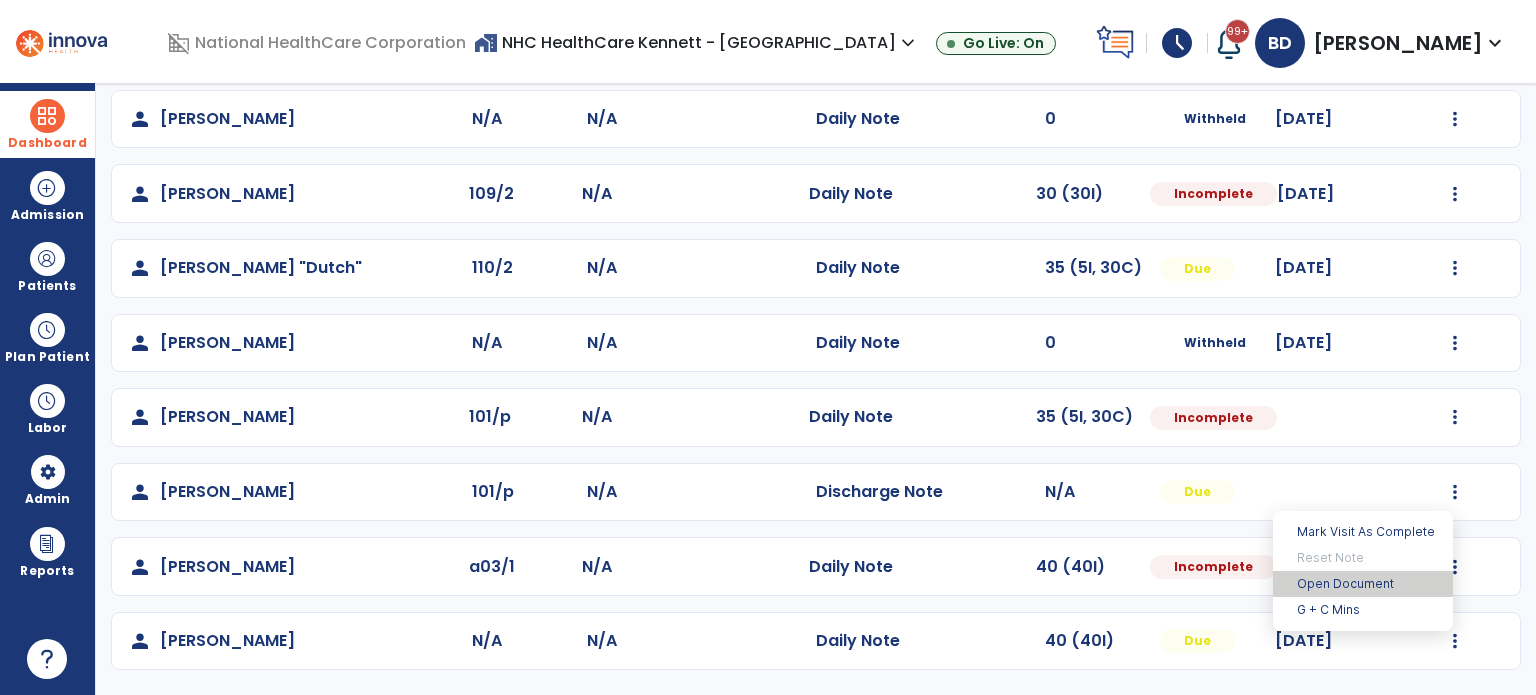 click on "Open Document" at bounding box center [1363, 584] 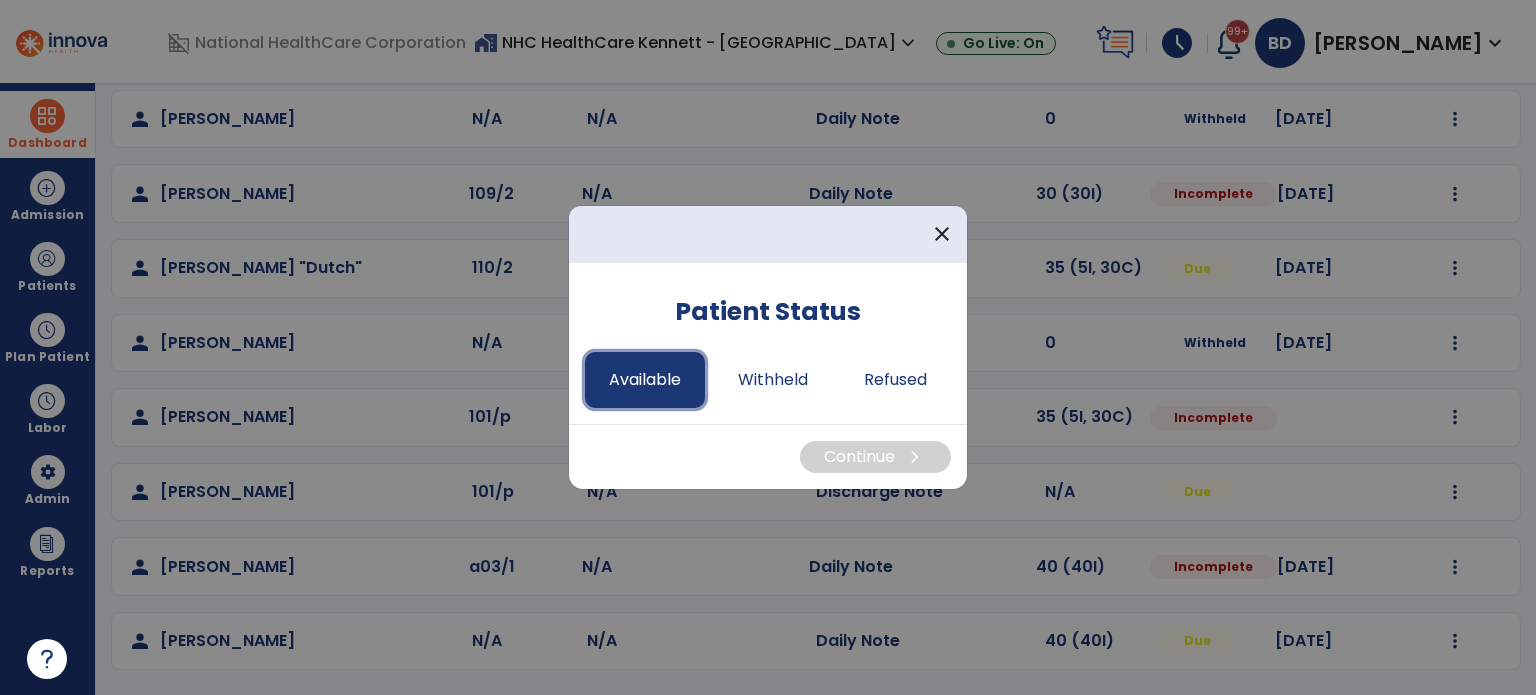 click on "Available" at bounding box center (645, 380) 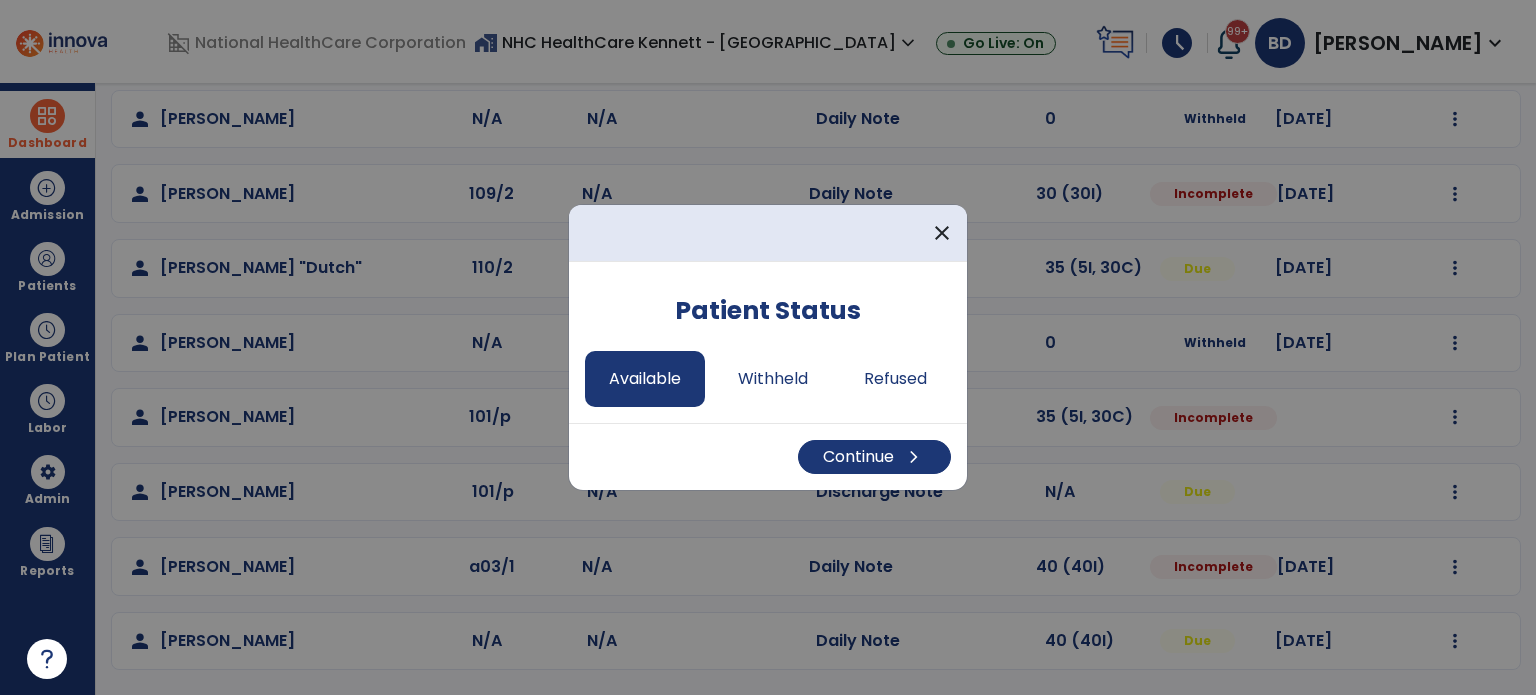 click on "Continue   chevron_right" at bounding box center [768, 456] 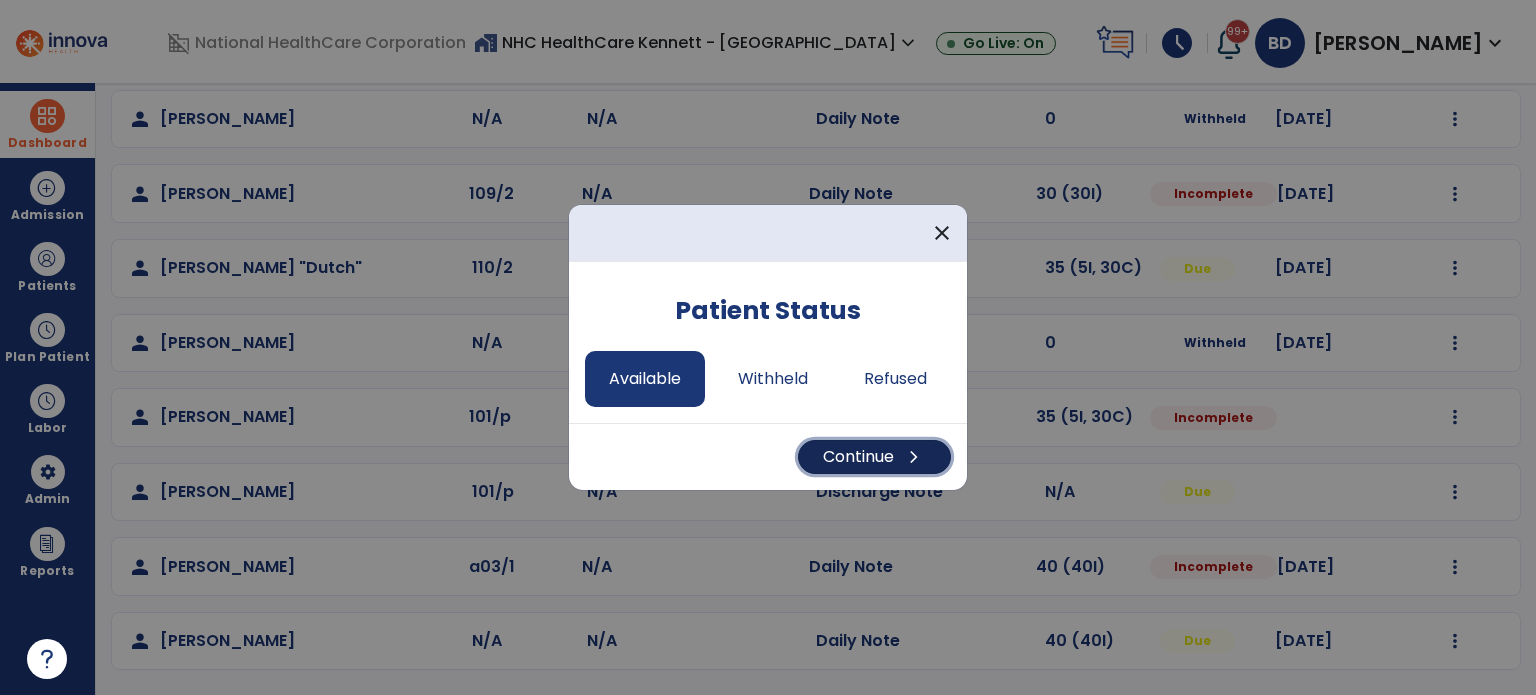 click on "Continue   chevron_right" at bounding box center (874, 457) 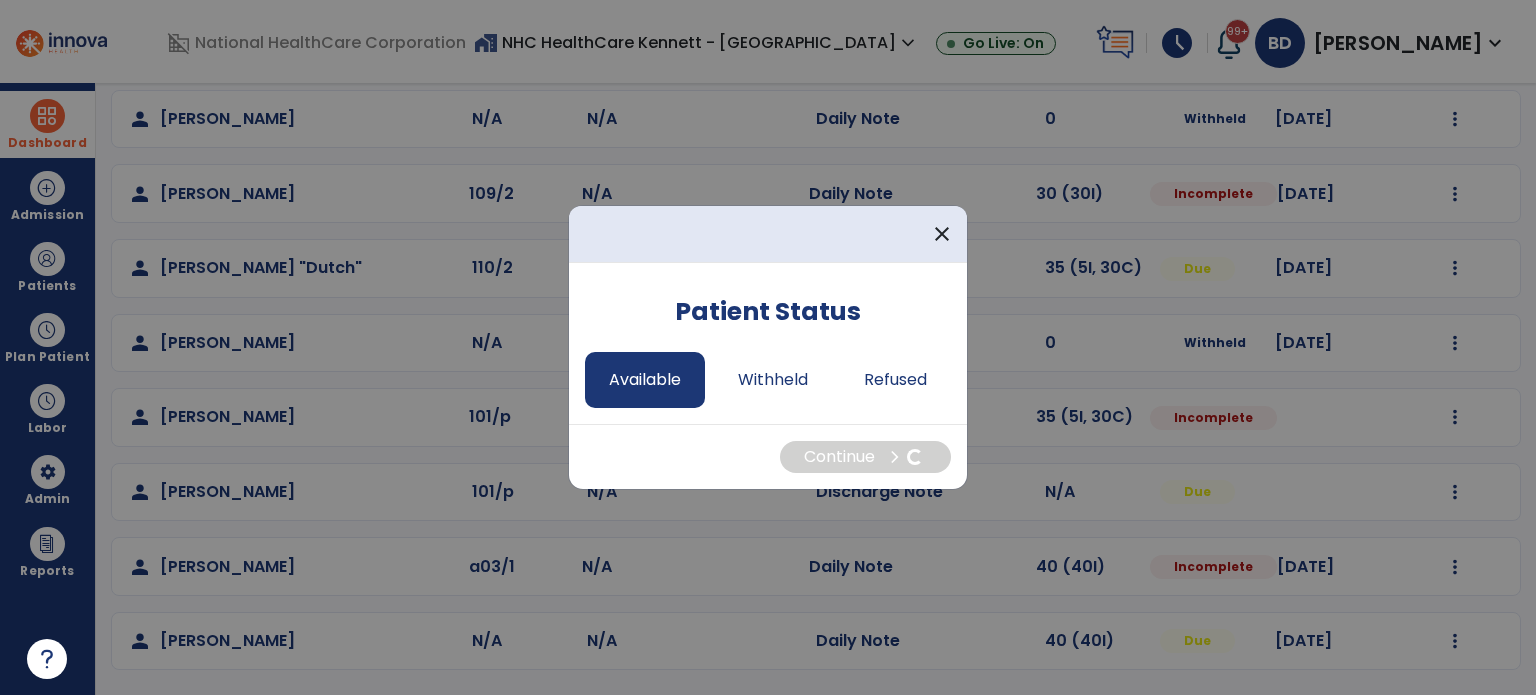 select on "*" 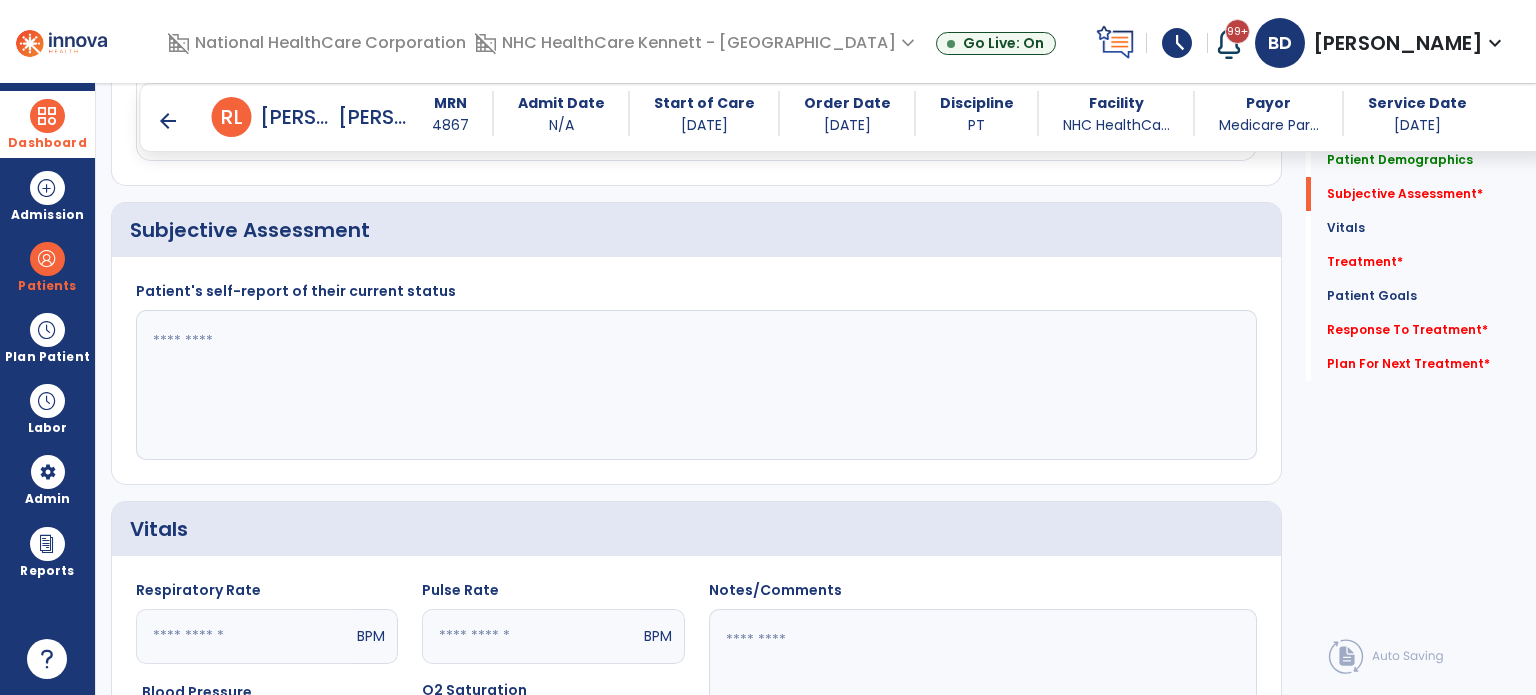 scroll, scrollTop: 452, scrollLeft: 0, axis: vertical 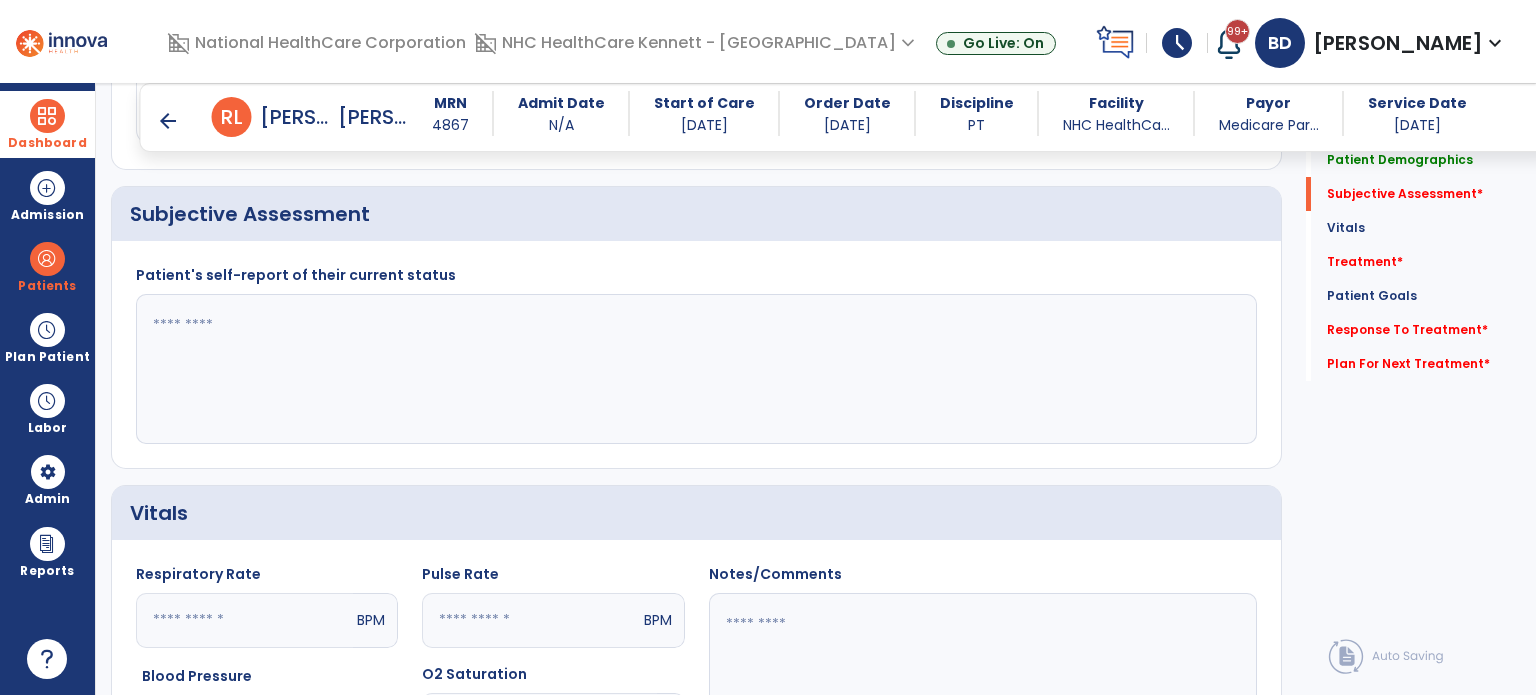 click 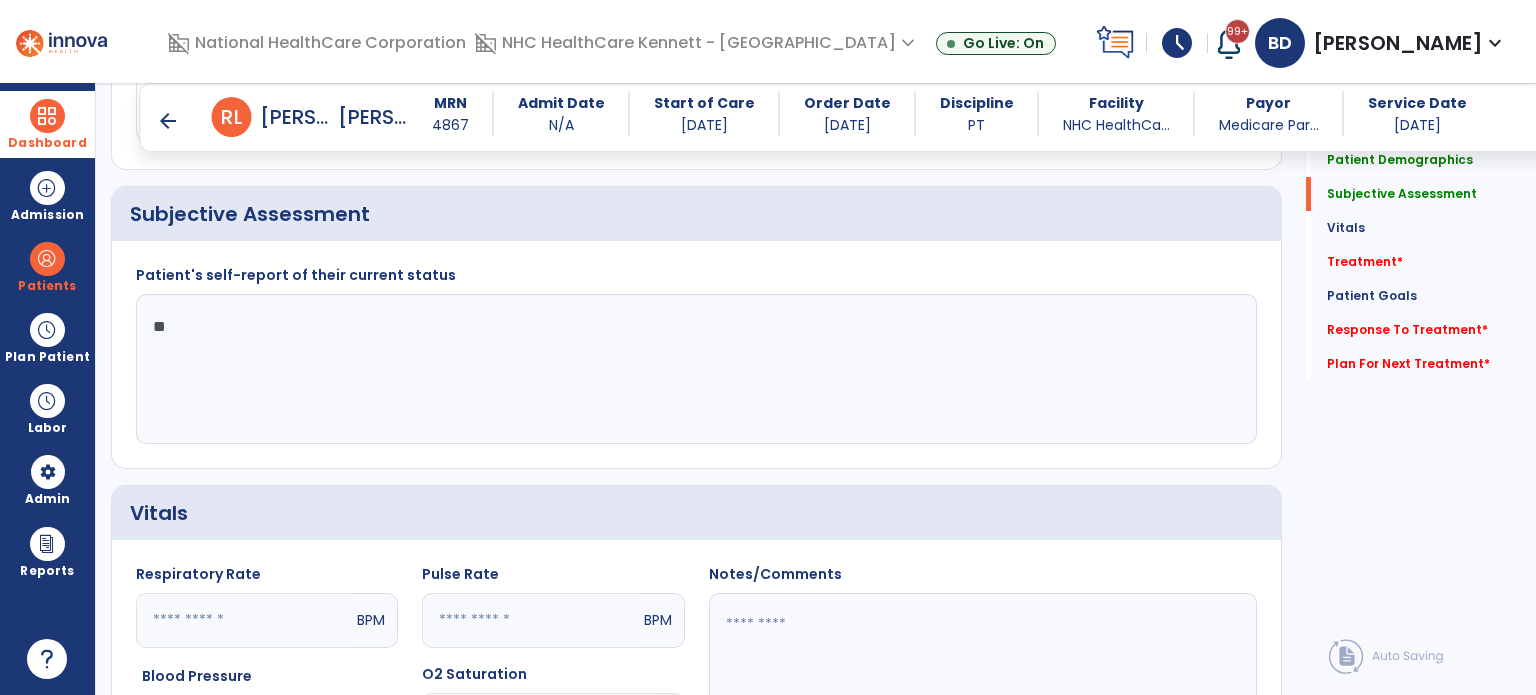 type on "*" 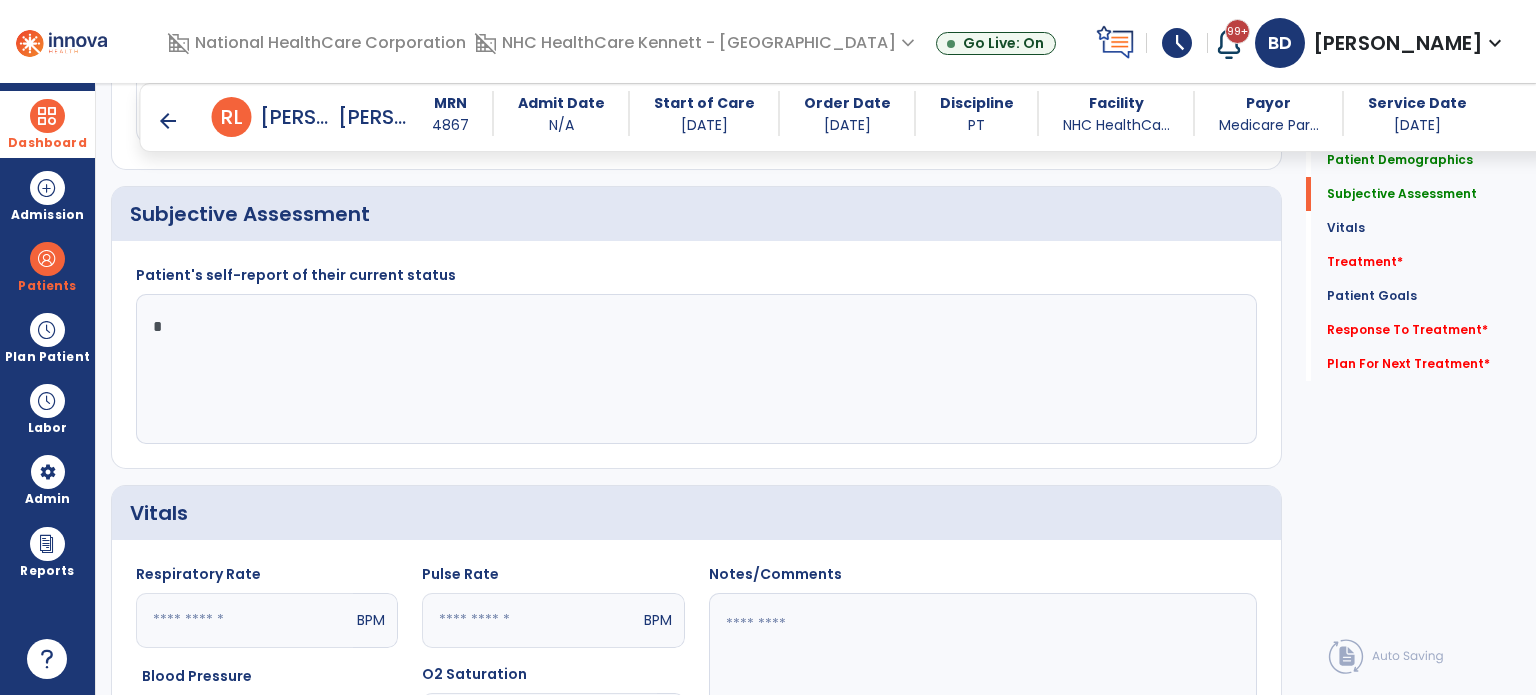 type 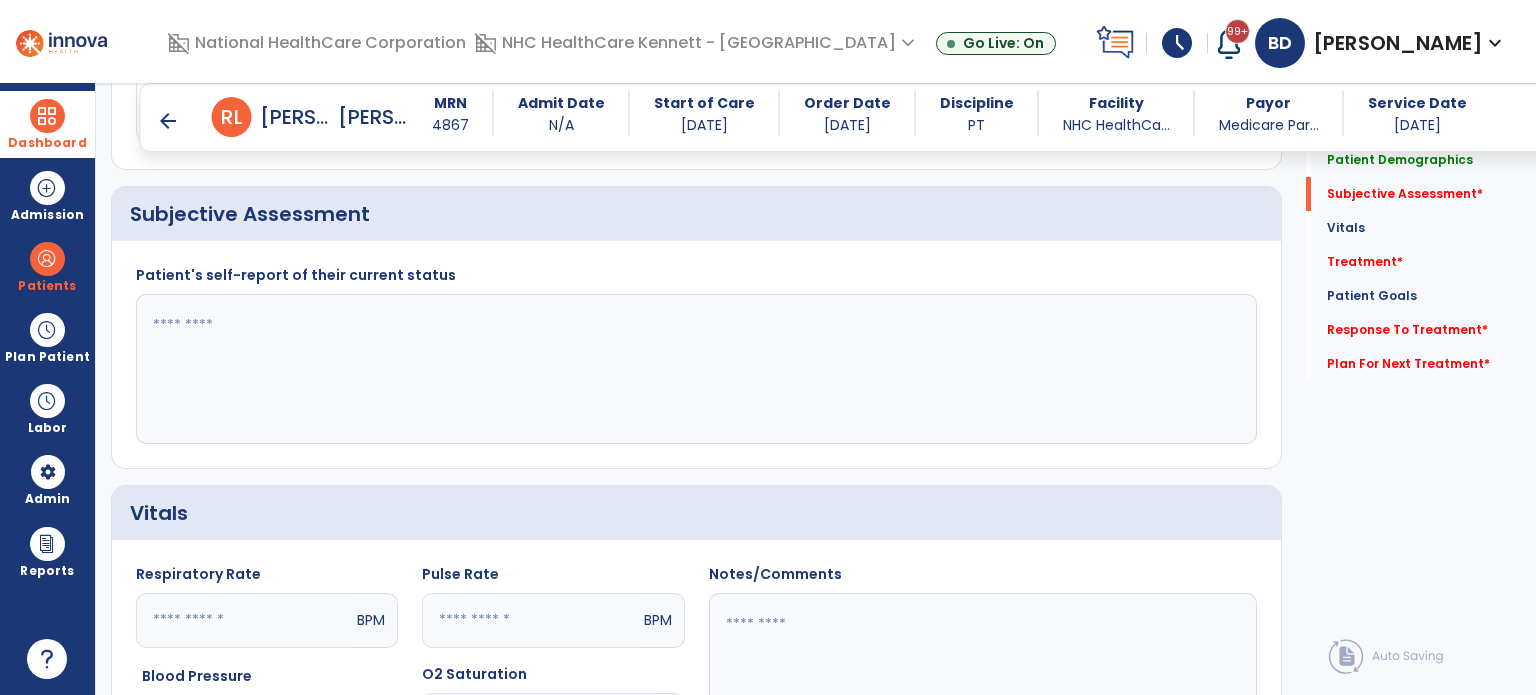 click on "arrow_back" at bounding box center [168, 121] 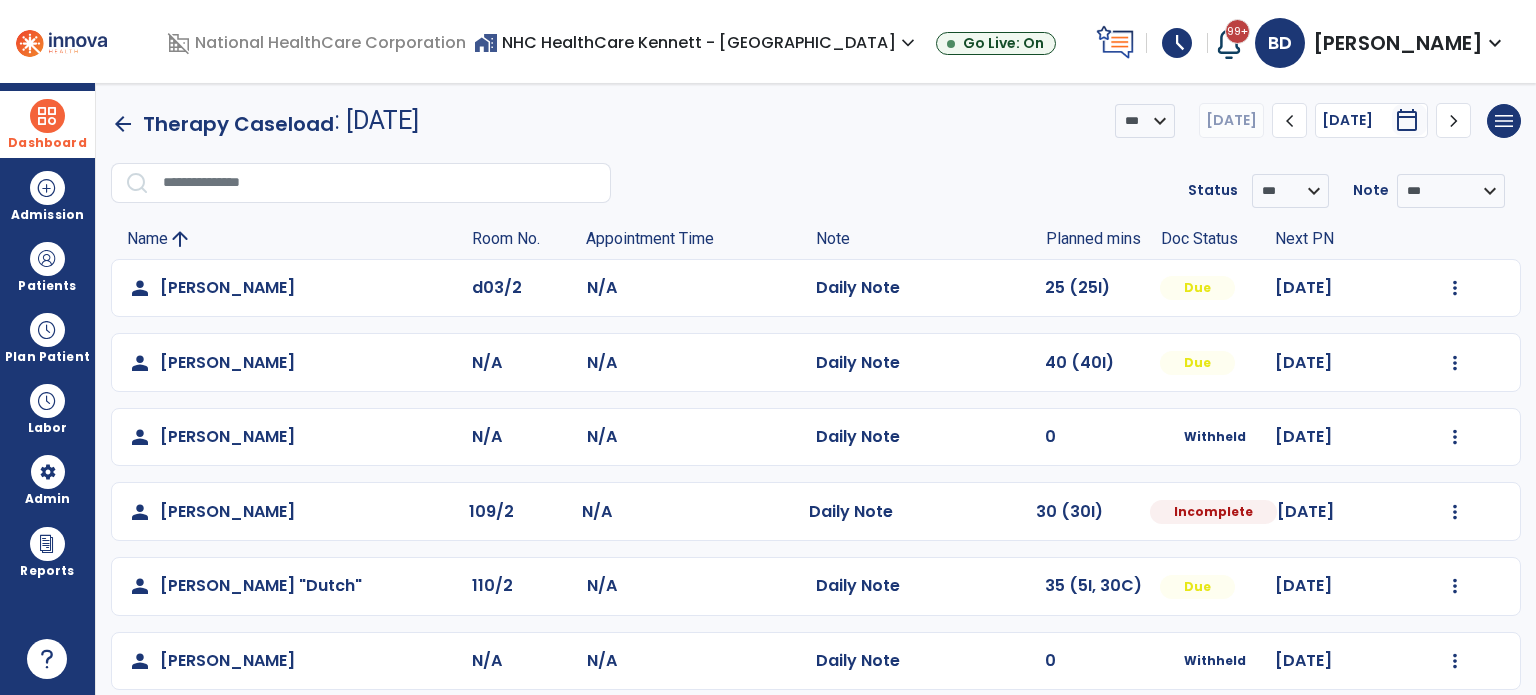 scroll, scrollTop: 319, scrollLeft: 0, axis: vertical 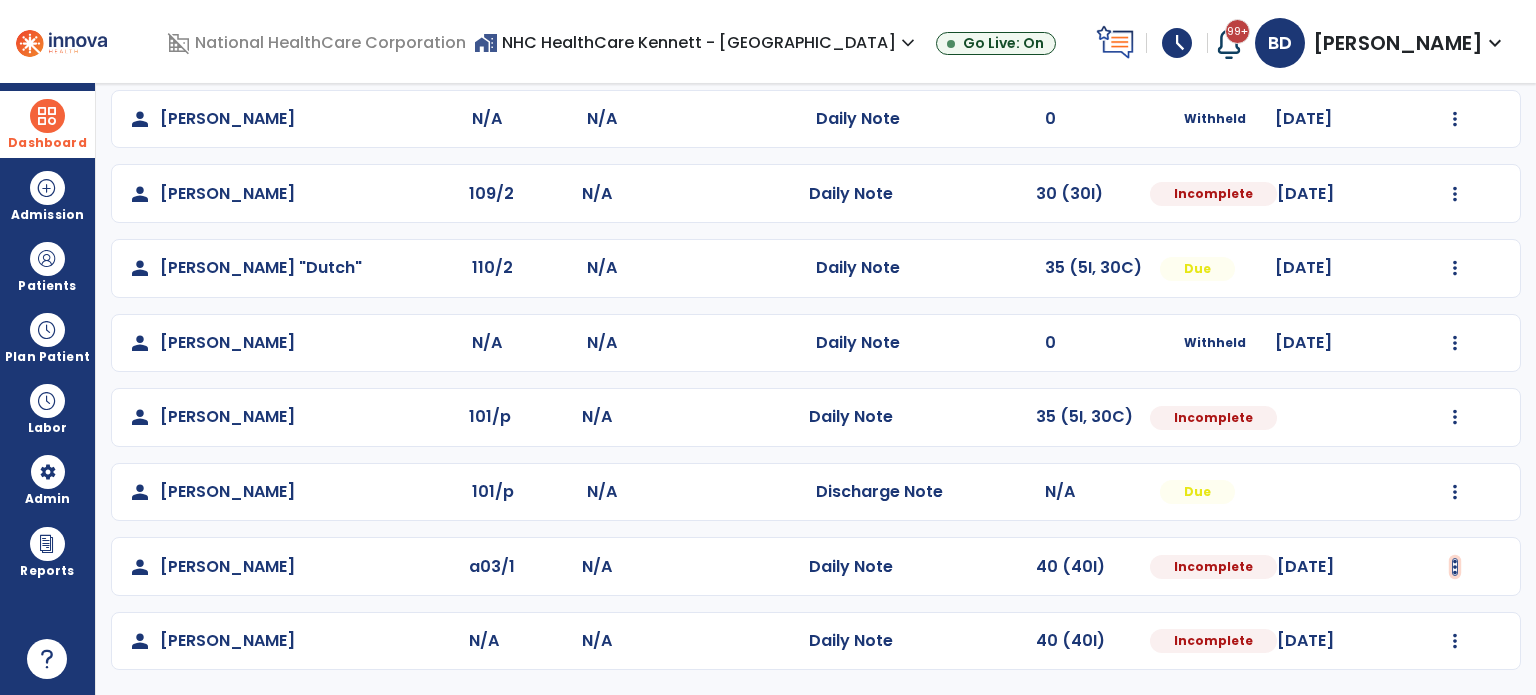 click at bounding box center (1455, -30) 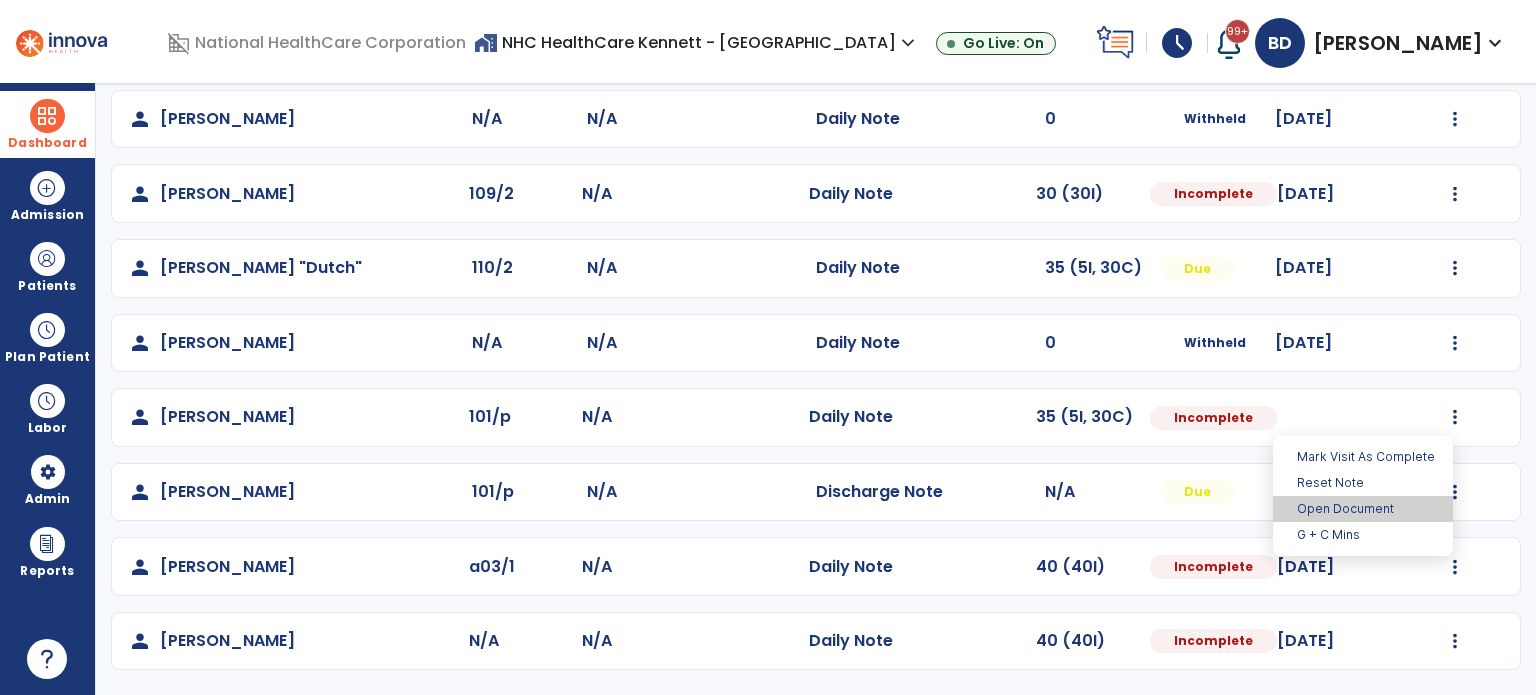 click on "Open Document" at bounding box center (1363, 509) 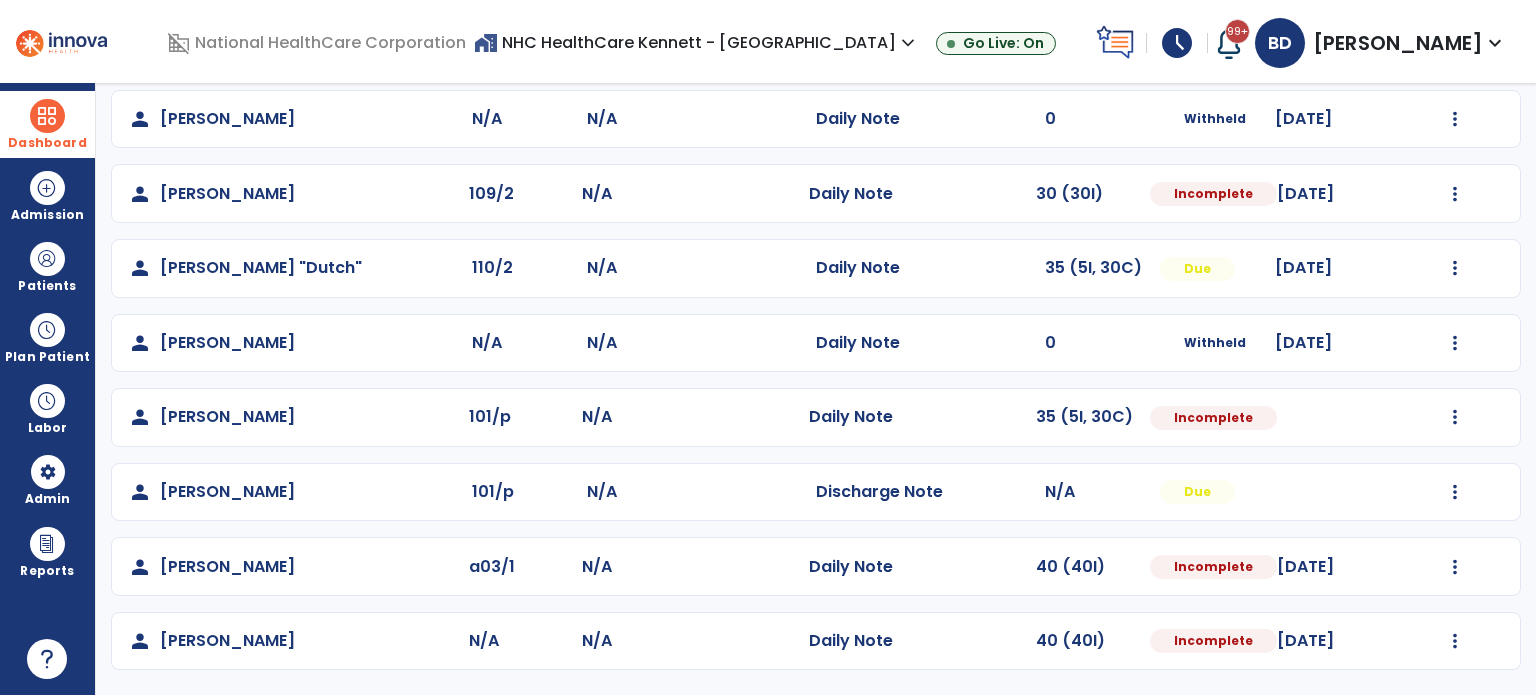 select on "*" 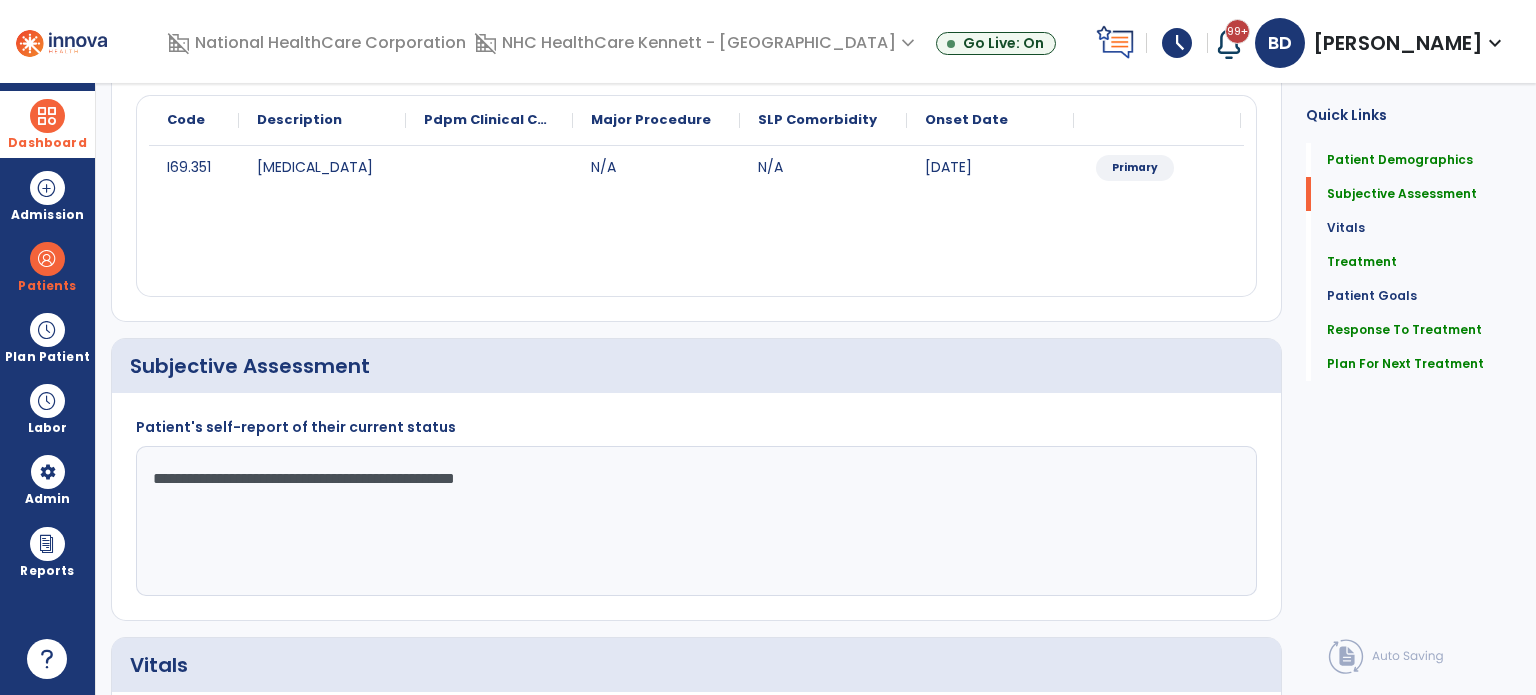 click on "**********" 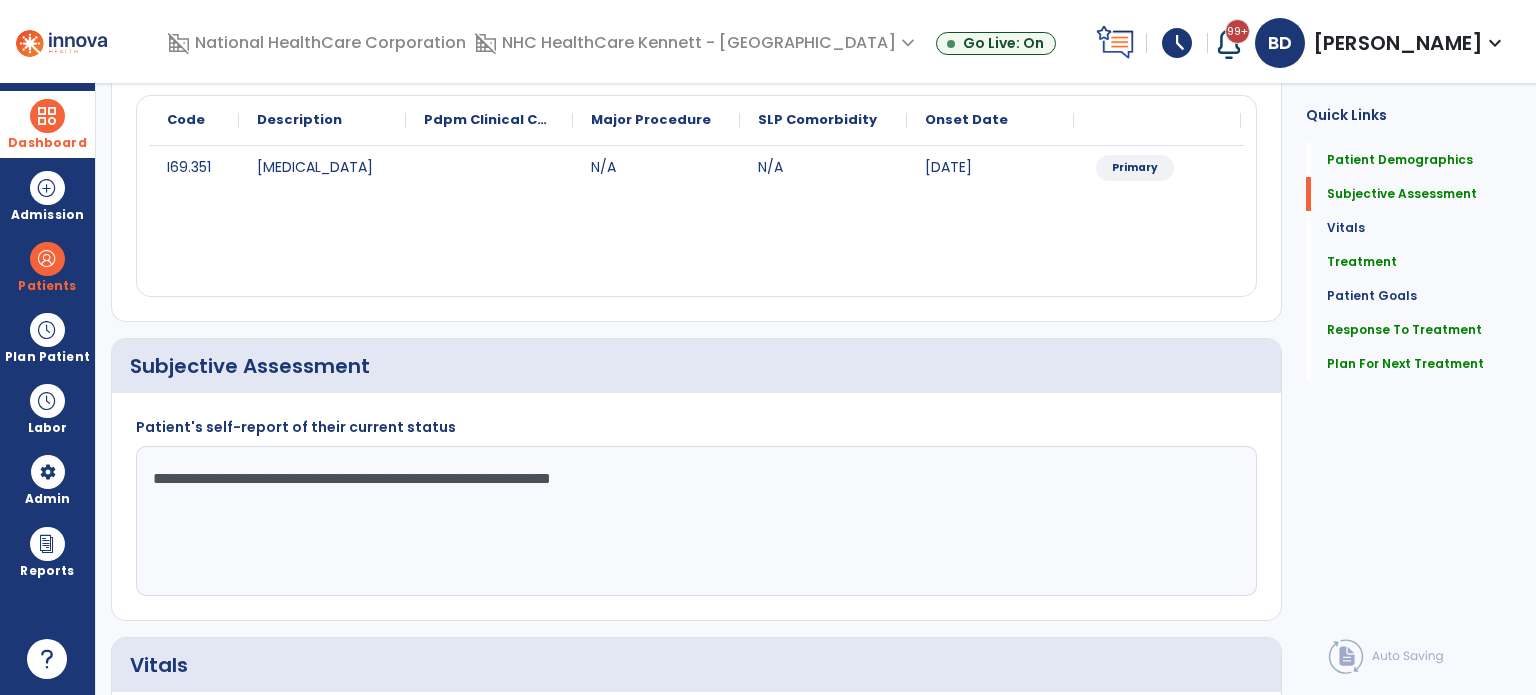 scroll, scrollTop: 0, scrollLeft: 0, axis: both 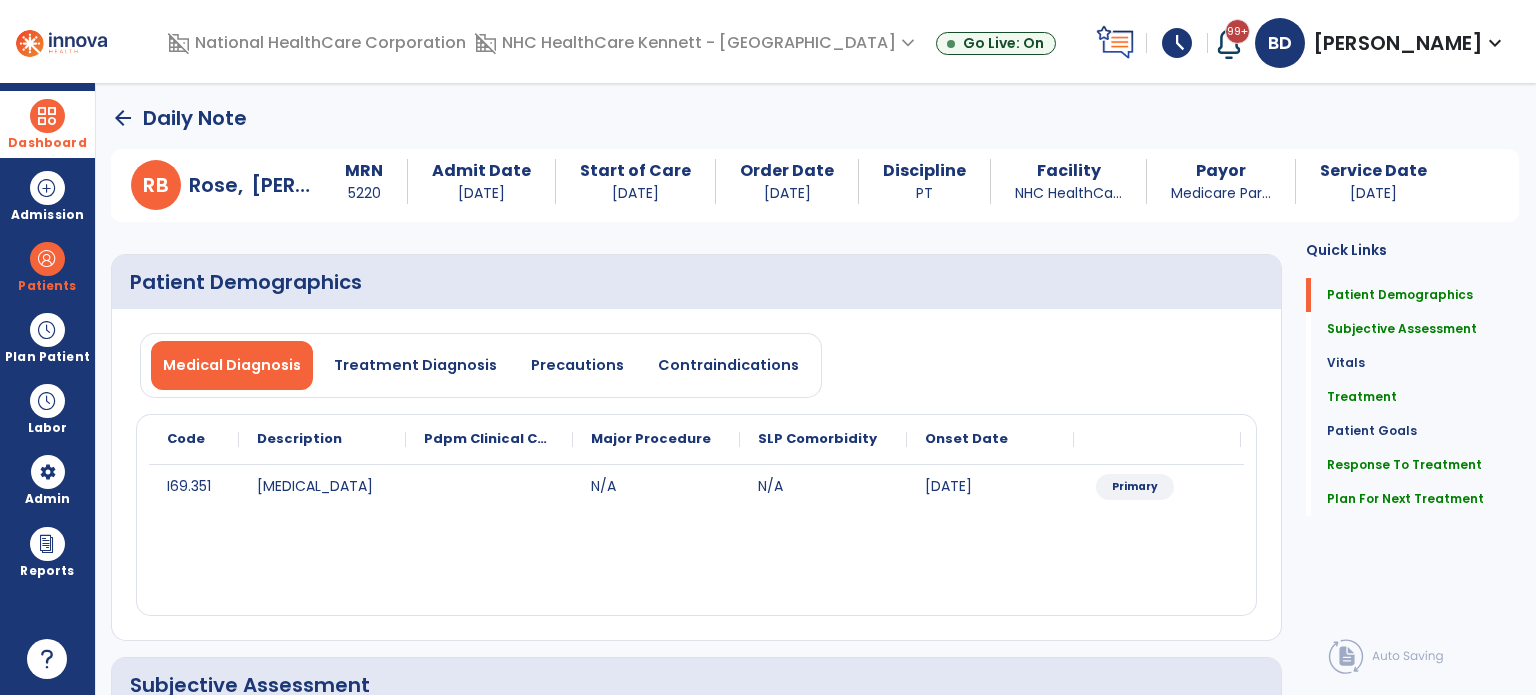 type on "**********" 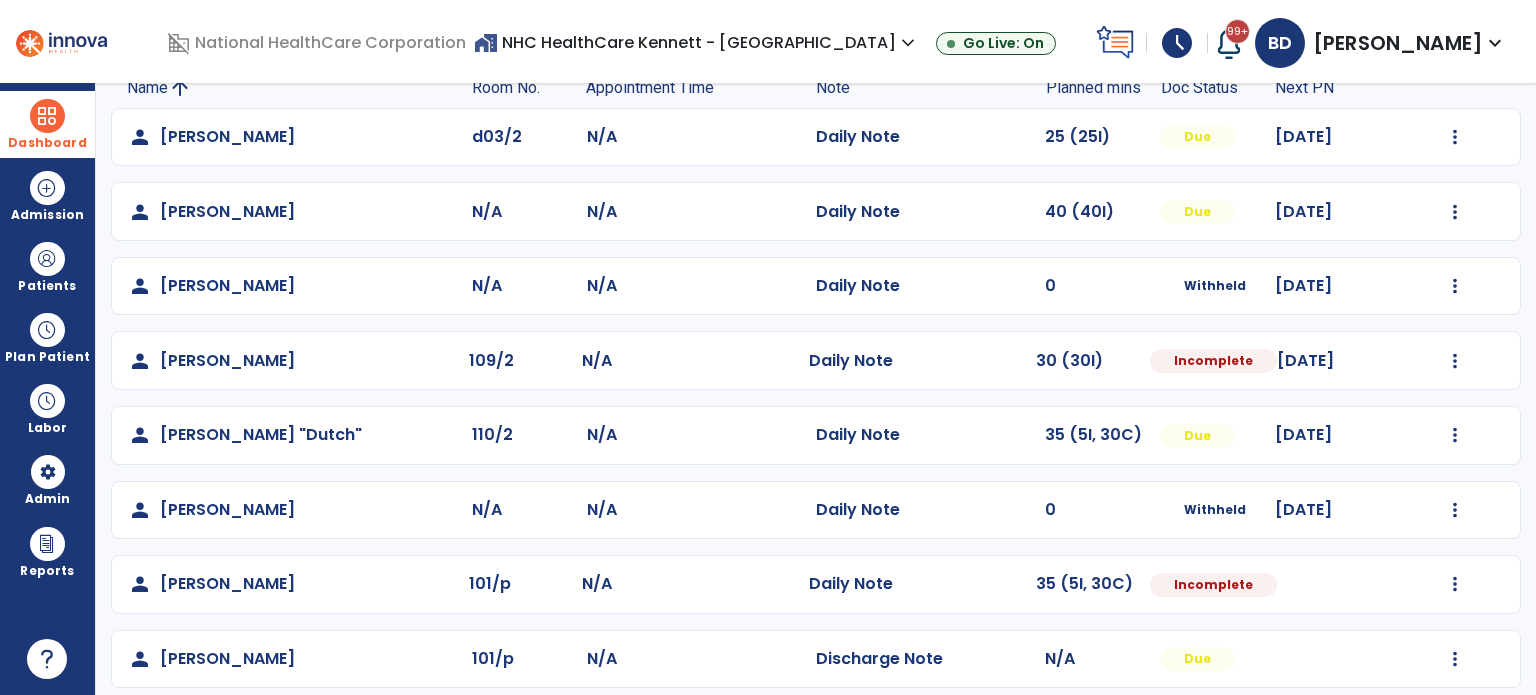 scroll, scrollTop: 319, scrollLeft: 0, axis: vertical 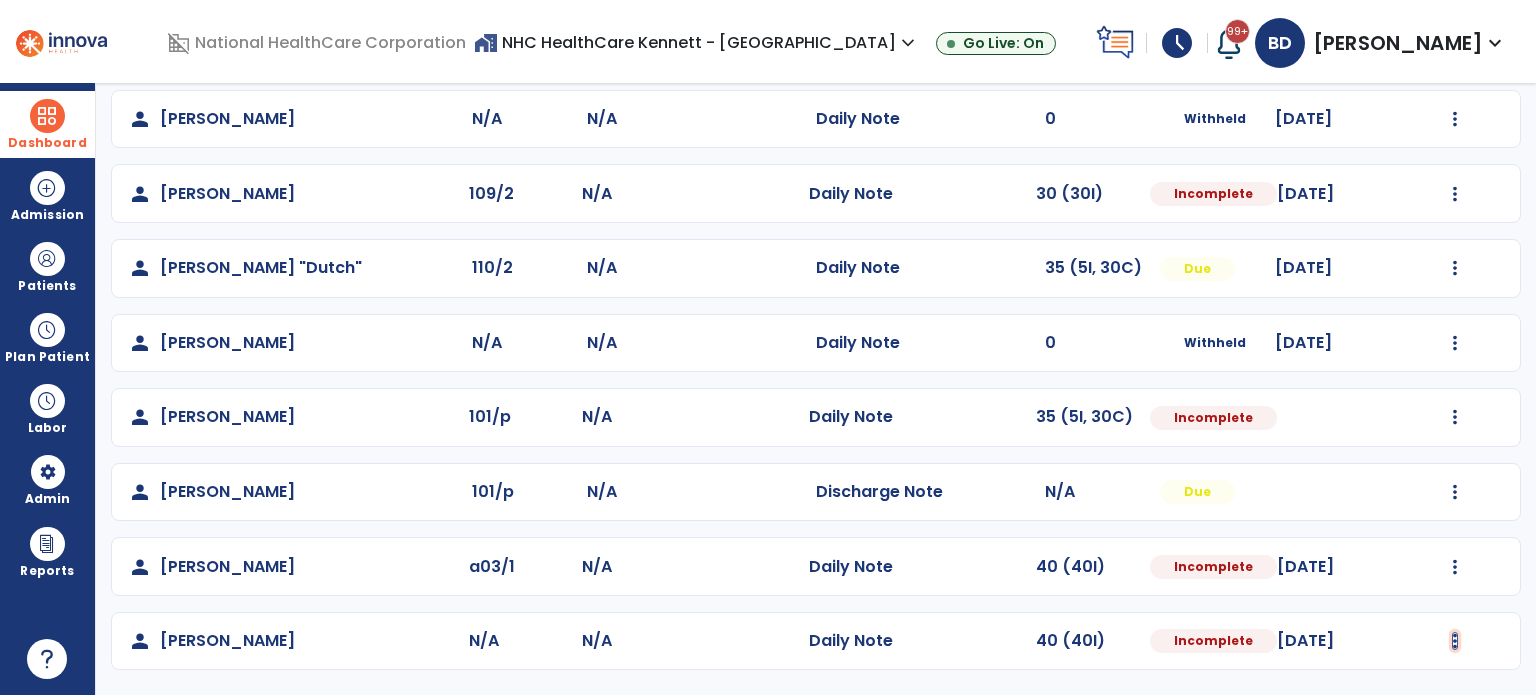click at bounding box center [1455, -30] 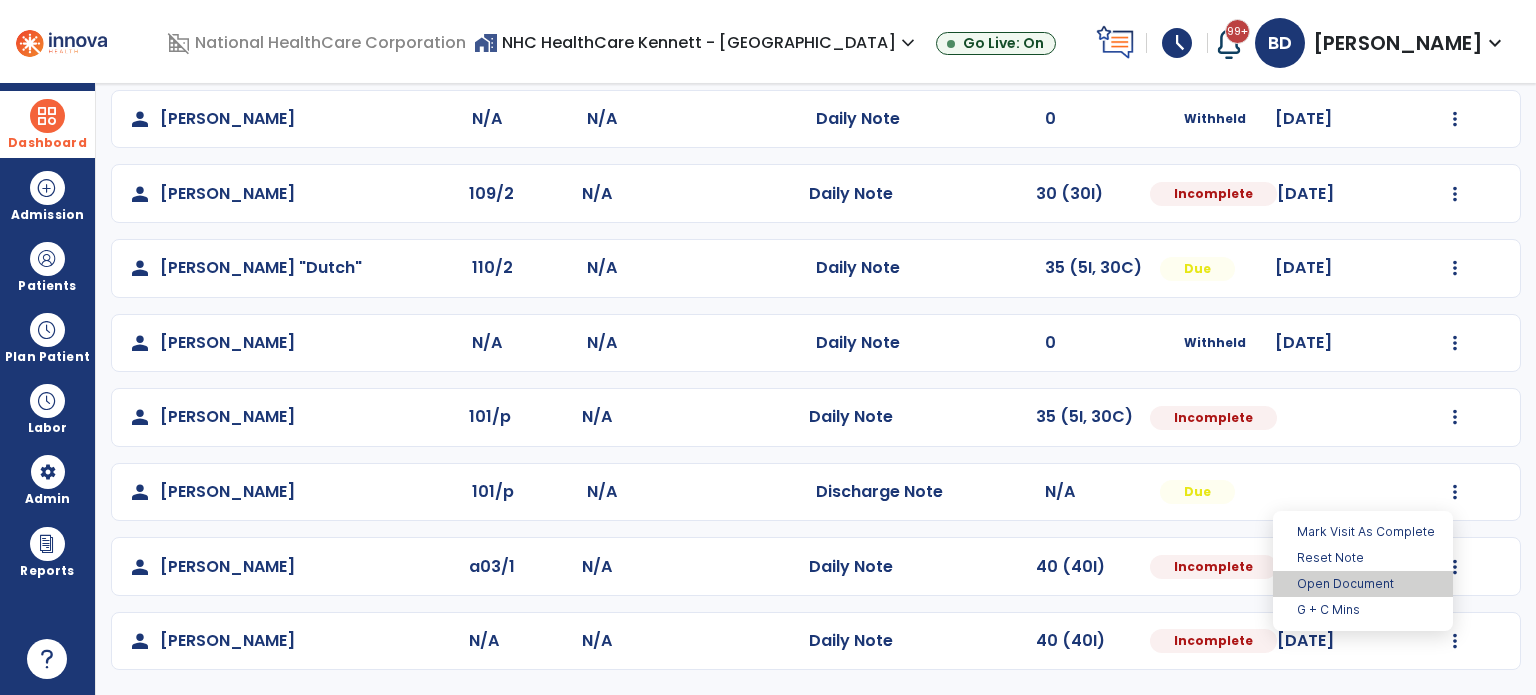 click on "Open Document" at bounding box center (1363, 584) 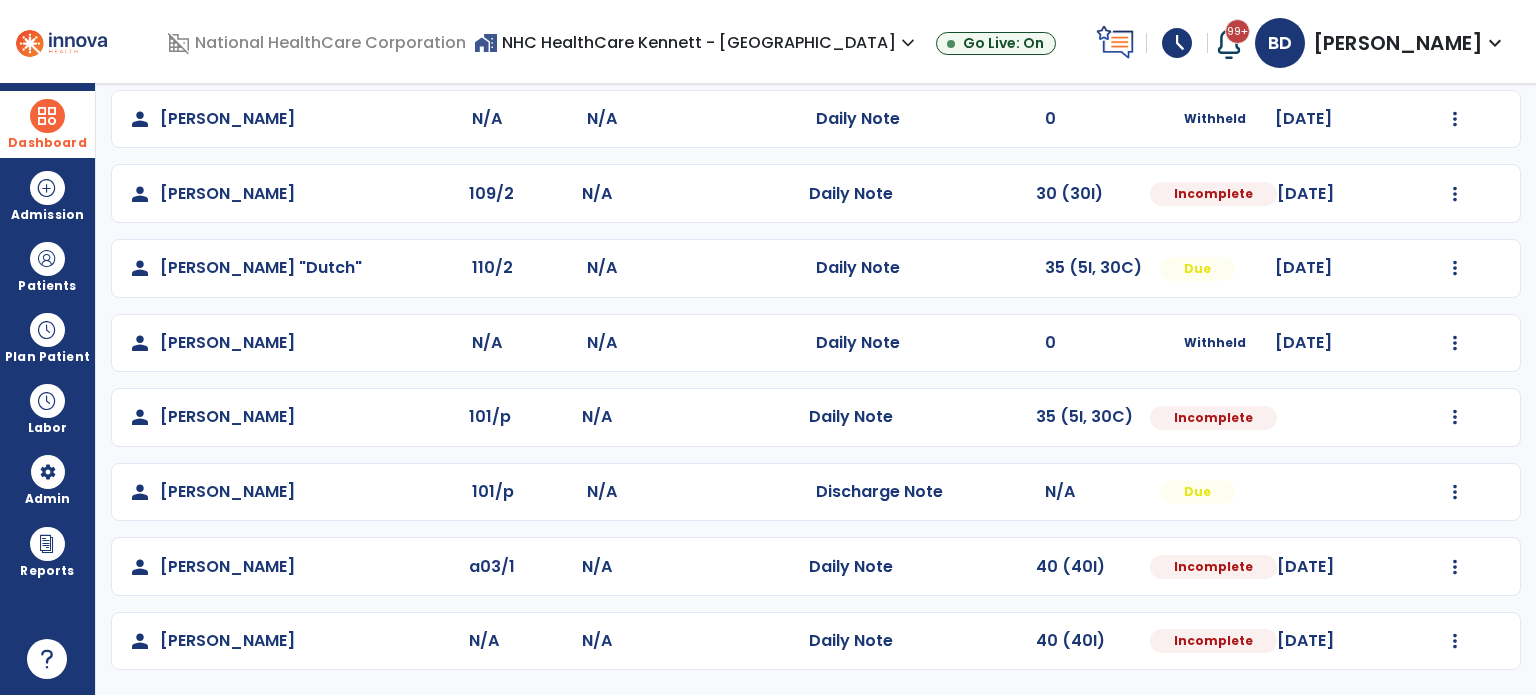 select on "*" 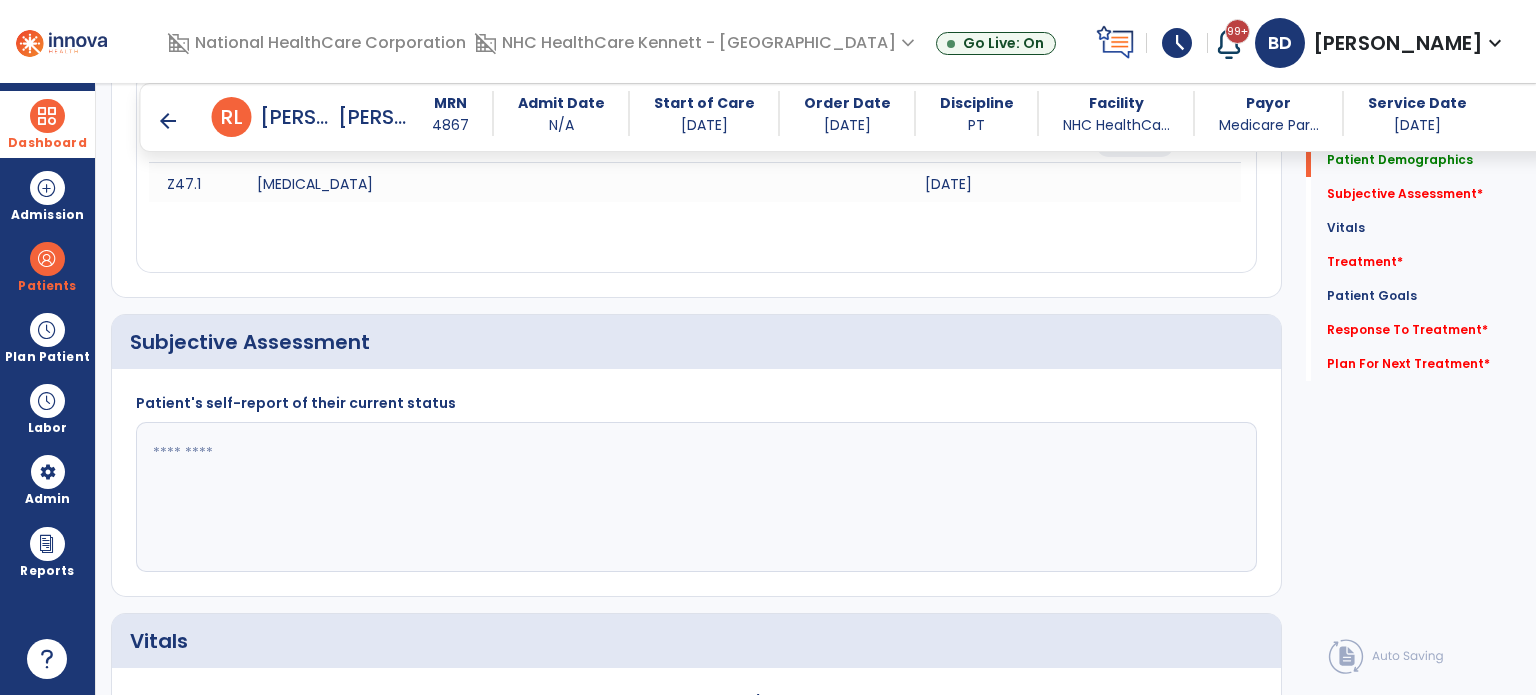 scroll, scrollTop: 336, scrollLeft: 0, axis: vertical 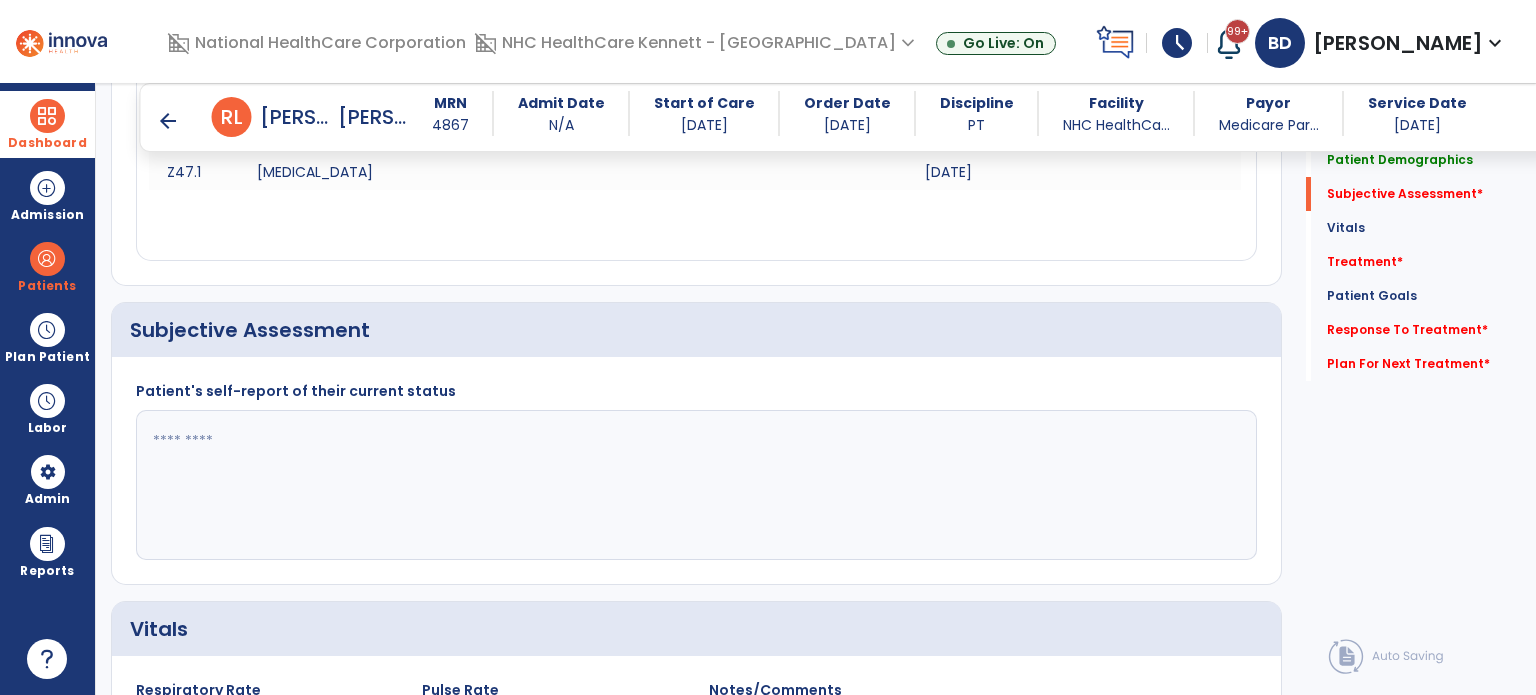 click 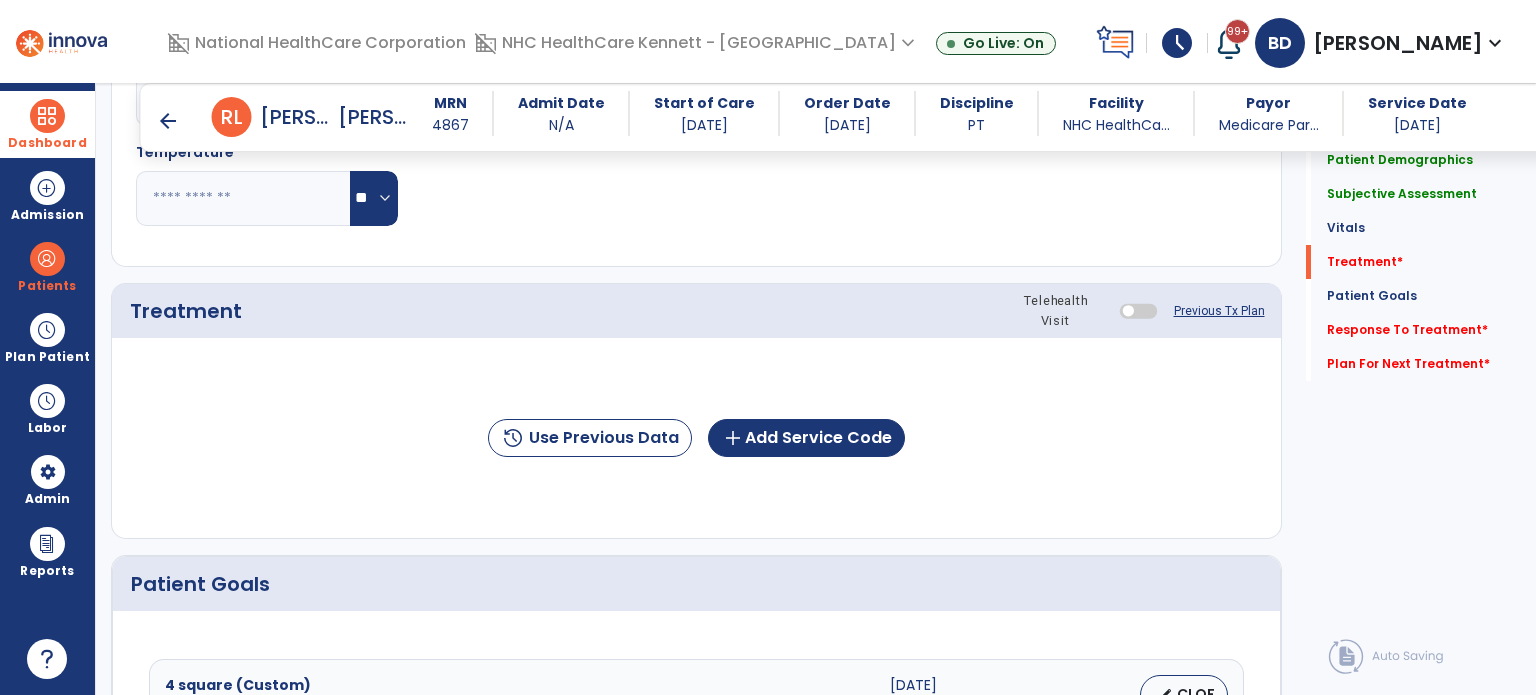 scroll, scrollTop: 1076, scrollLeft: 0, axis: vertical 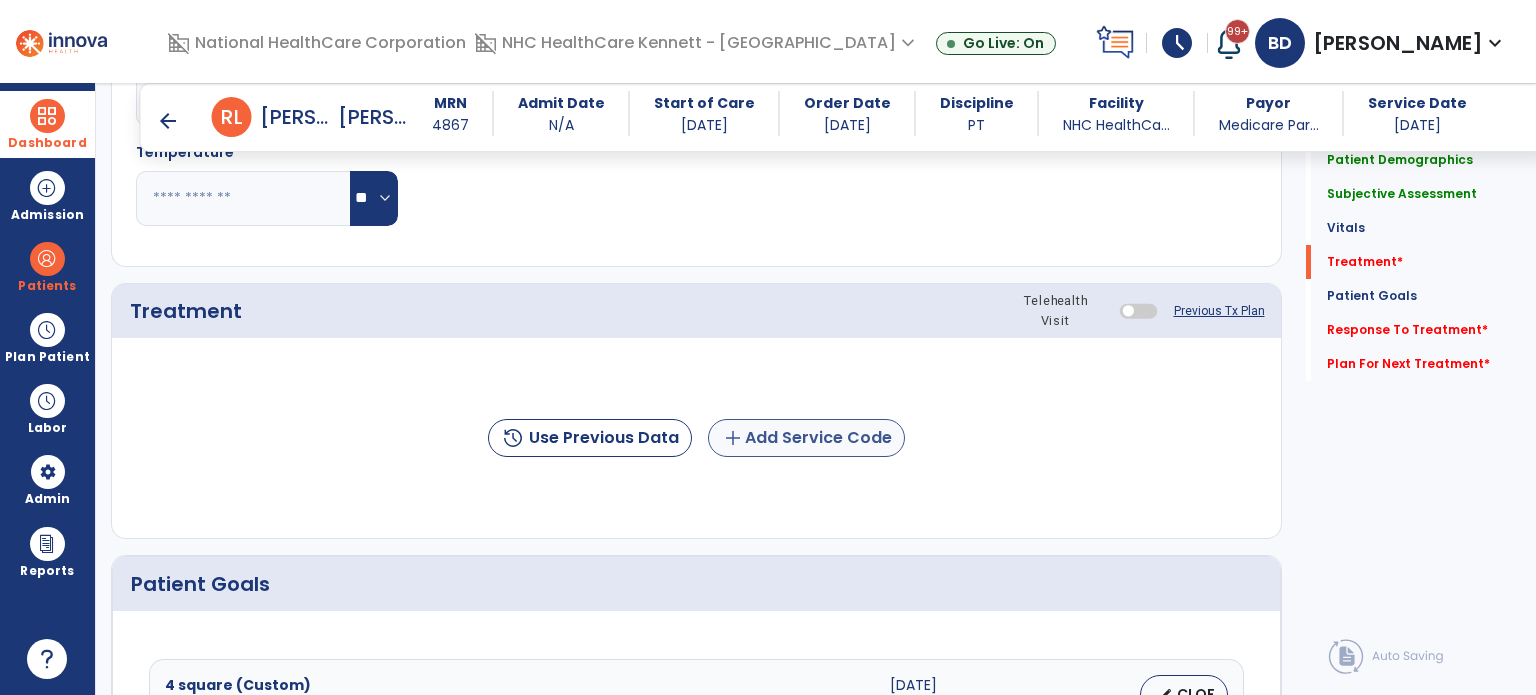 type on "**********" 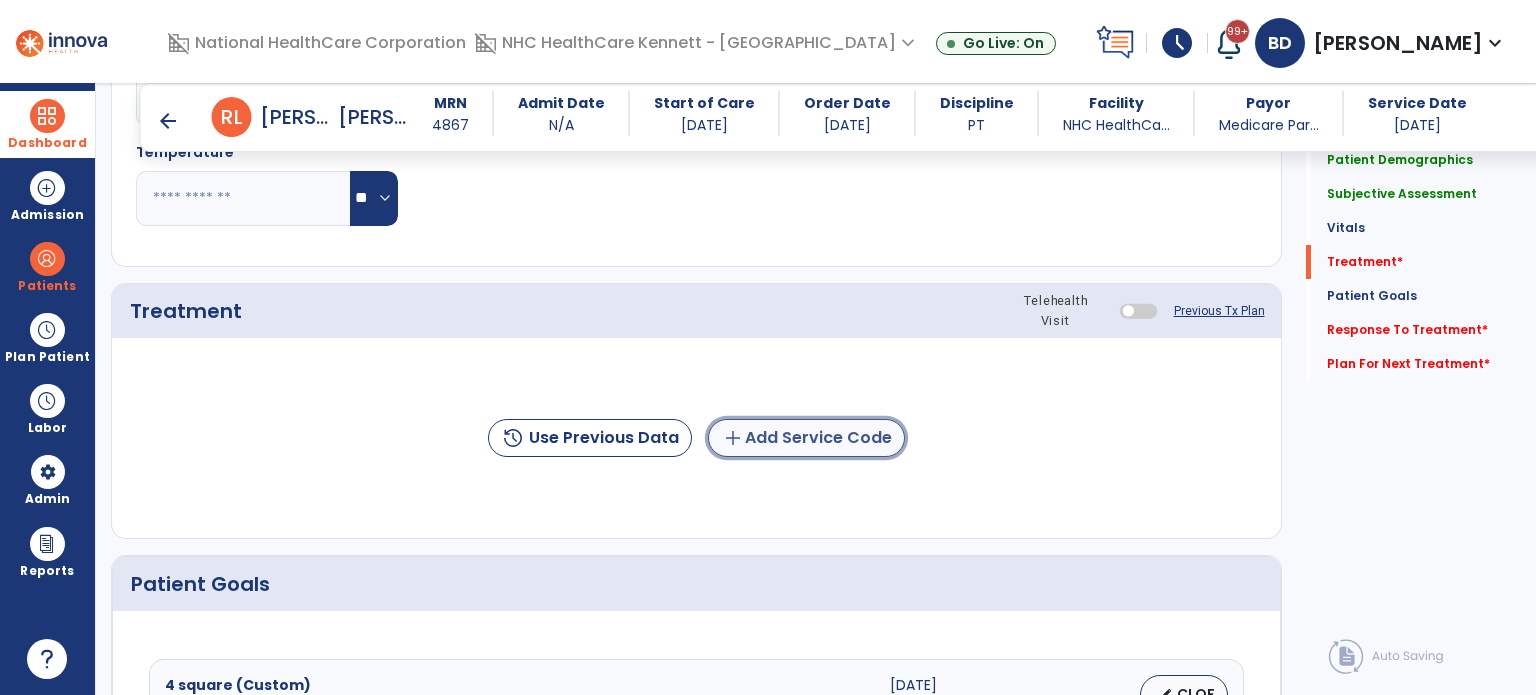 click on "add  Add Service Code" 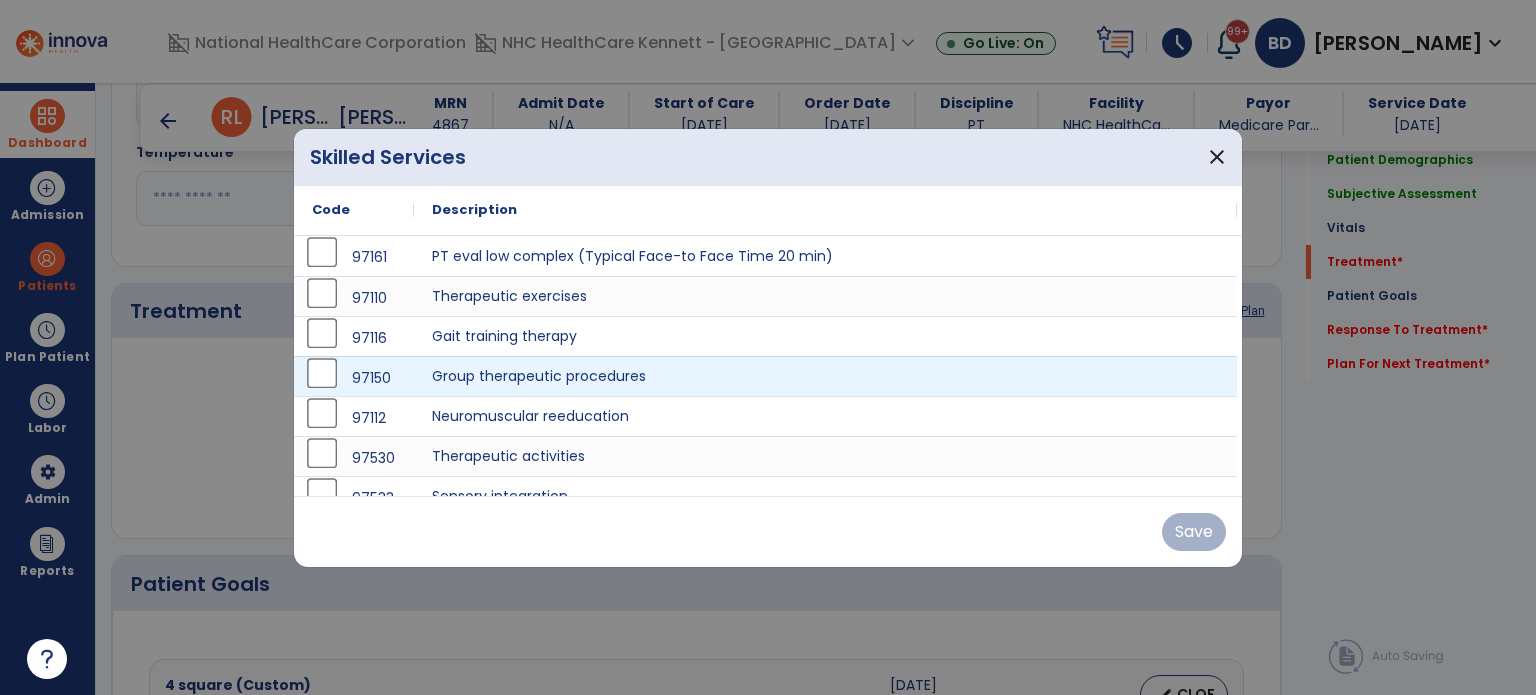 scroll, scrollTop: 20, scrollLeft: 0, axis: vertical 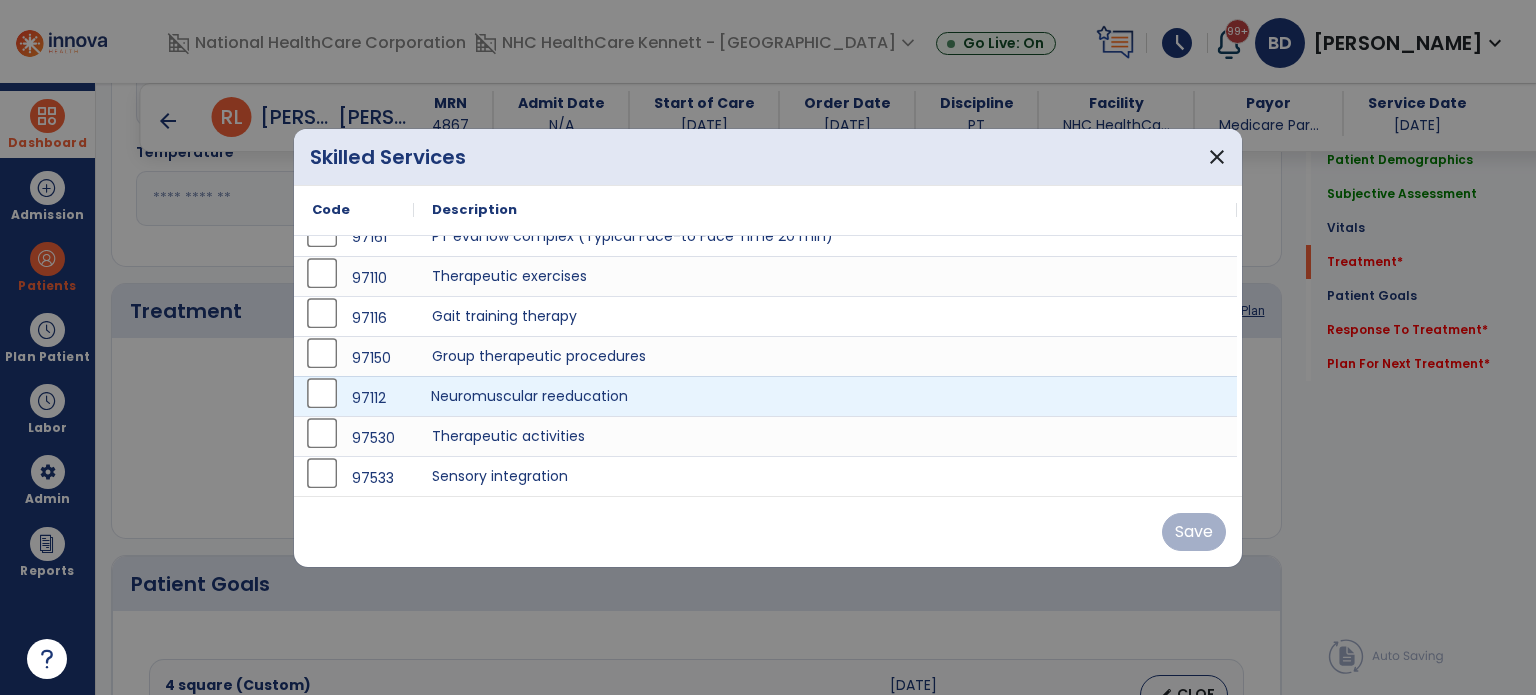 click on "Neuromuscular reeducation" at bounding box center (825, 396) 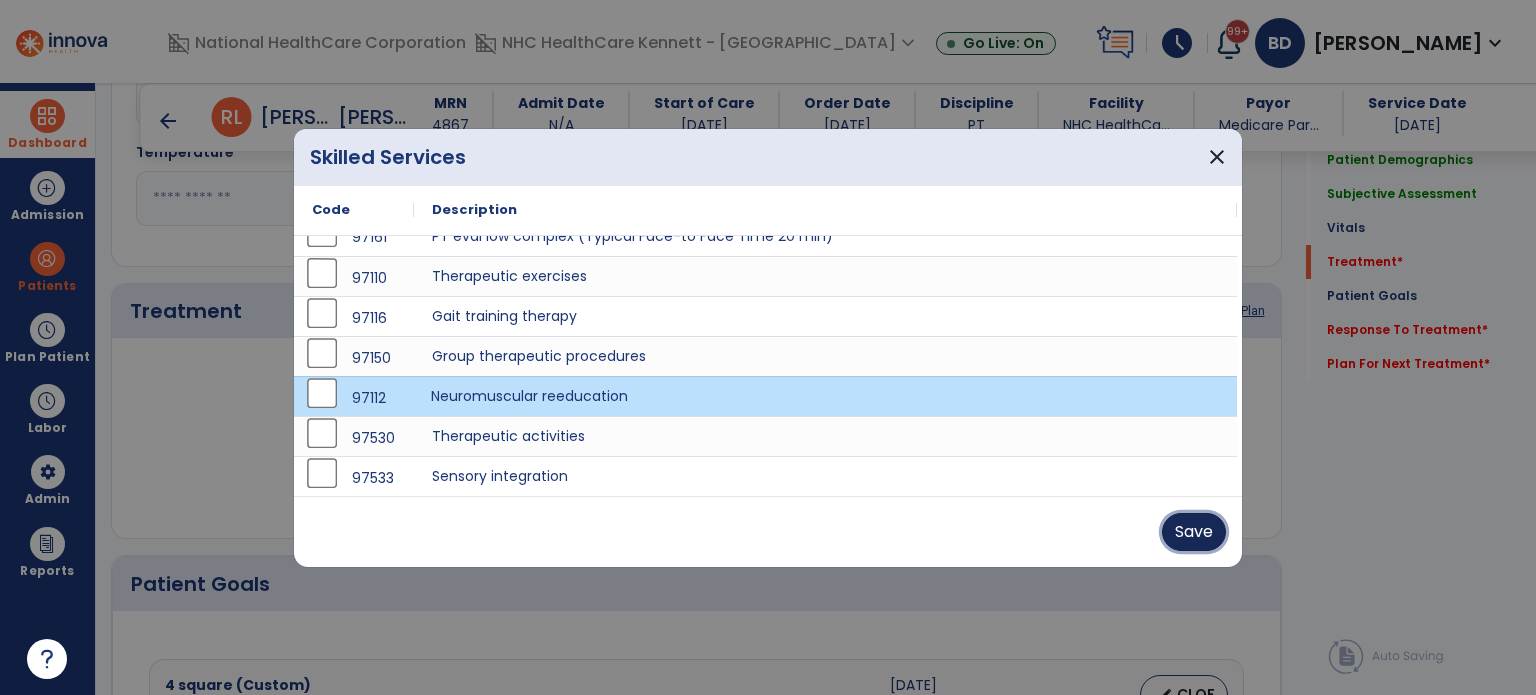 click on "Save" at bounding box center [1194, 532] 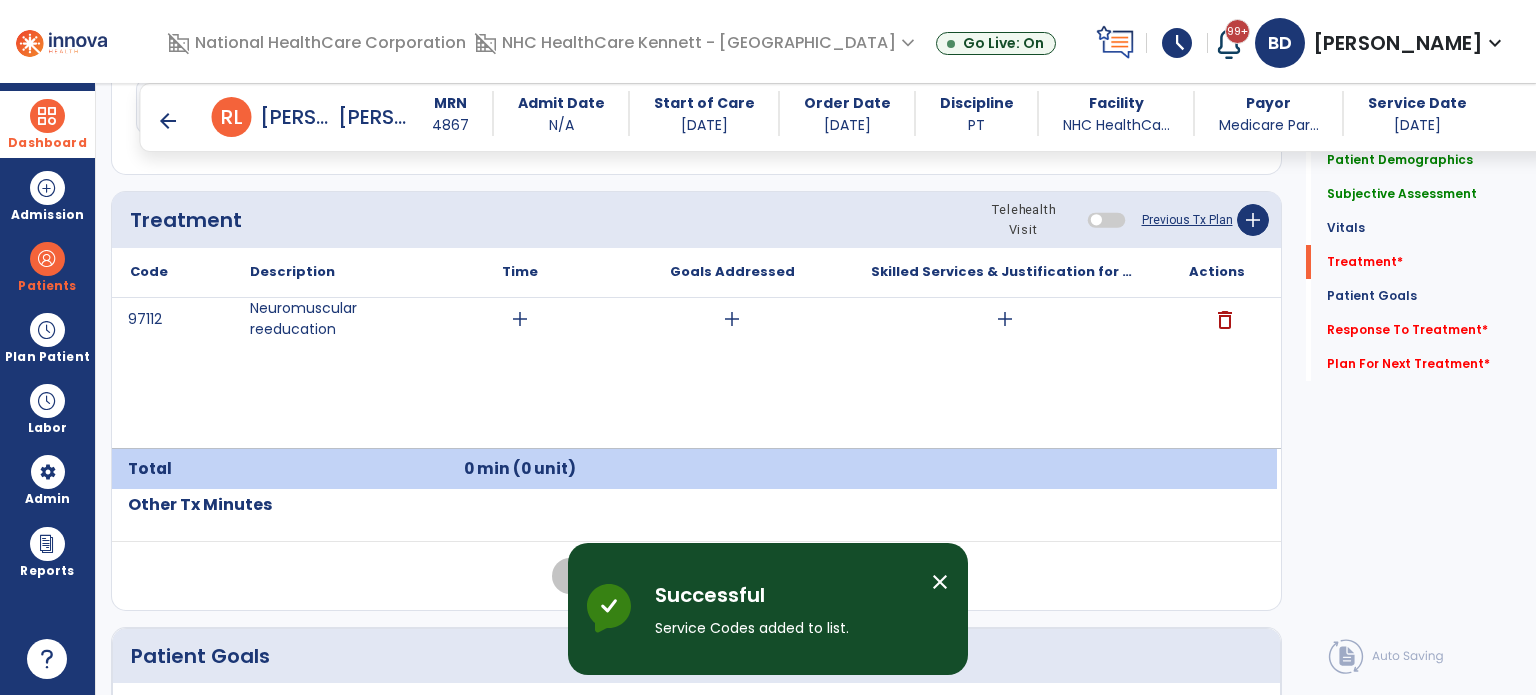 scroll, scrollTop: 1172, scrollLeft: 0, axis: vertical 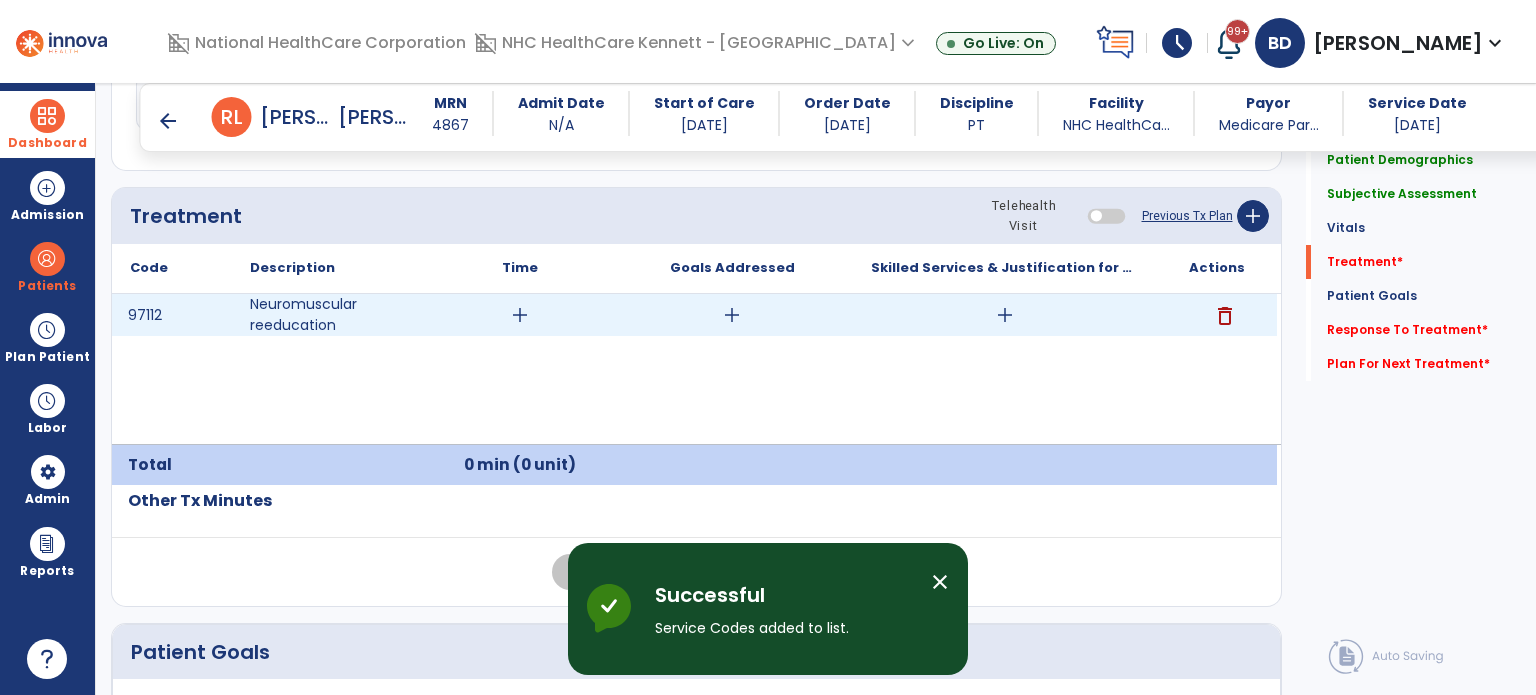 click on "add" at bounding box center [520, 315] 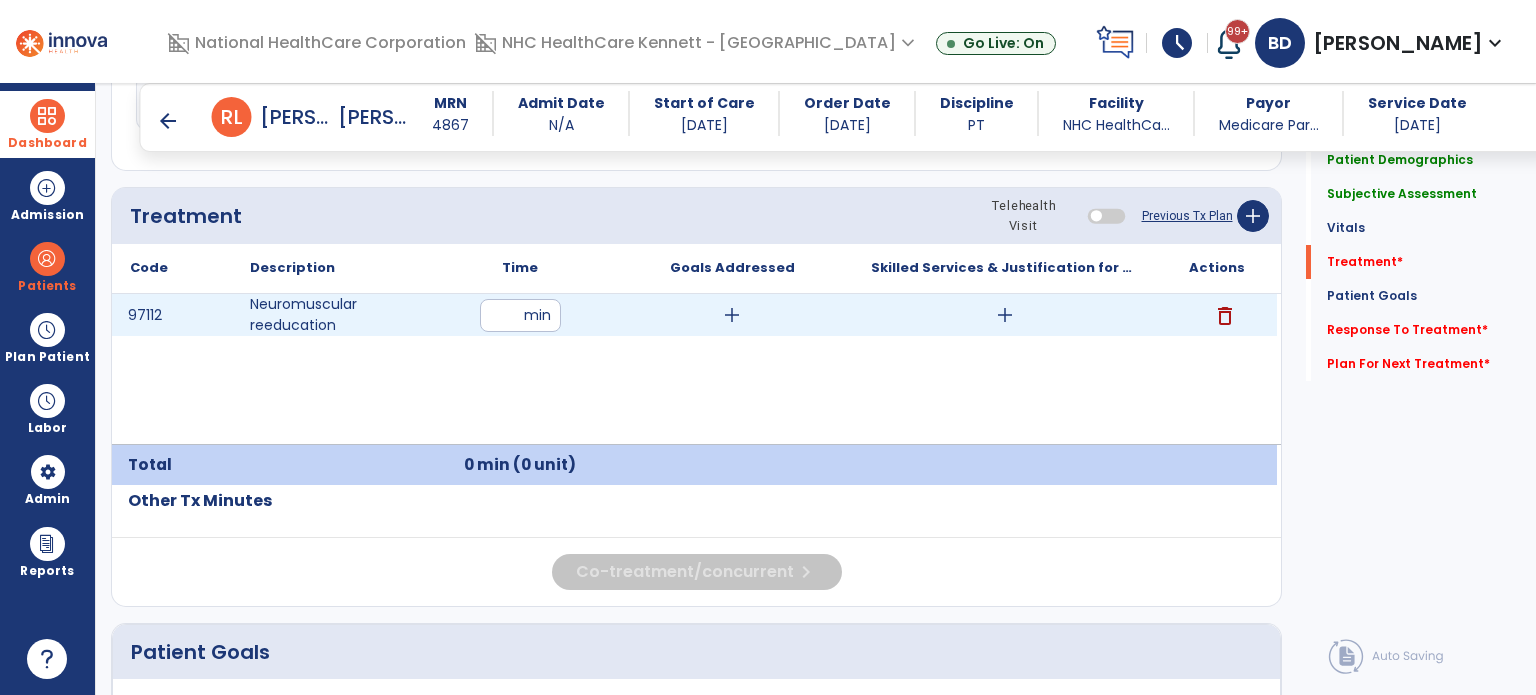 type on "**" 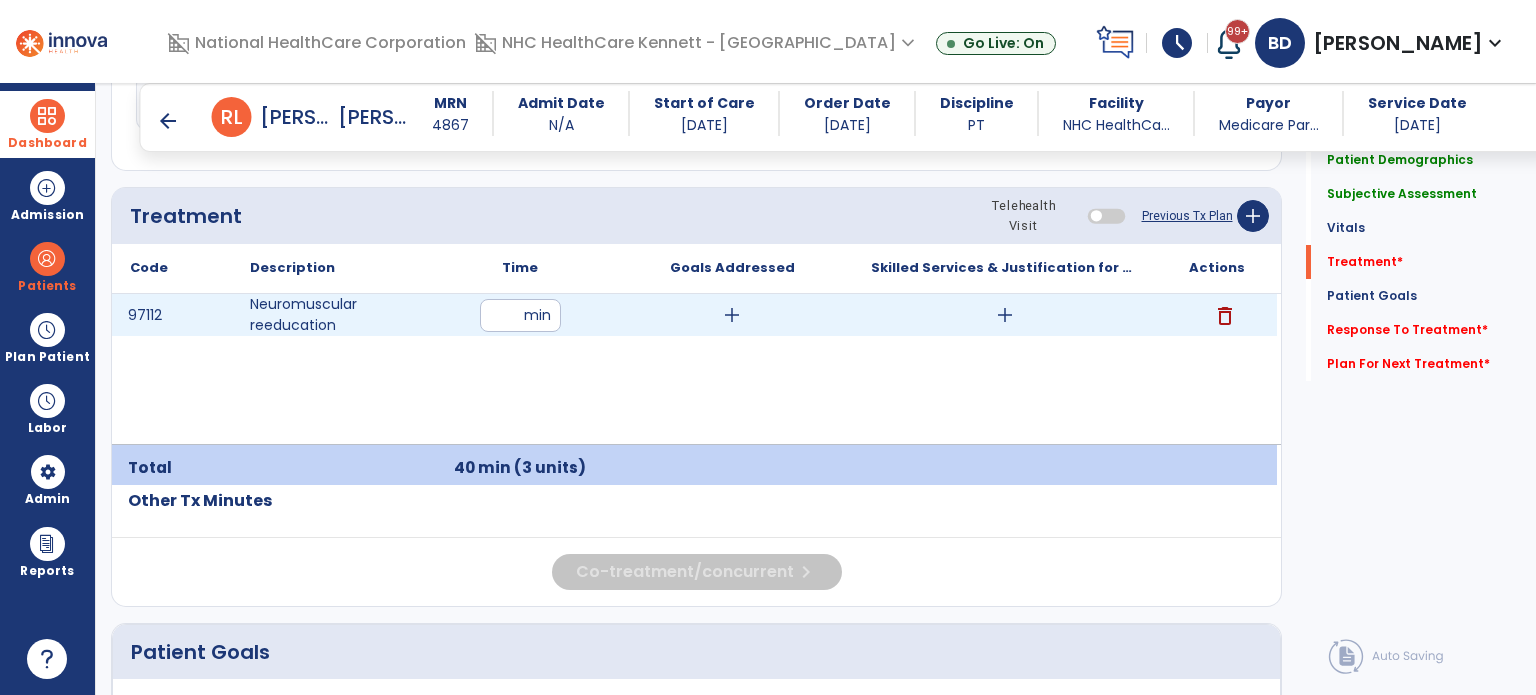 click on "add" at bounding box center [732, 315] 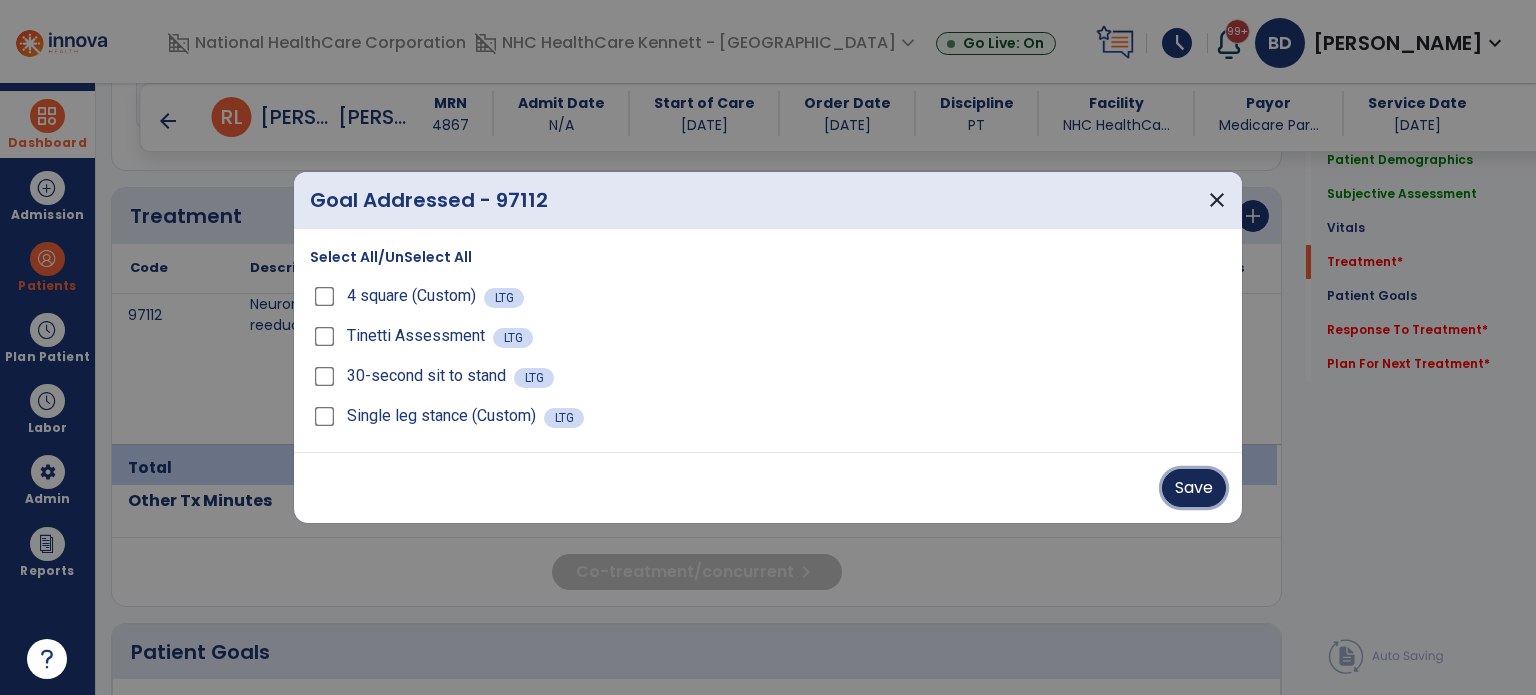 click on "Save" at bounding box center (1194, 488) 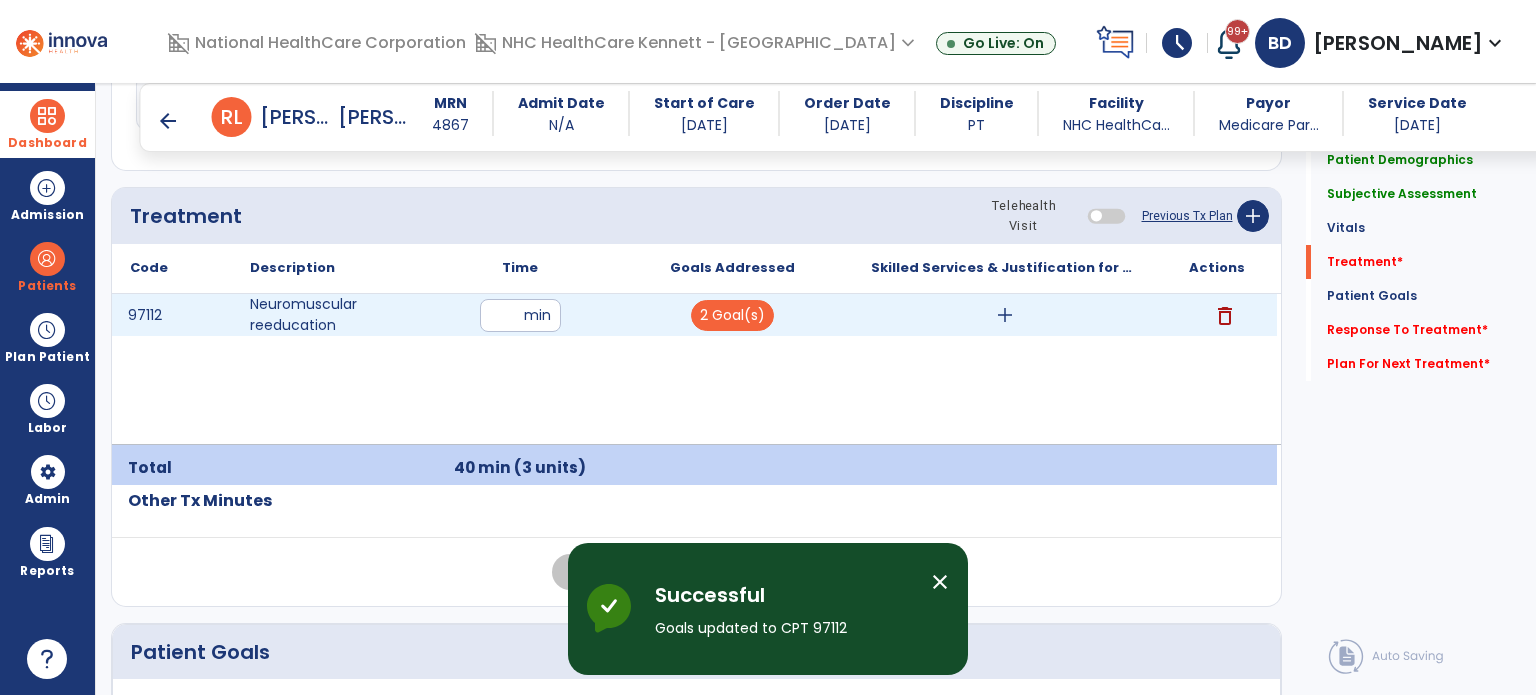 click on "add" at bounding box center (1005, 315) 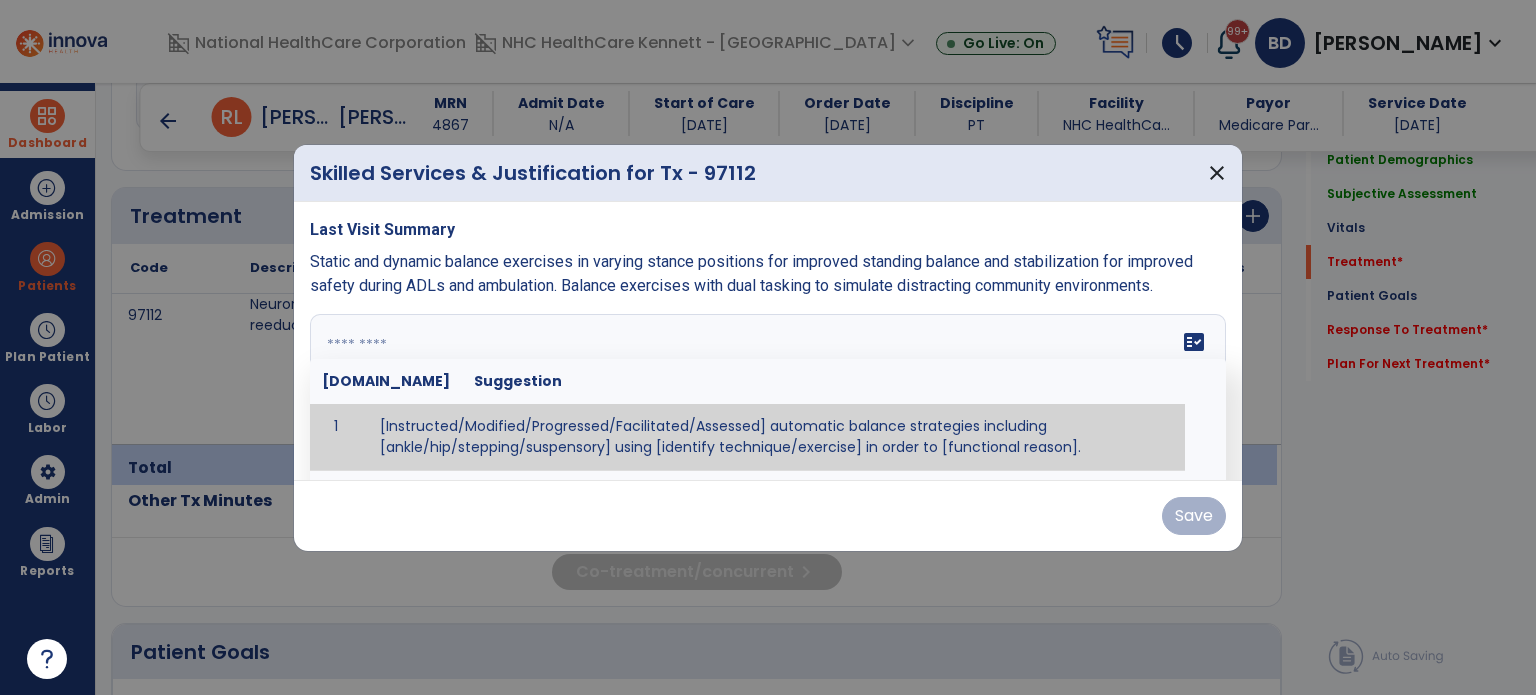 click at bounding box center [766, 389] 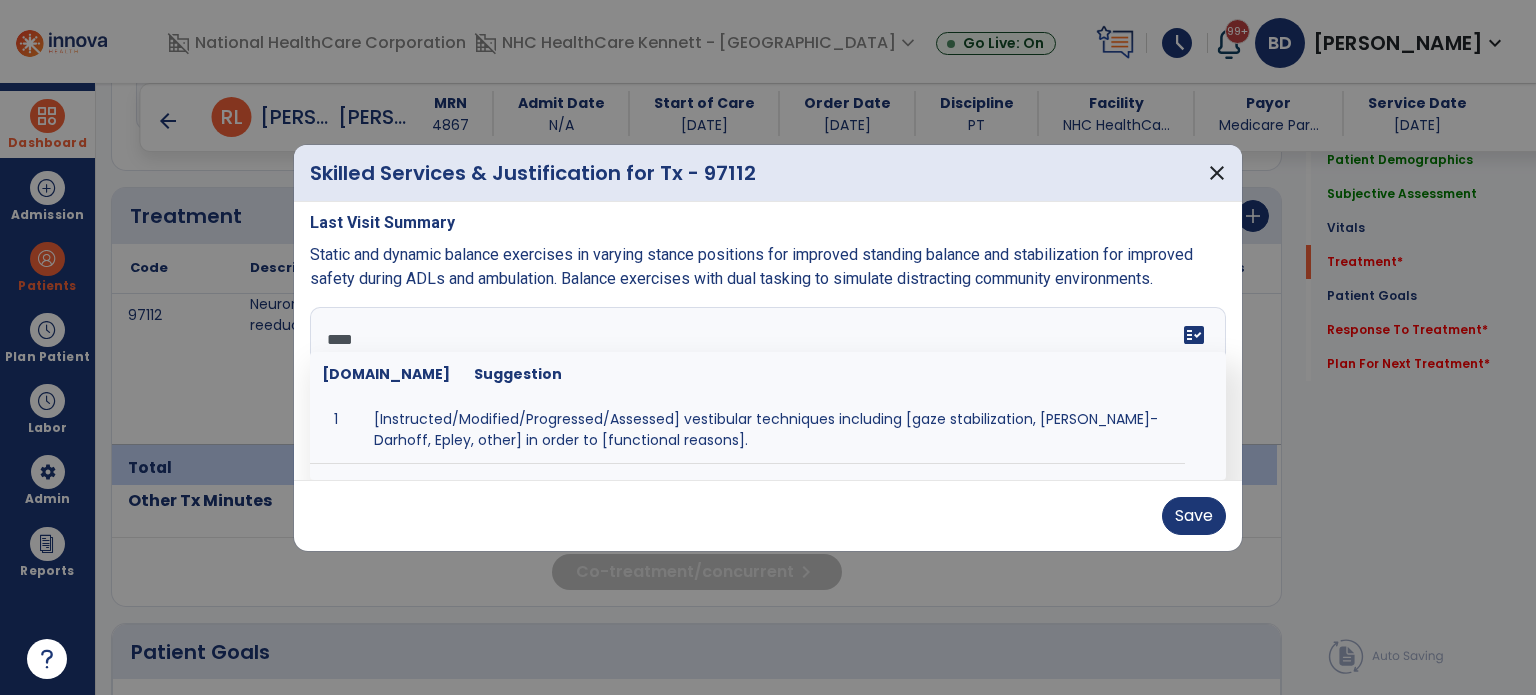 scroll, scrollTop: 0, scrollLeft: 0, axis: both 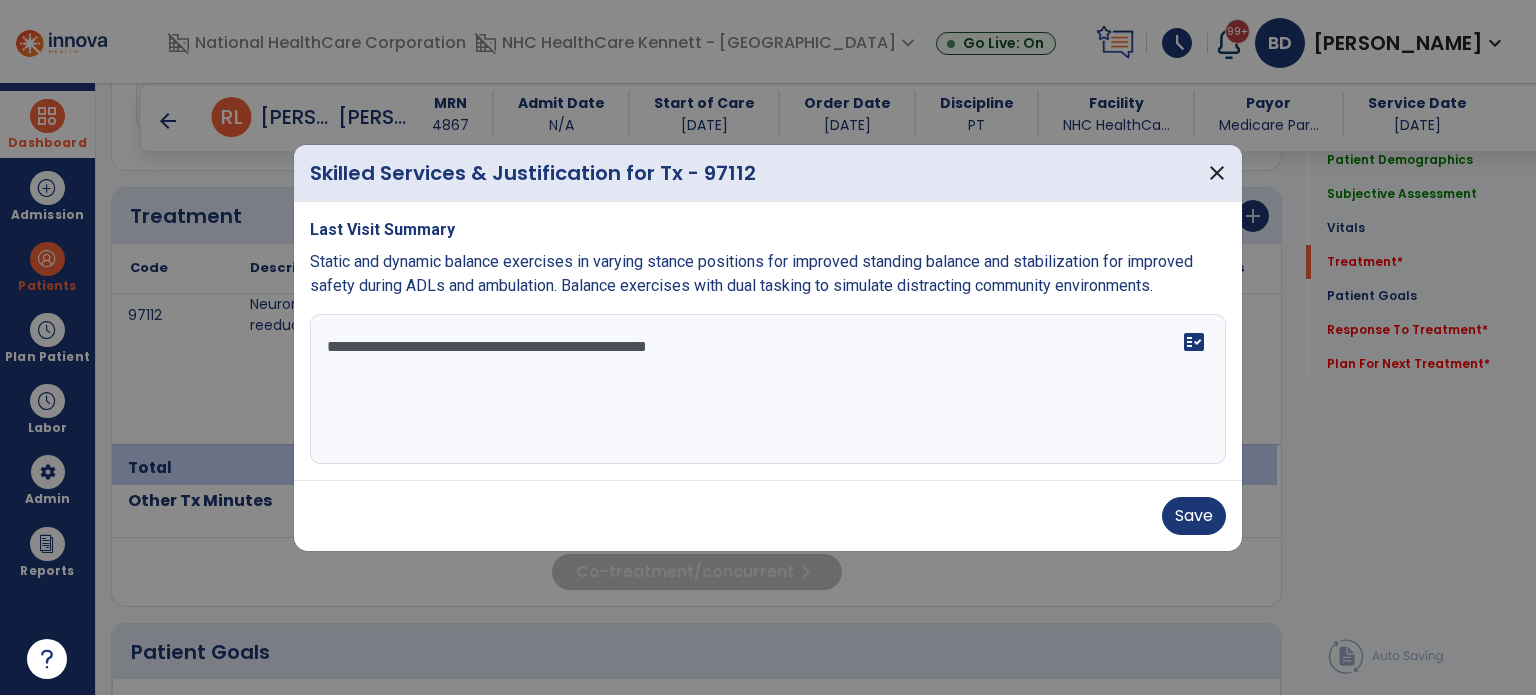 click on "**********" at bounding box center [768, 389] 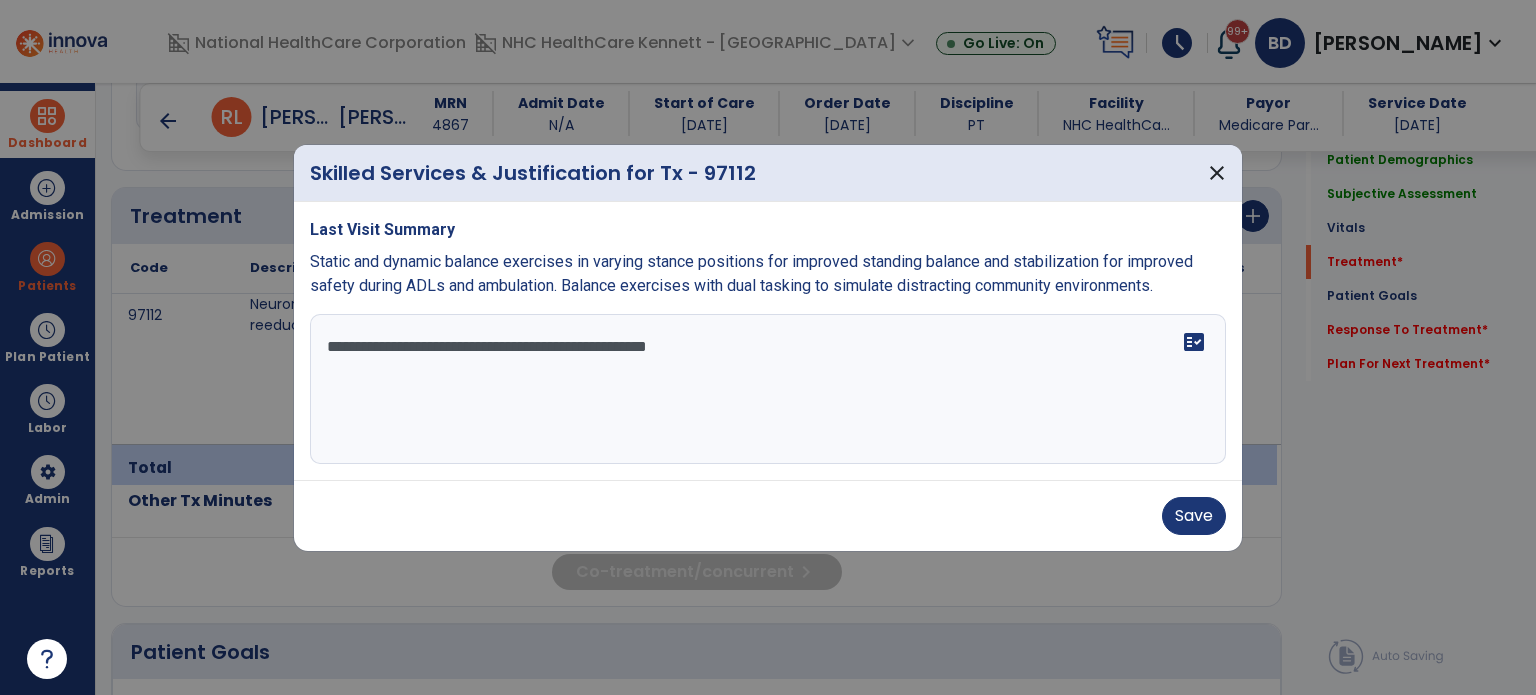 click on "**********" at bounding box center [768, 389] 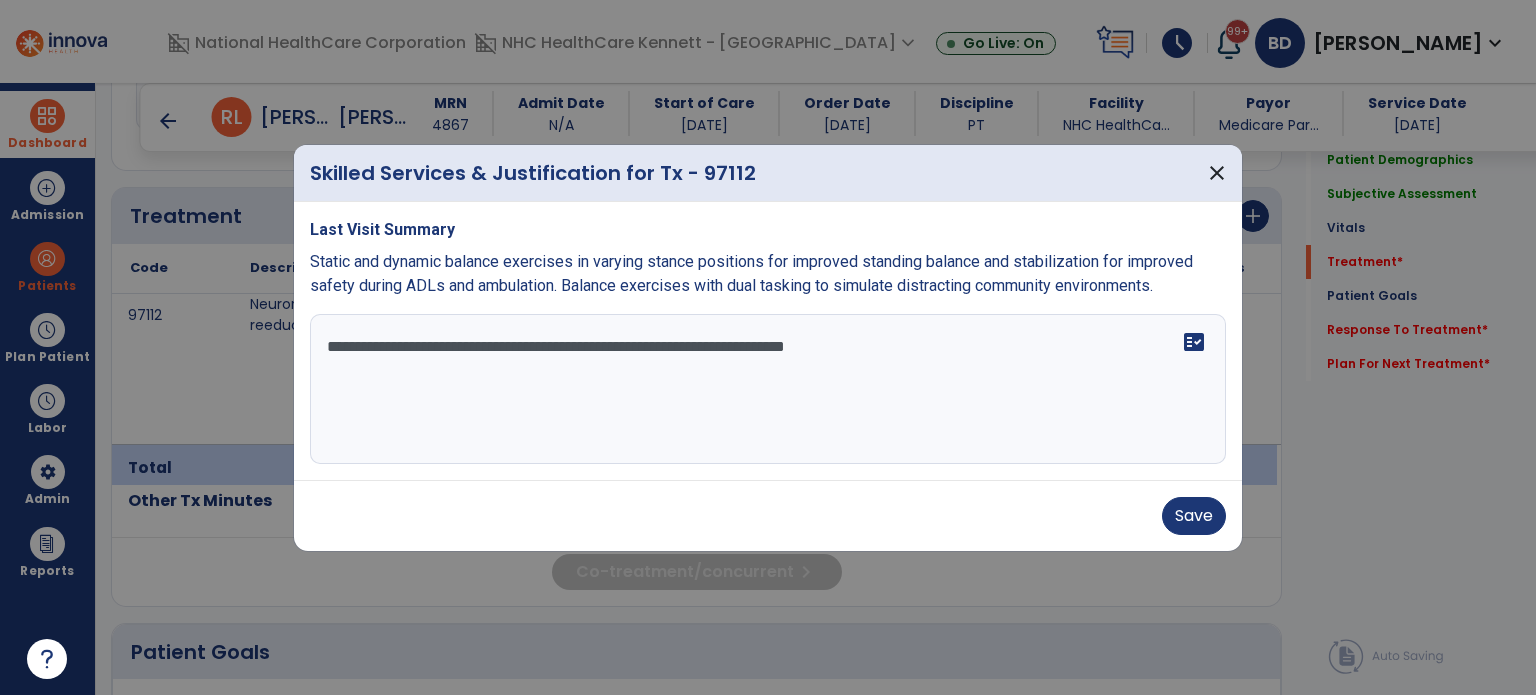 click on "**********" at bounding box center (768, 389) 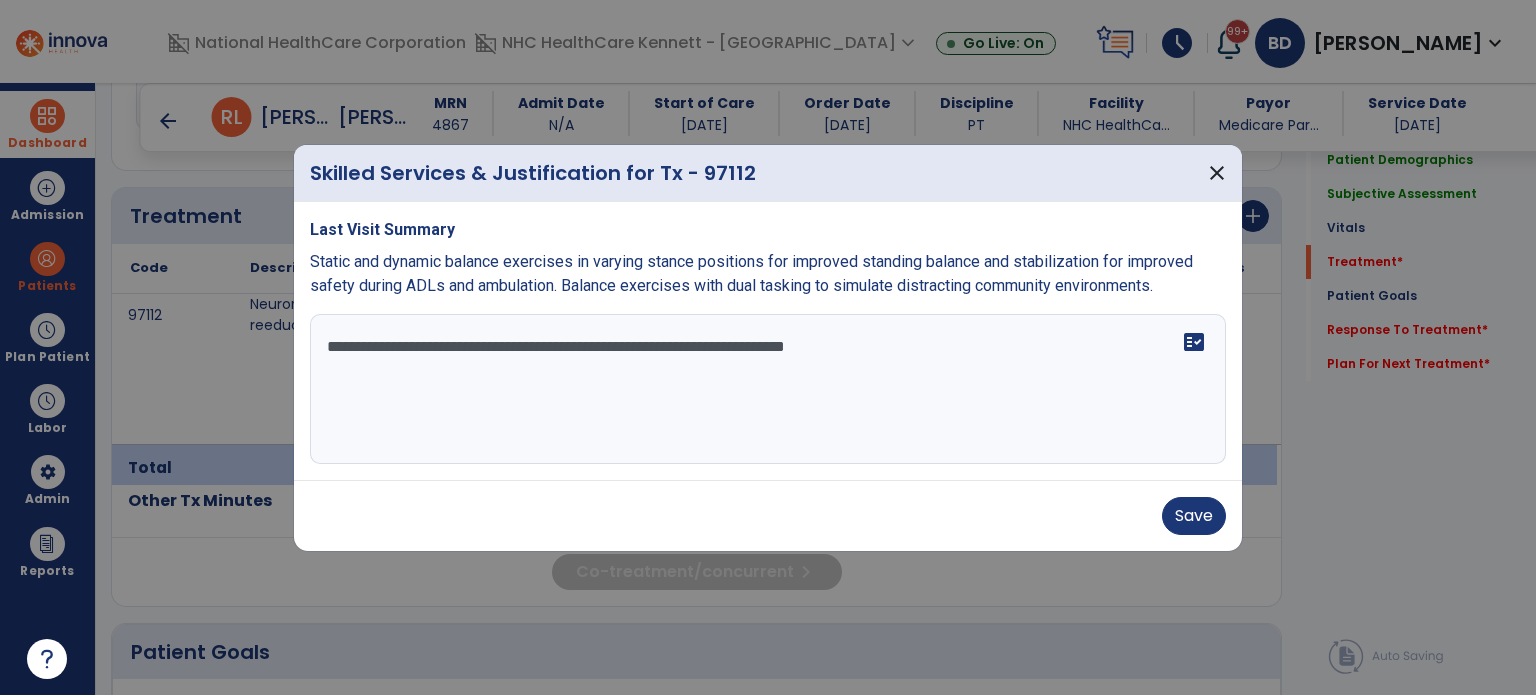 drag, startPoint x: 786, startPoint y: 345, endPoint x: 869, endPoint y: 414, distance: 107.935165 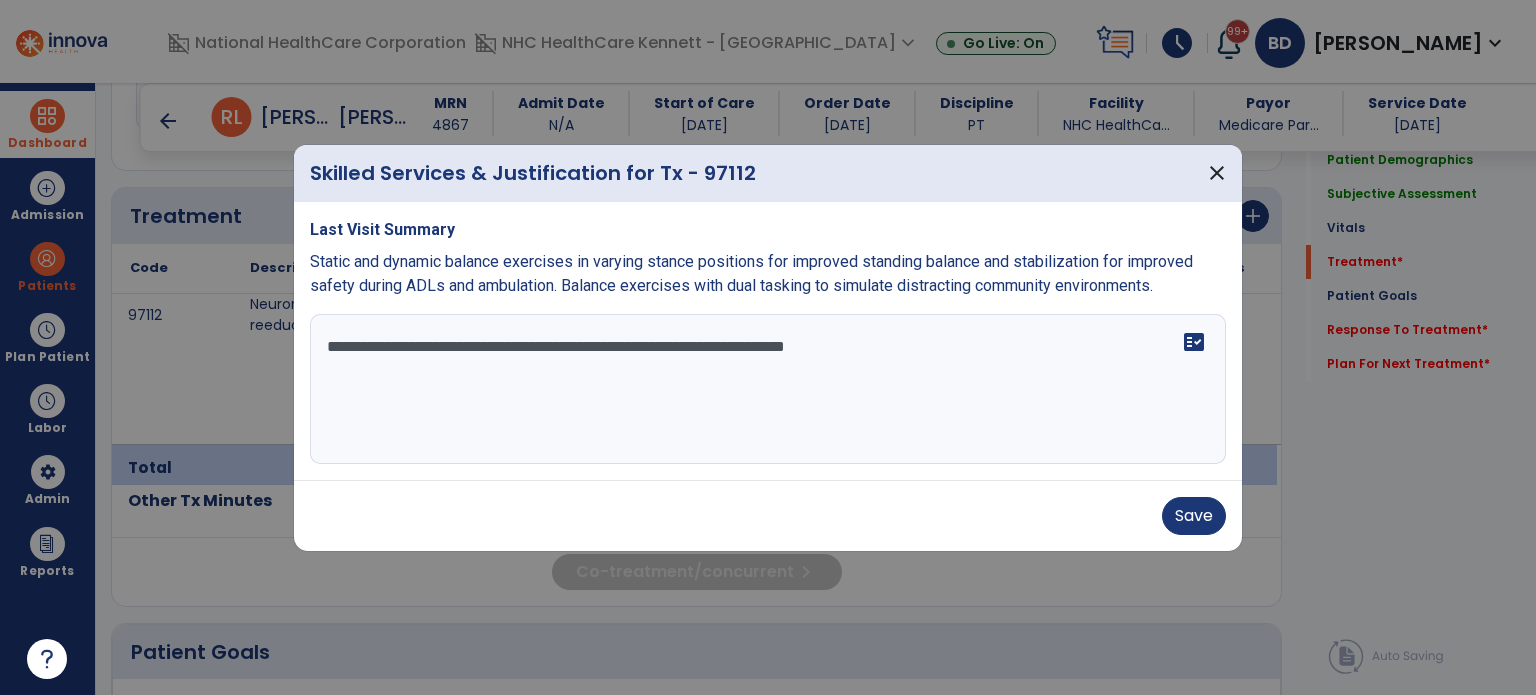 click on "**********" at bounding box center (768, 389) 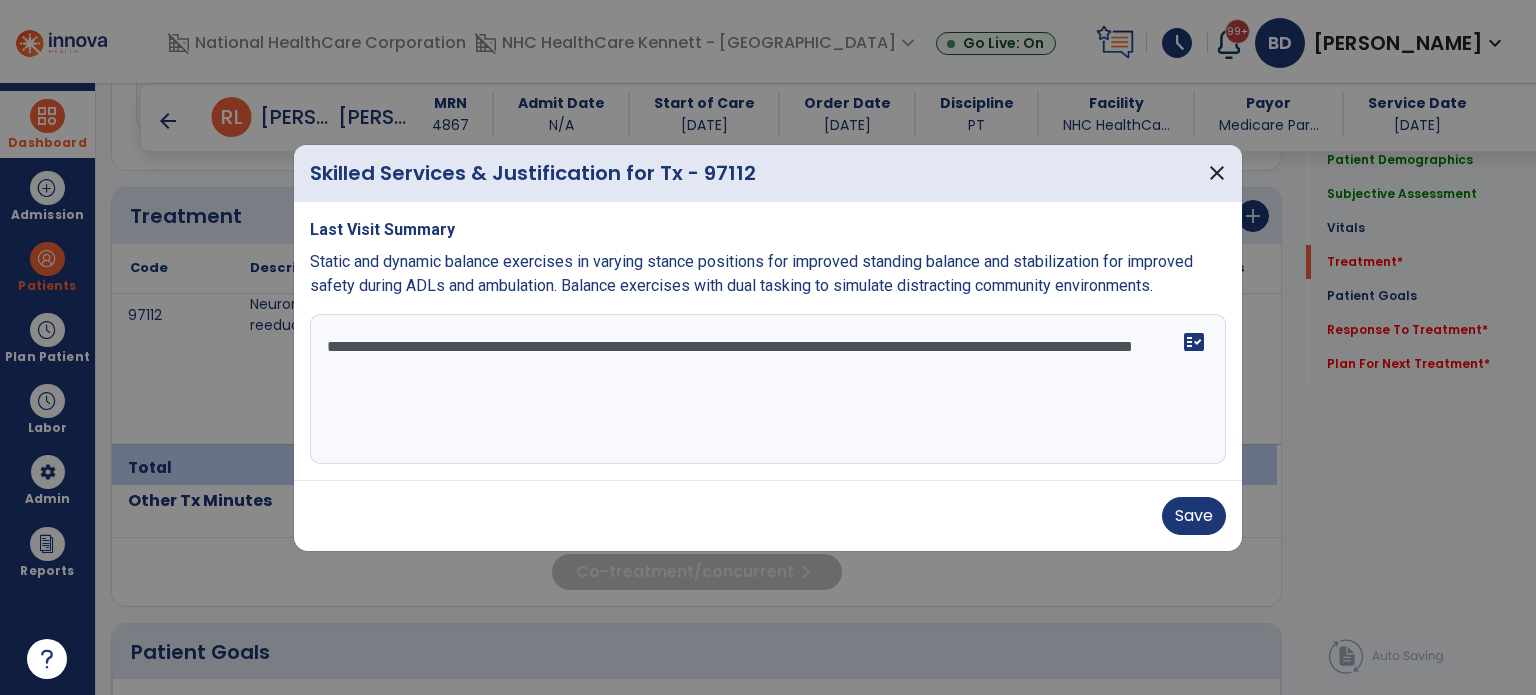 click on "**********" at bounding box center [768, 389] 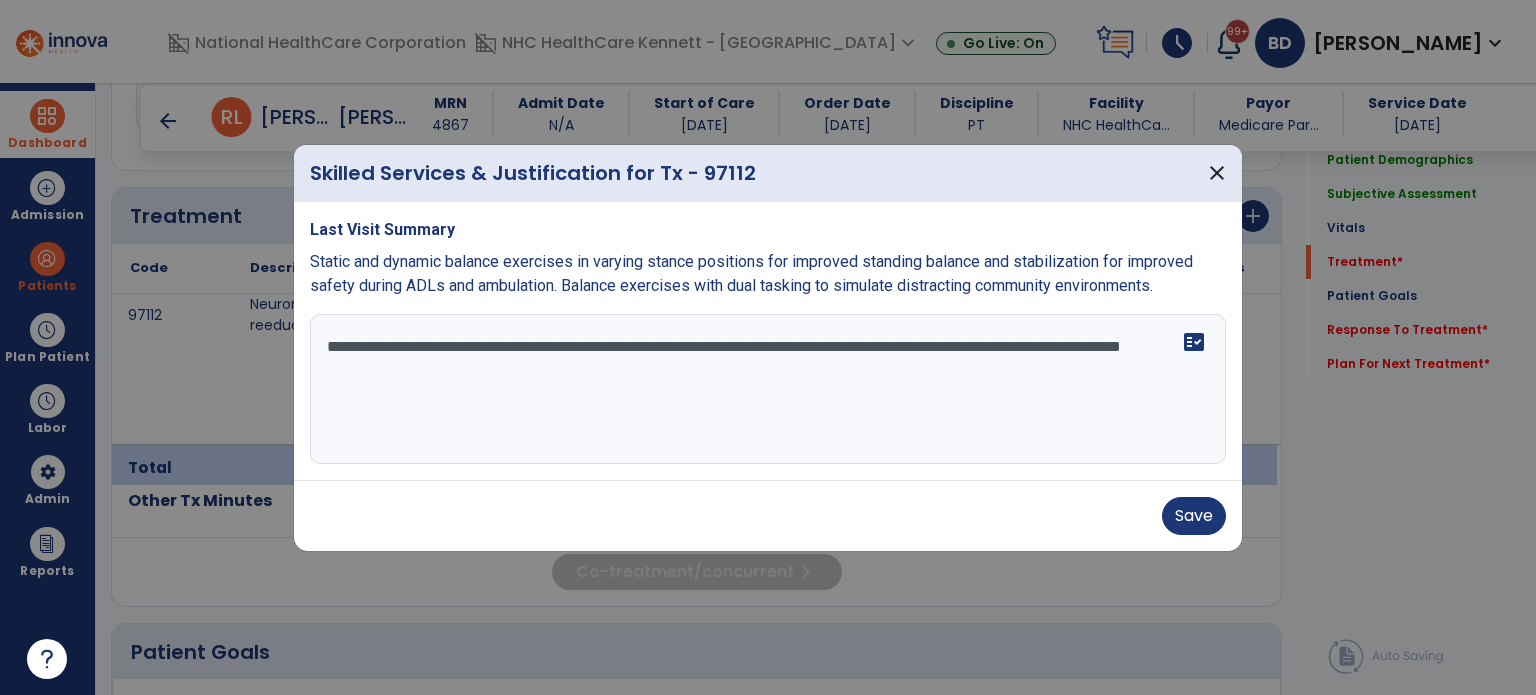 click on "**********" at bounding box center [768, 389] 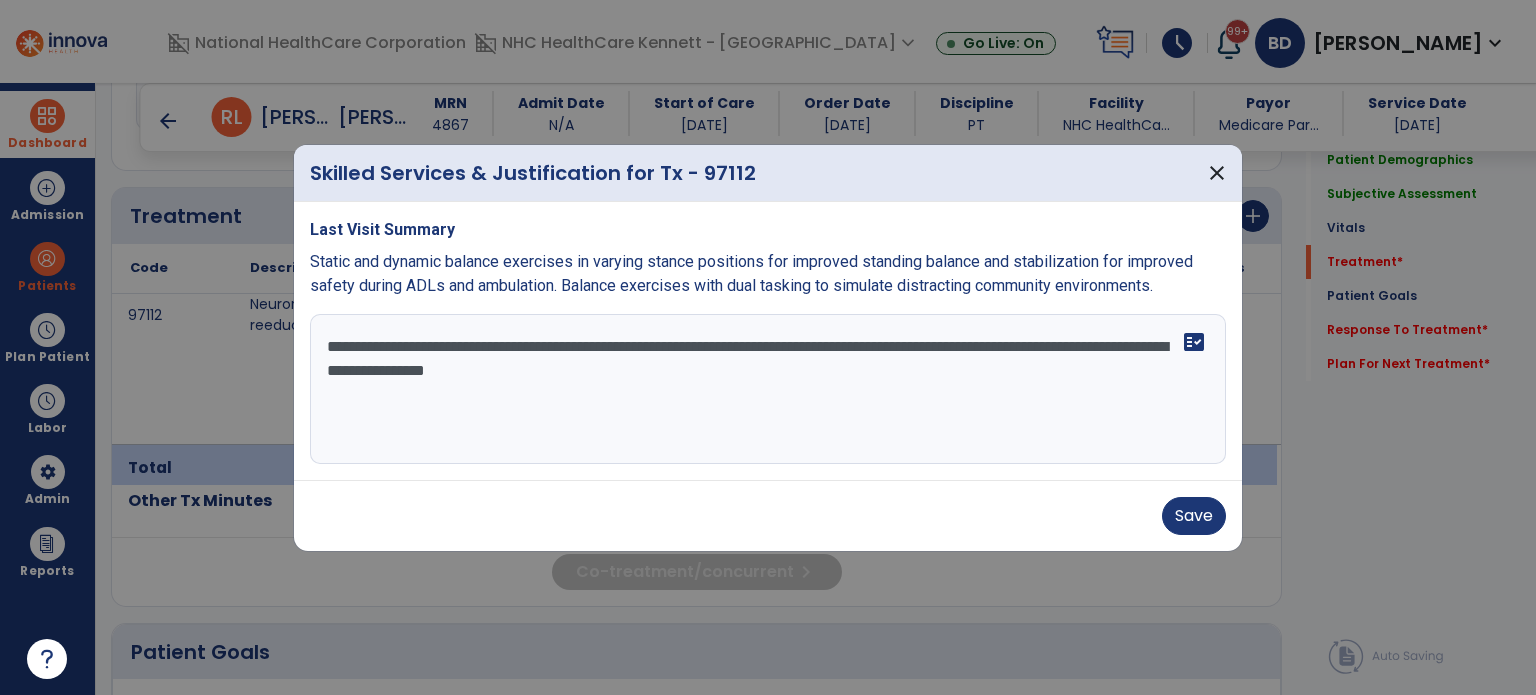 click on "**********" at bounding box center [768, 389] 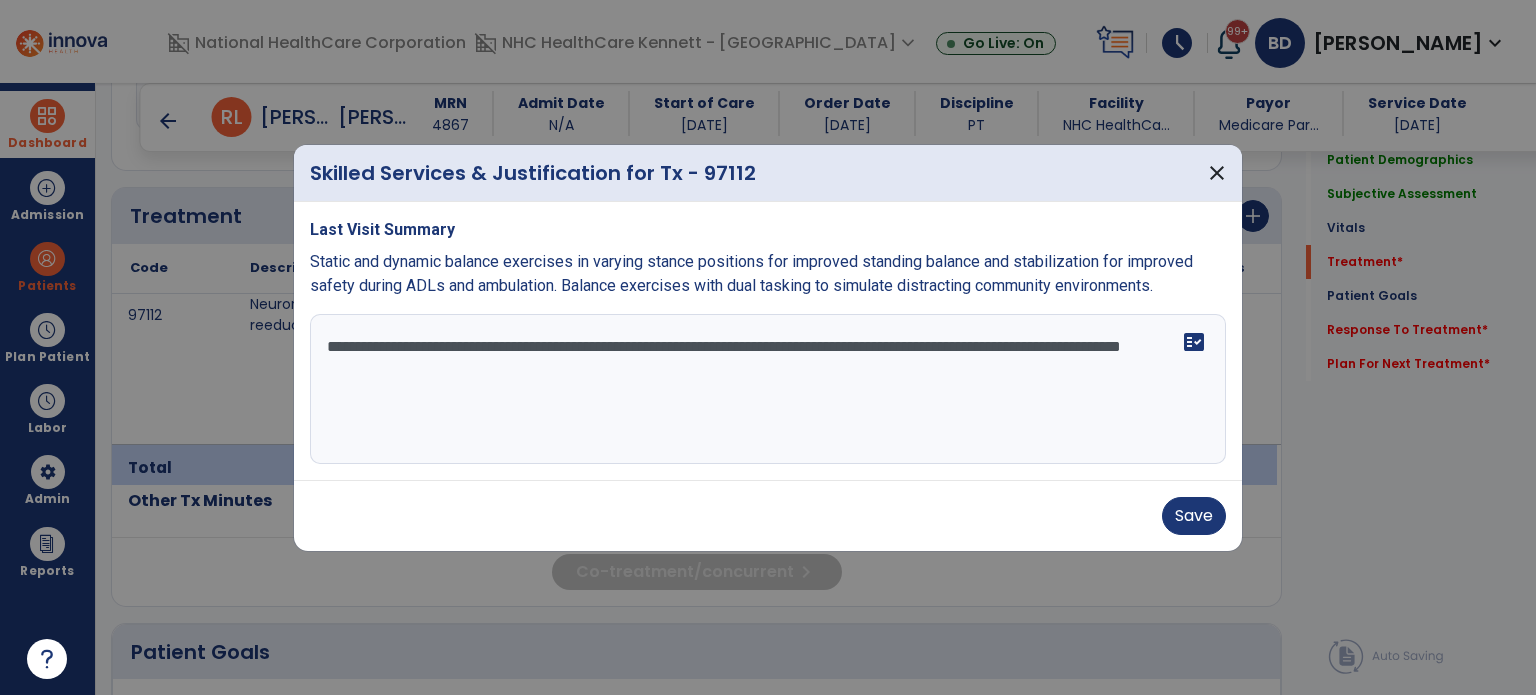 click on "**********" at bounding box center (768, 389) 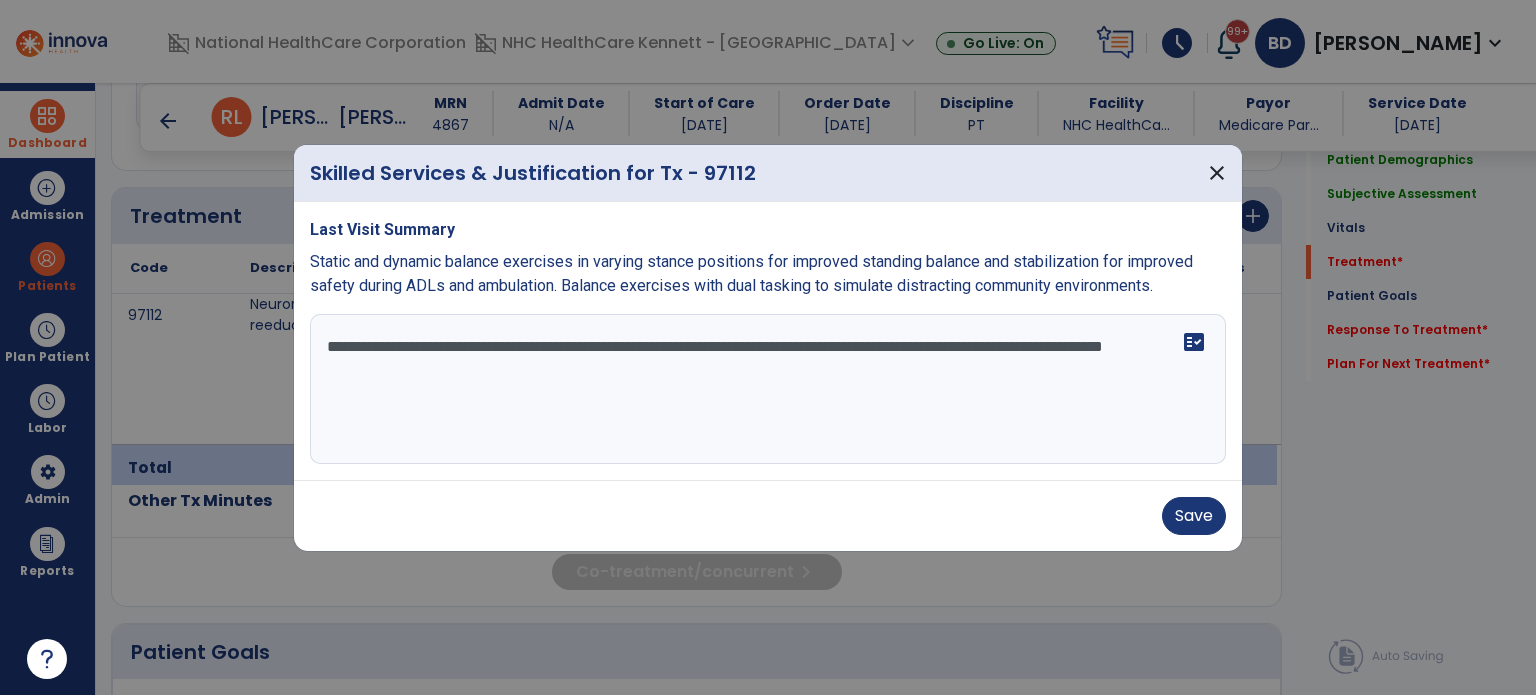 click on "**********" at bounding box center [768, 389] 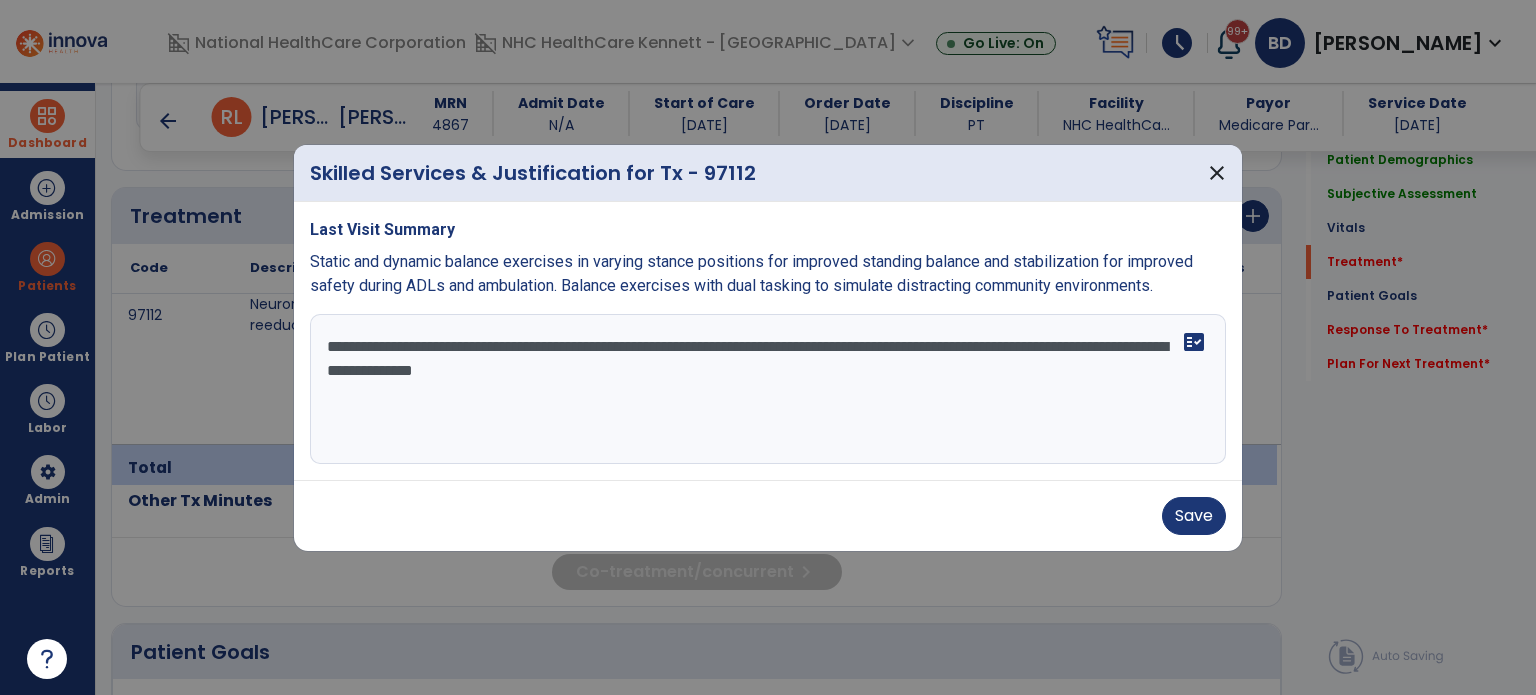 click on "**********" at bounding box center (768, 389) 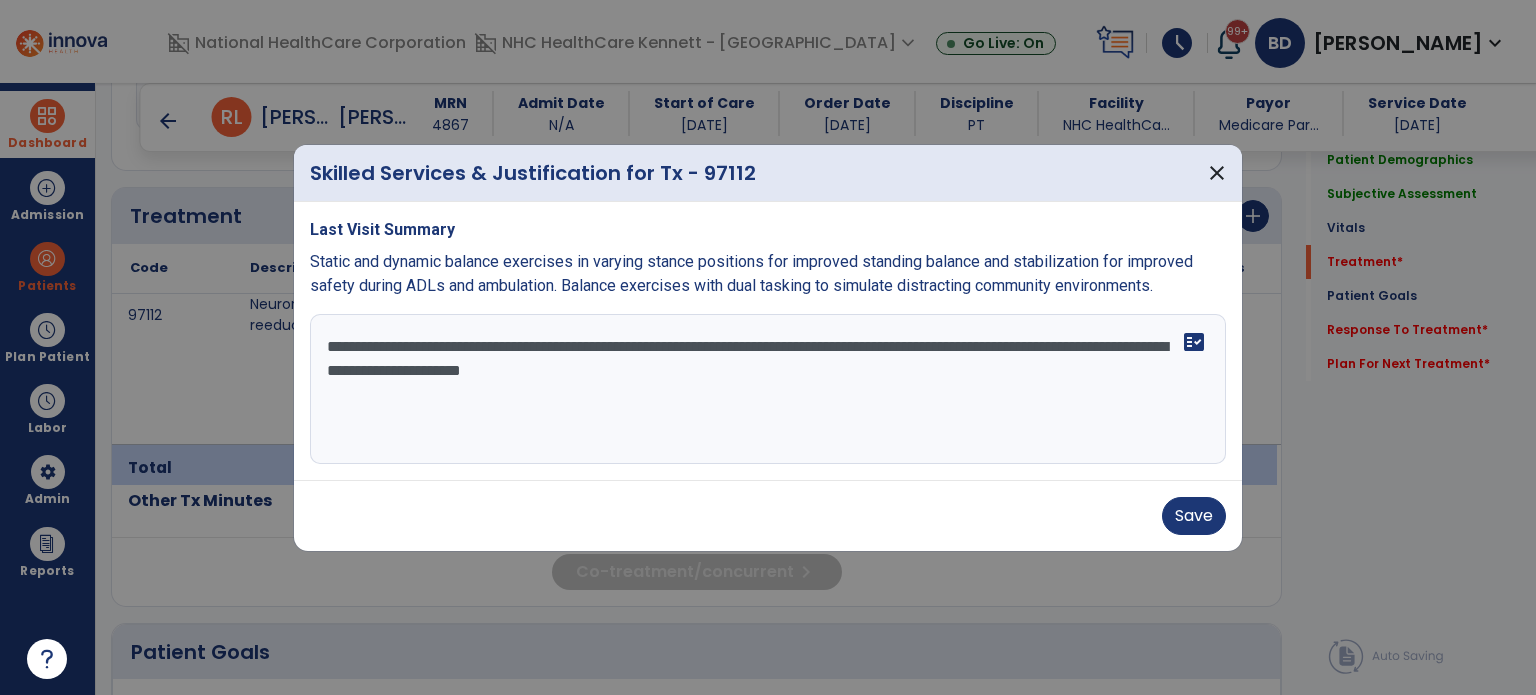 click on "**********" at bounding box center [768, 389] 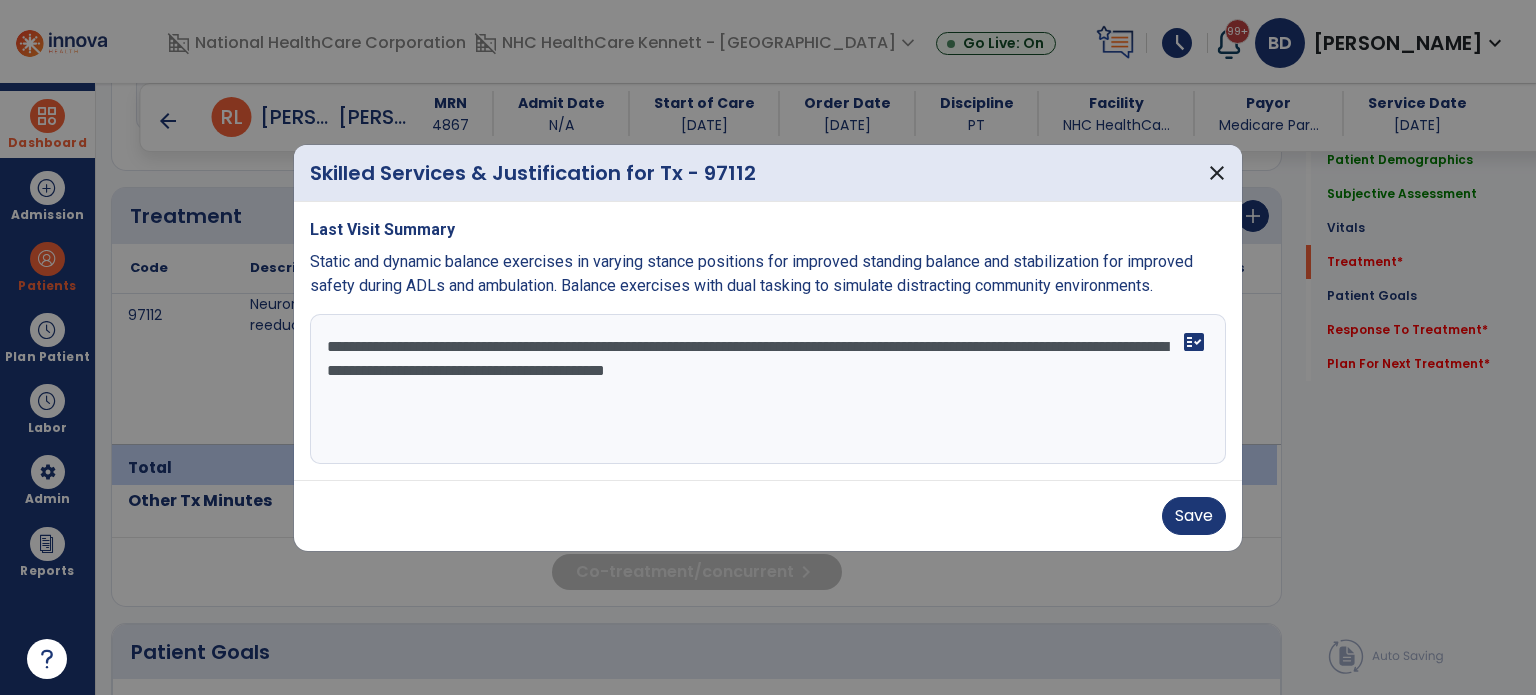 click on "**********" at bounding box center [768, 389] 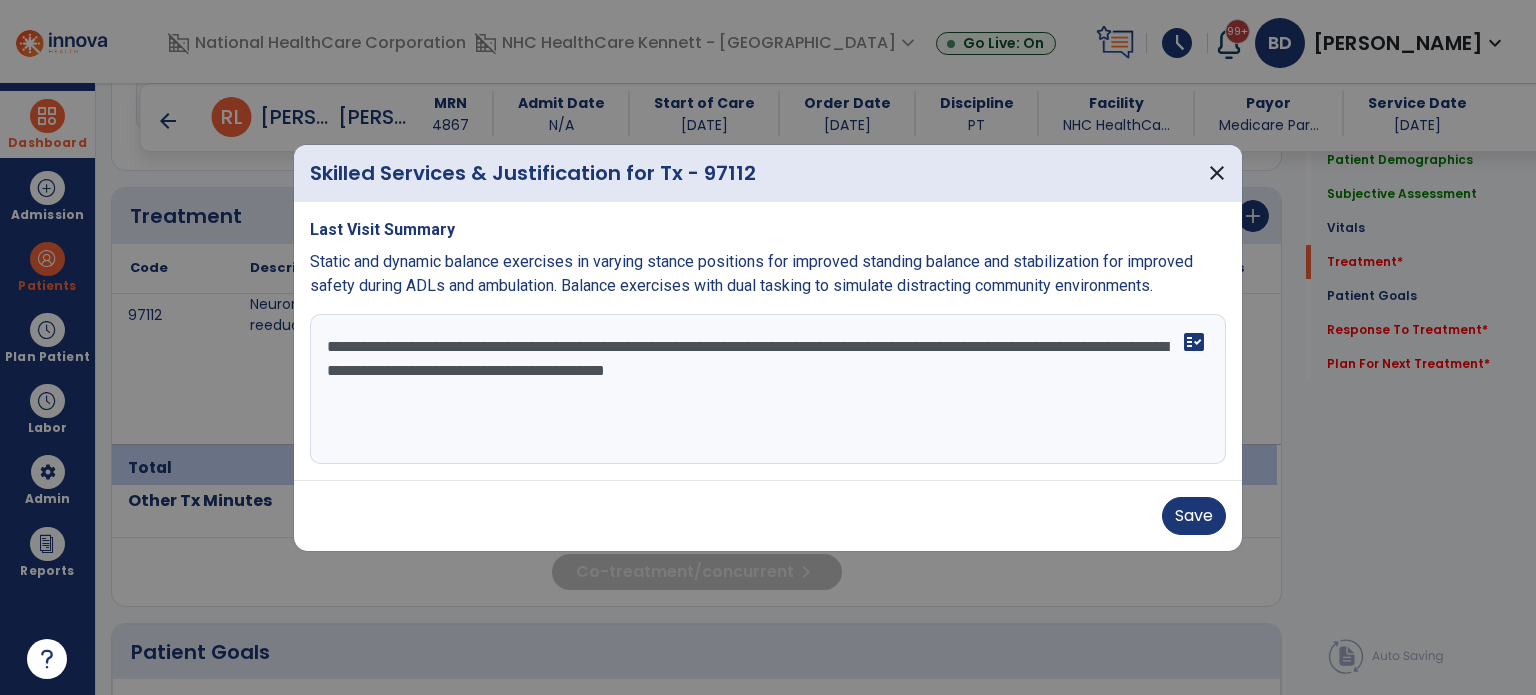 click on "**********" at bounding box center (768, 389) 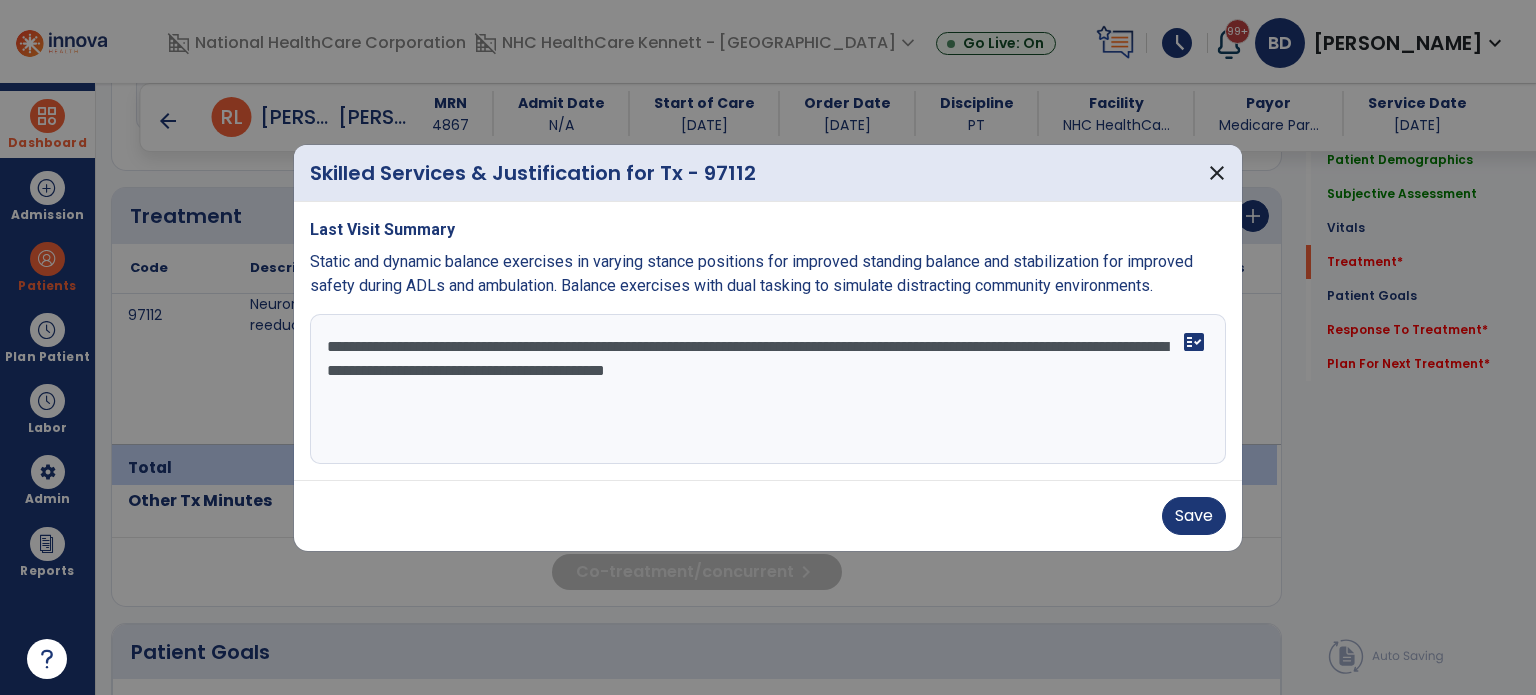 drag, startPoint x: 912, startPoint y: 373, endPoint x: 692, endPoint y: 378, distance: 220.05681 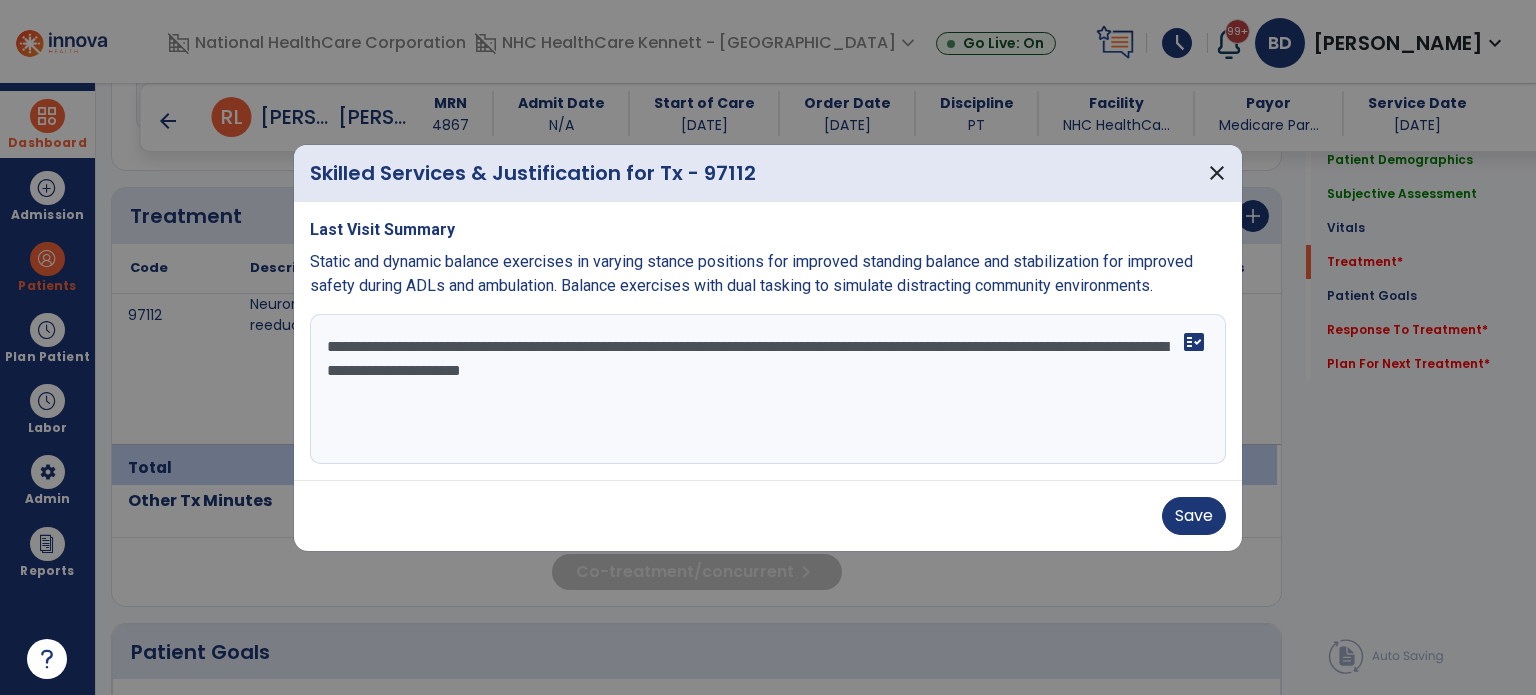 click on "**********" at bounding box center [768, 389] 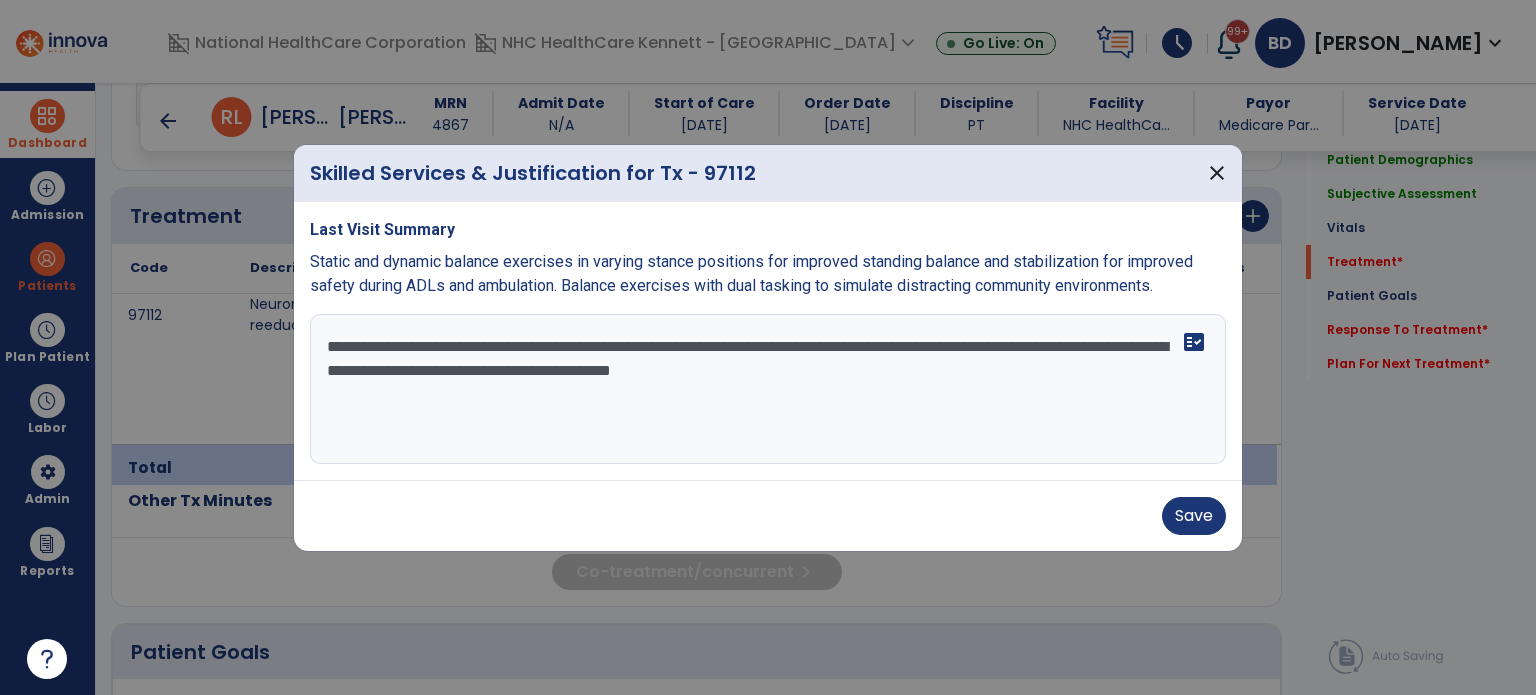 click on "**********" at bounding box center (768, 389) 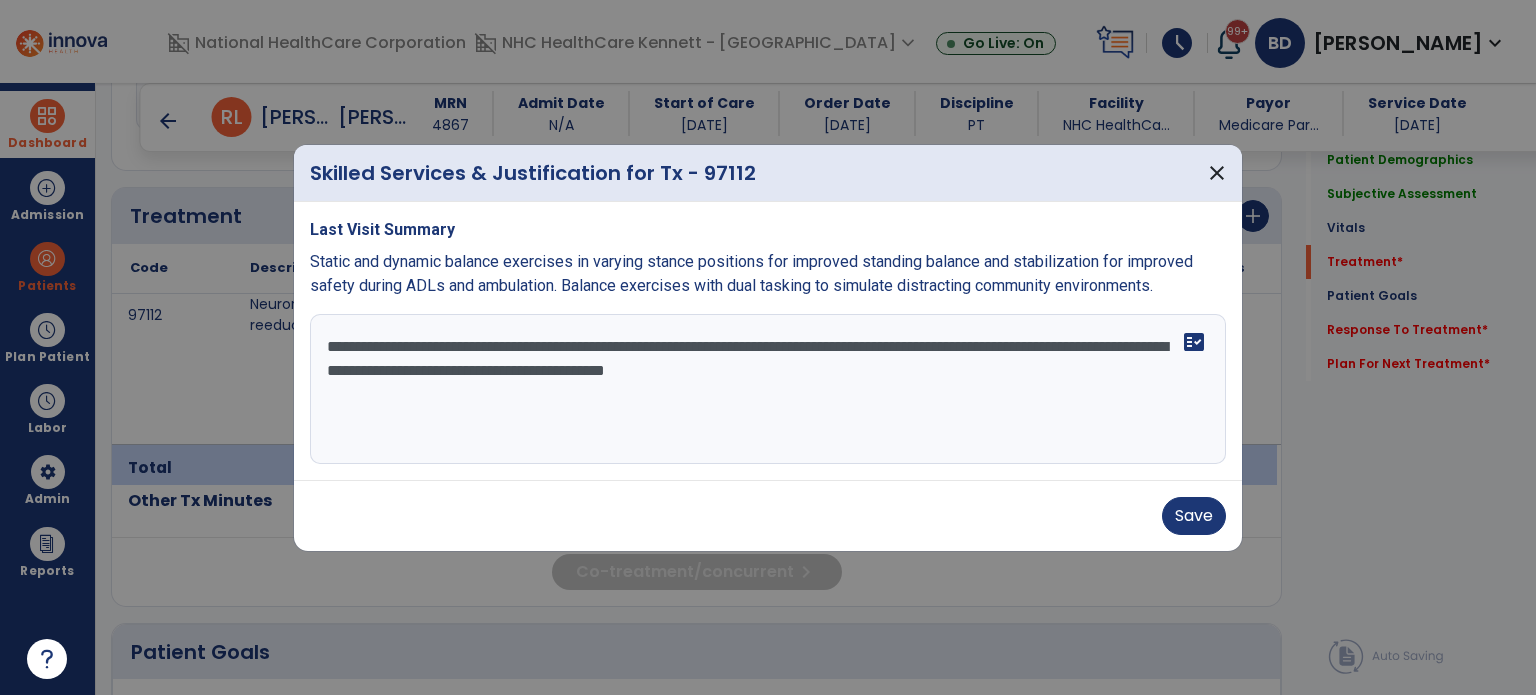 click on "**********" at bounding box center [768, 389] 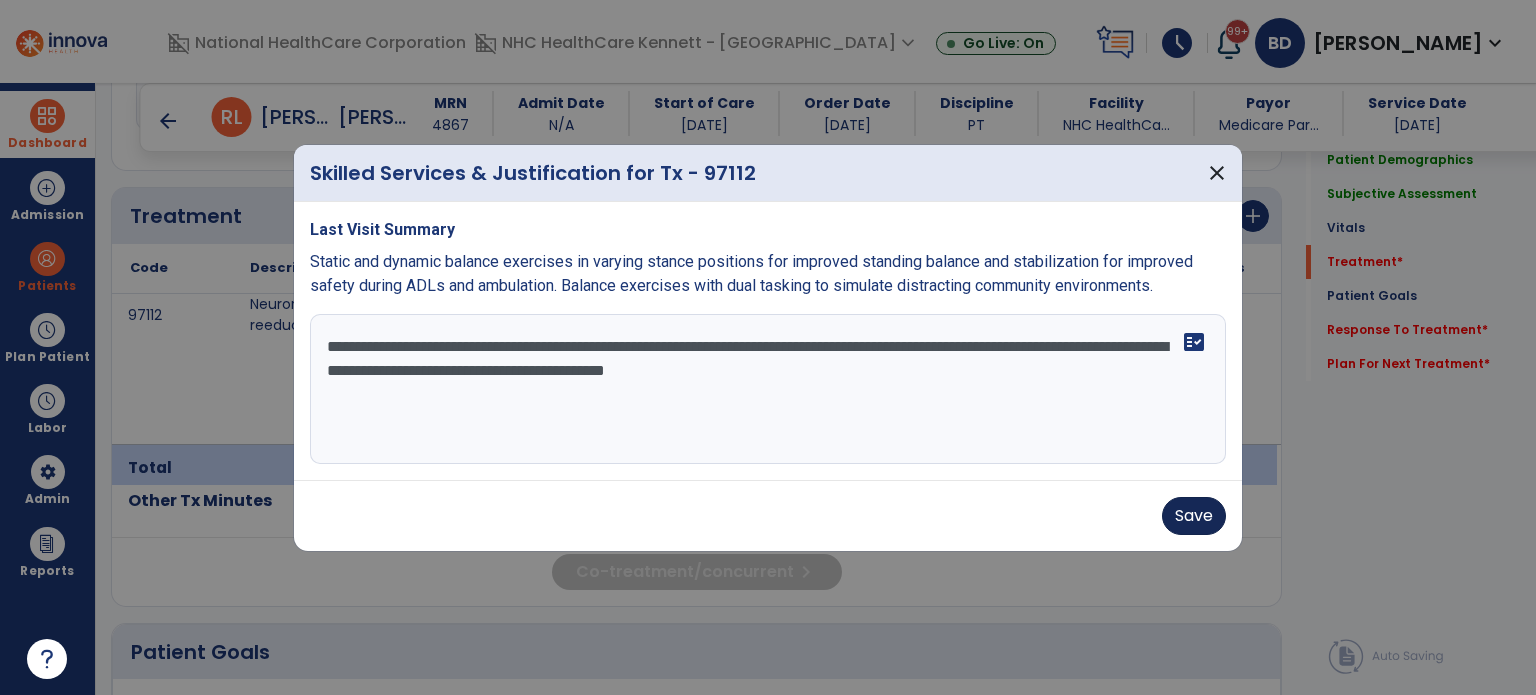 type on "**********" 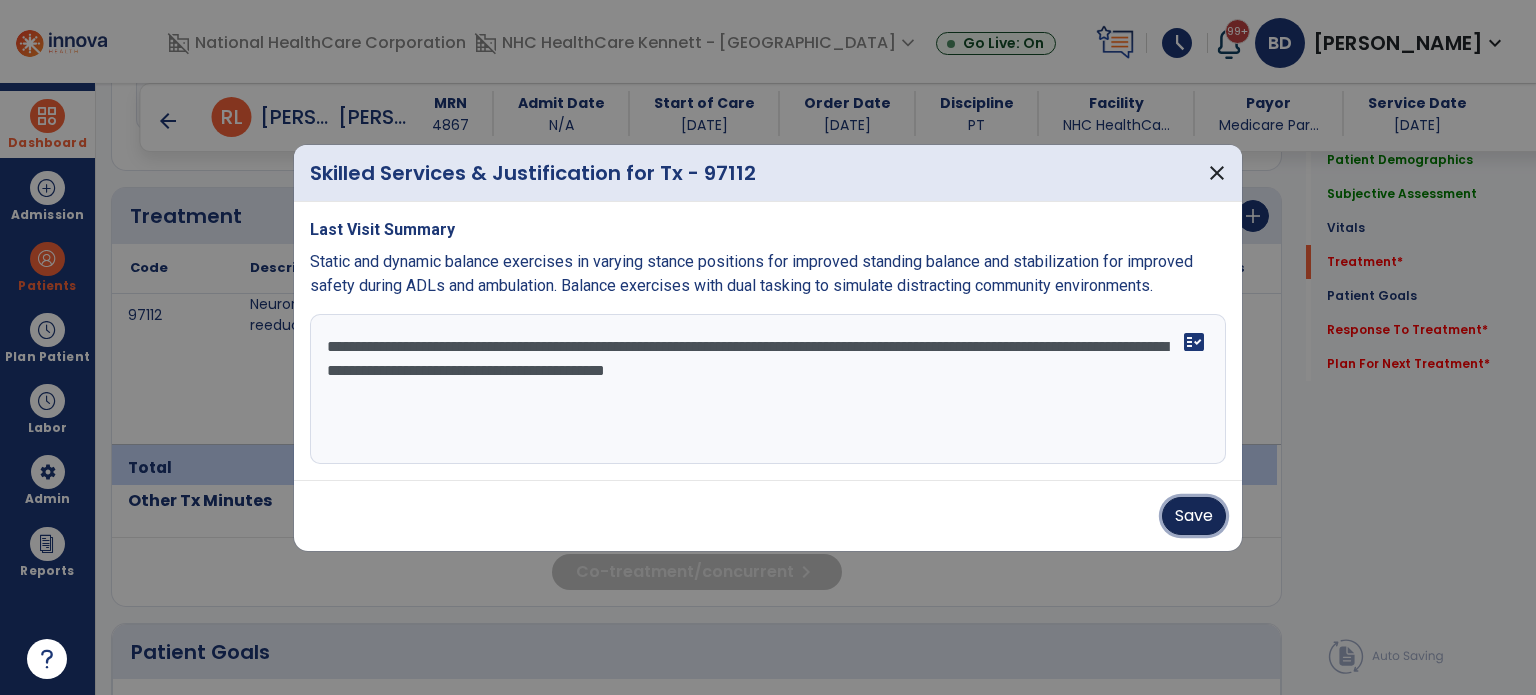 click on "Save" at bounding box center [1194, 516] 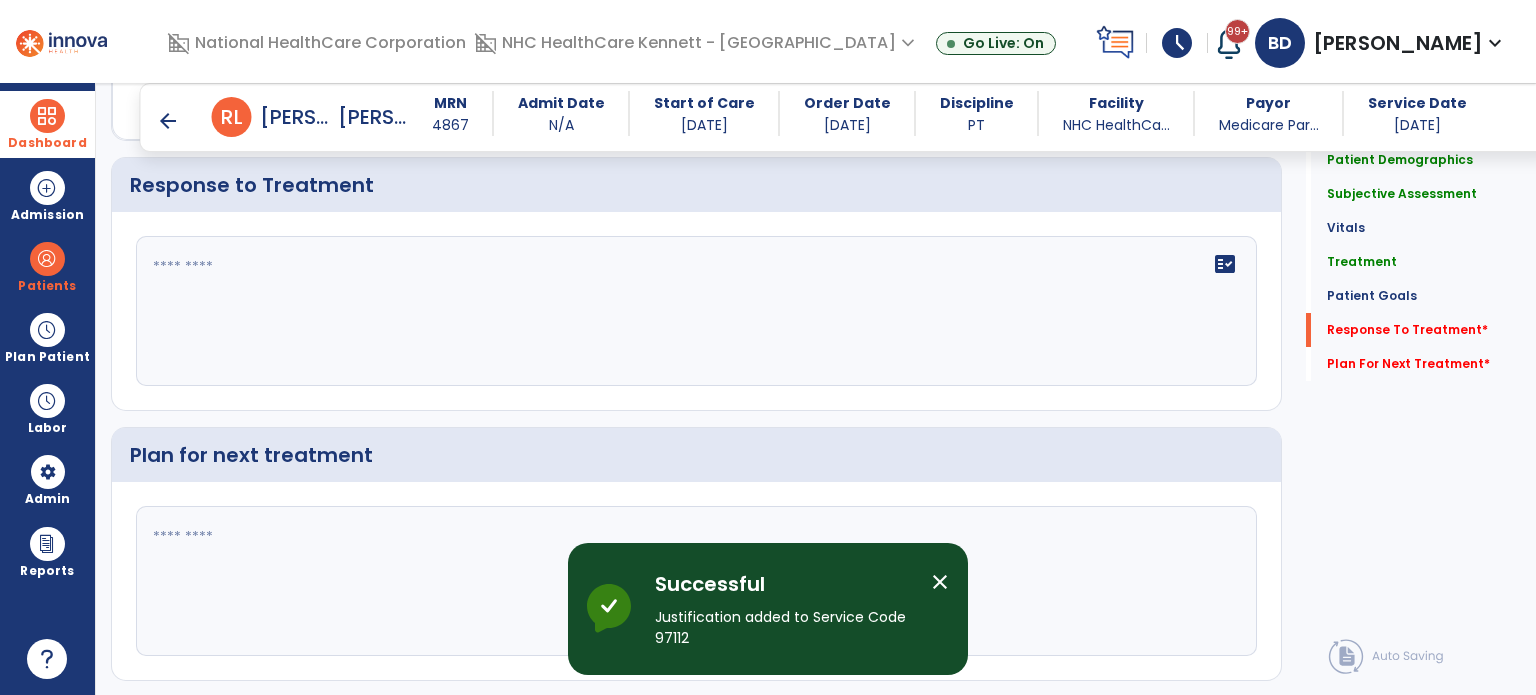 scroll, scrollTop: 2536, scrollLeft: 0, axis: vertical 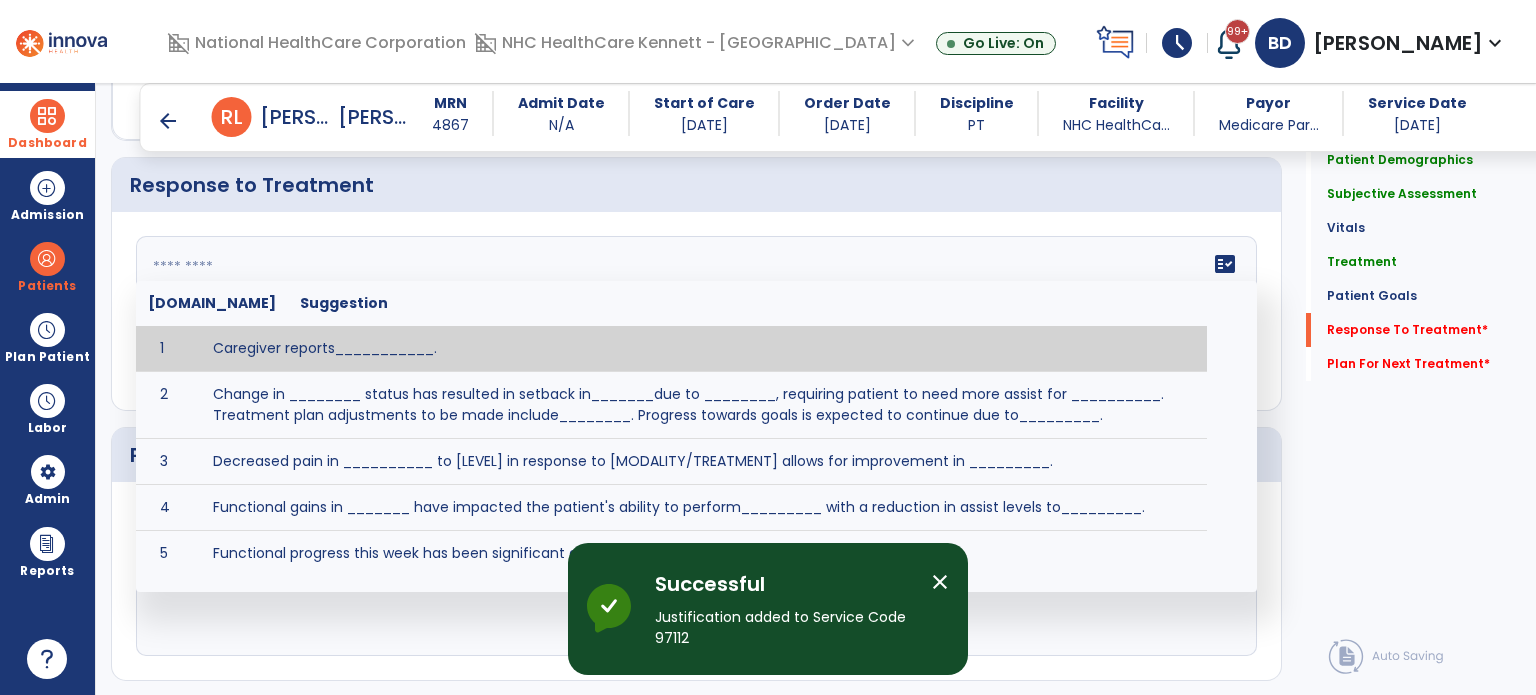 click 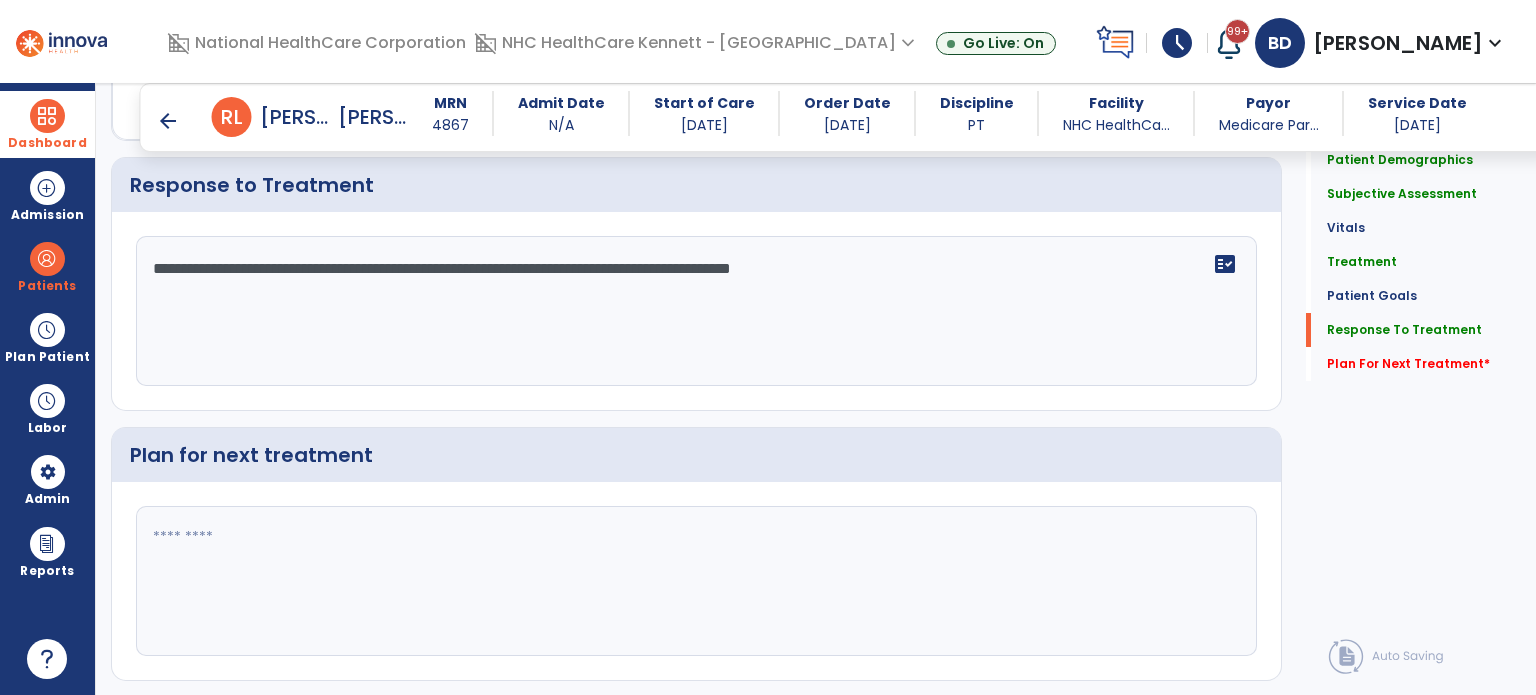click on "**********" 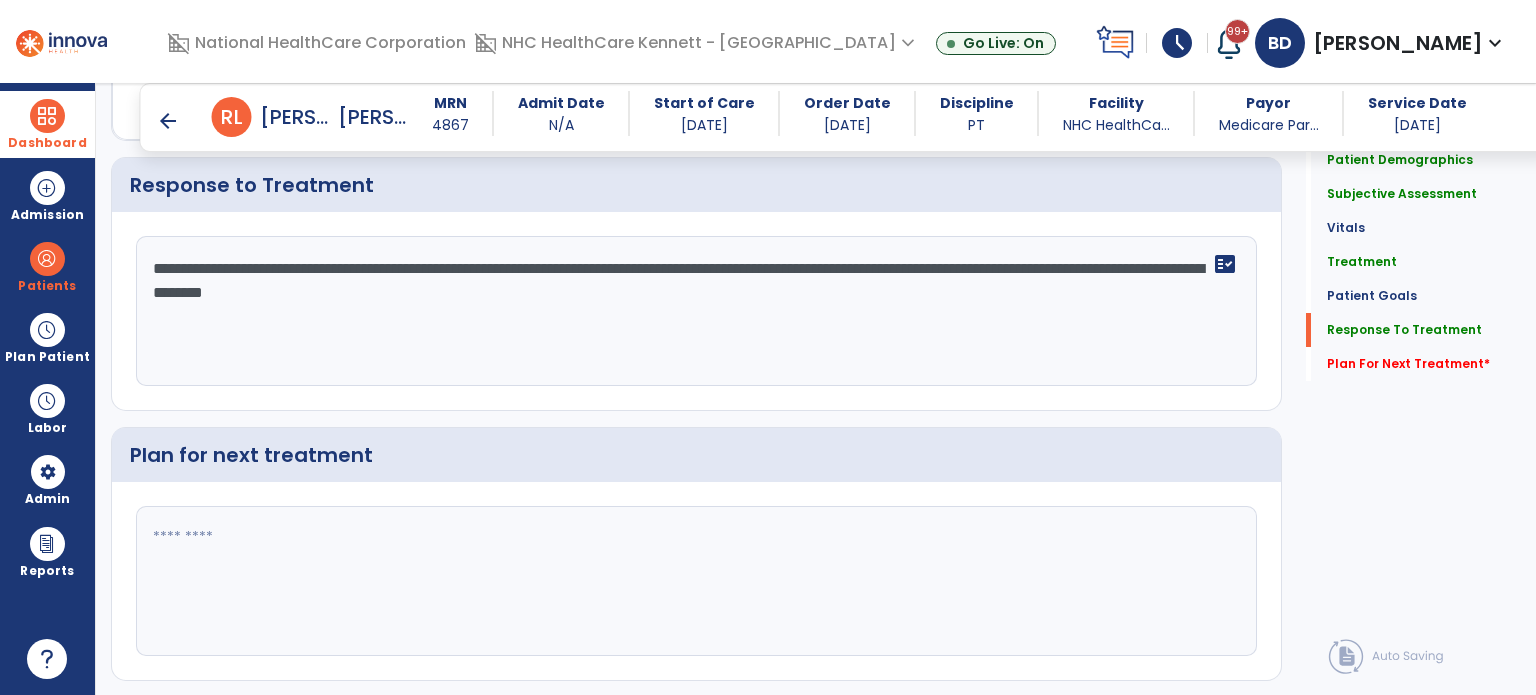 drag, startPoint x: 201, startPoint y: 292, endPoint x: 258, endPoint y: 301, distance: 57.706154 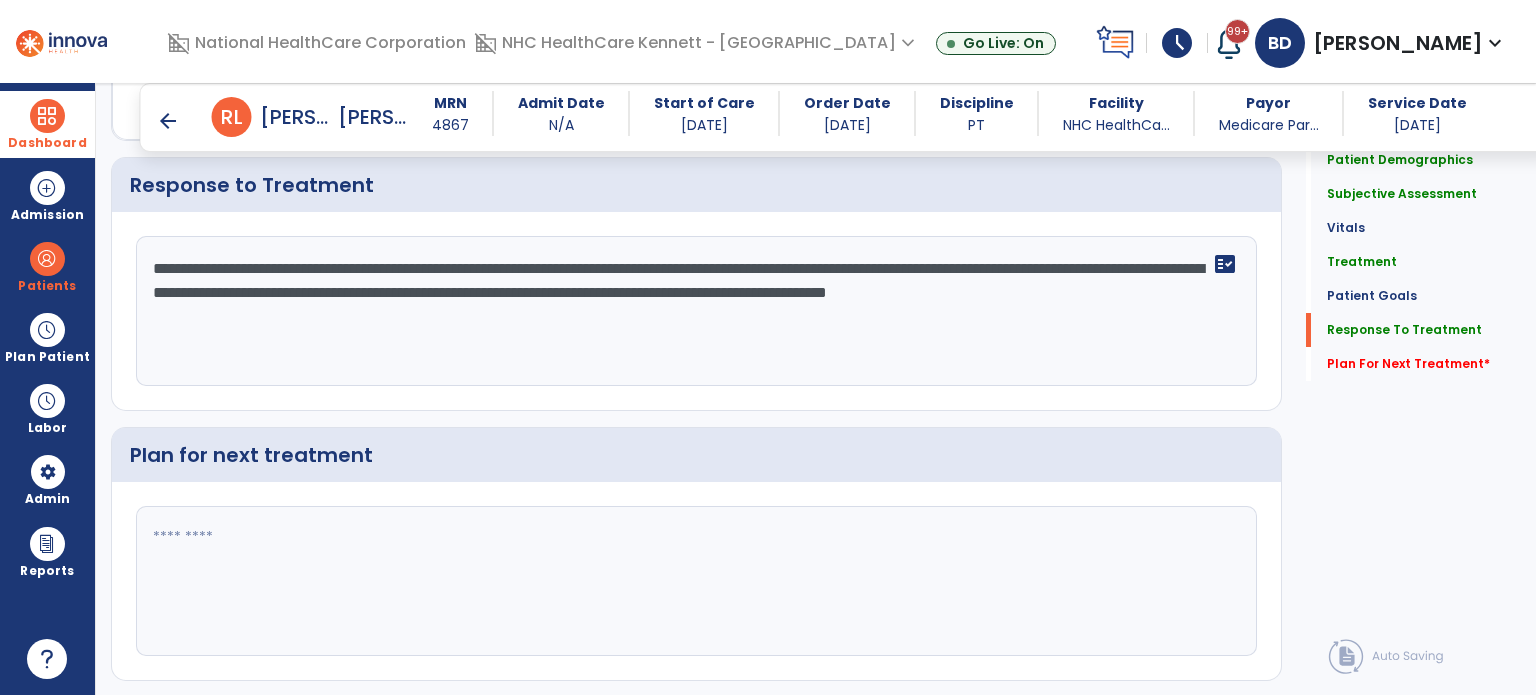 drag, startPoint x: 223, startPoint y: 290, endPoint x: 466, endPoint y: 333, distance: 246.7752 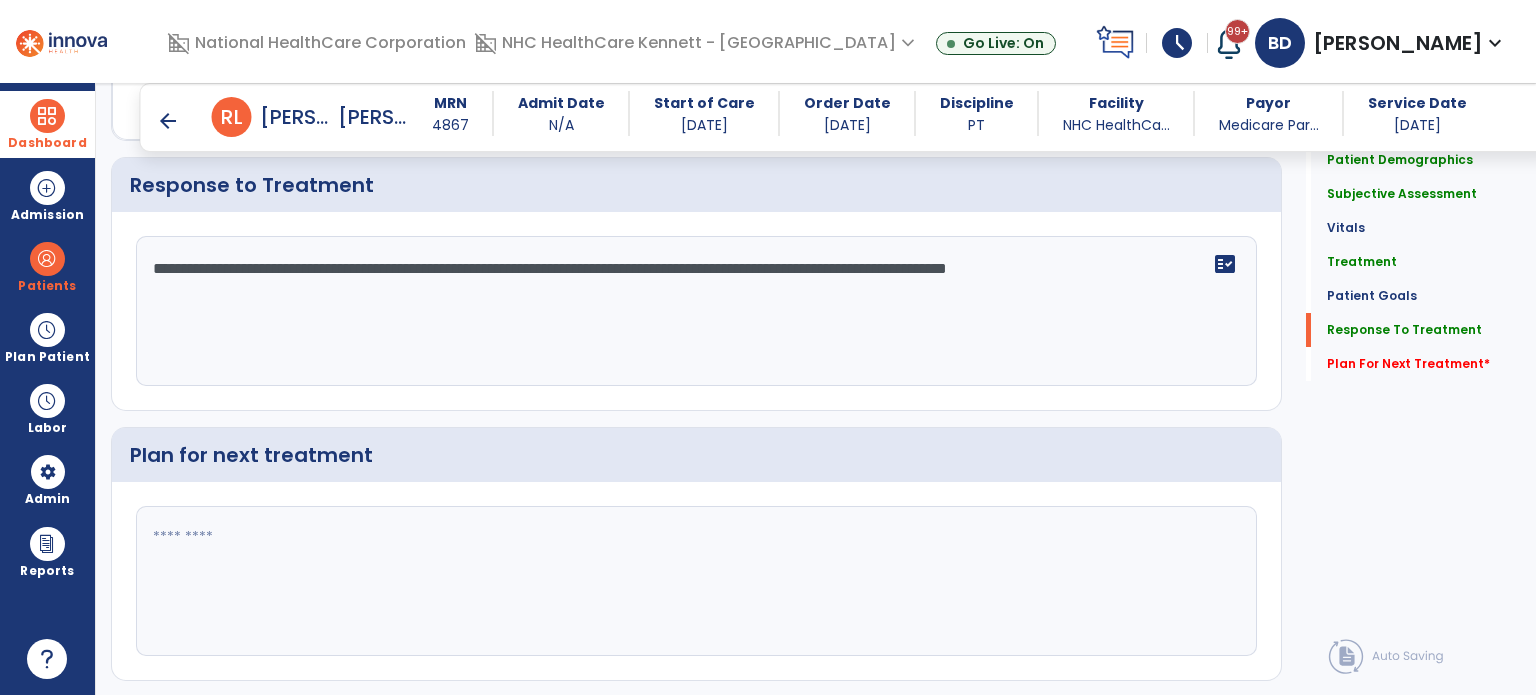 drag, startPoint x: 584, startPoint y: 267, endPoint x: 647, endPoint y: 323, distance: 84.29116 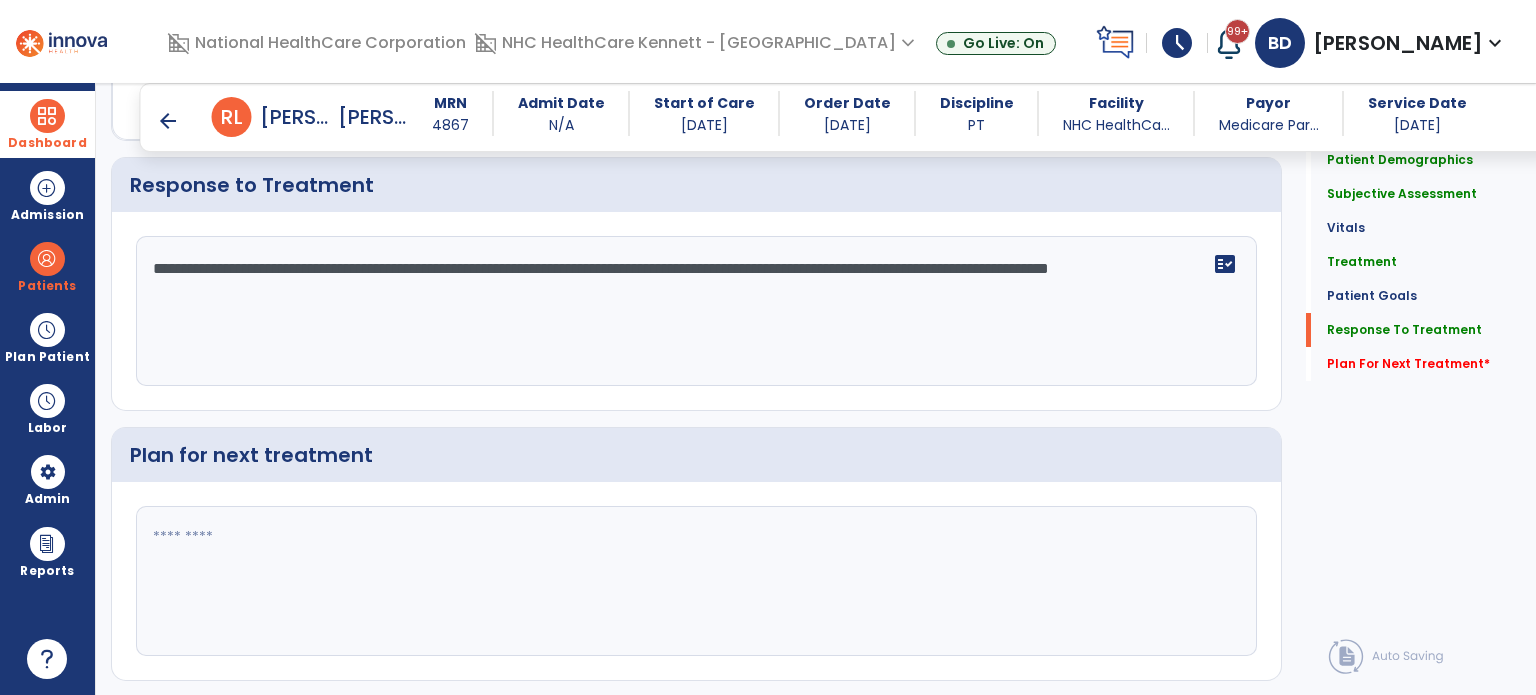 click on "**********" 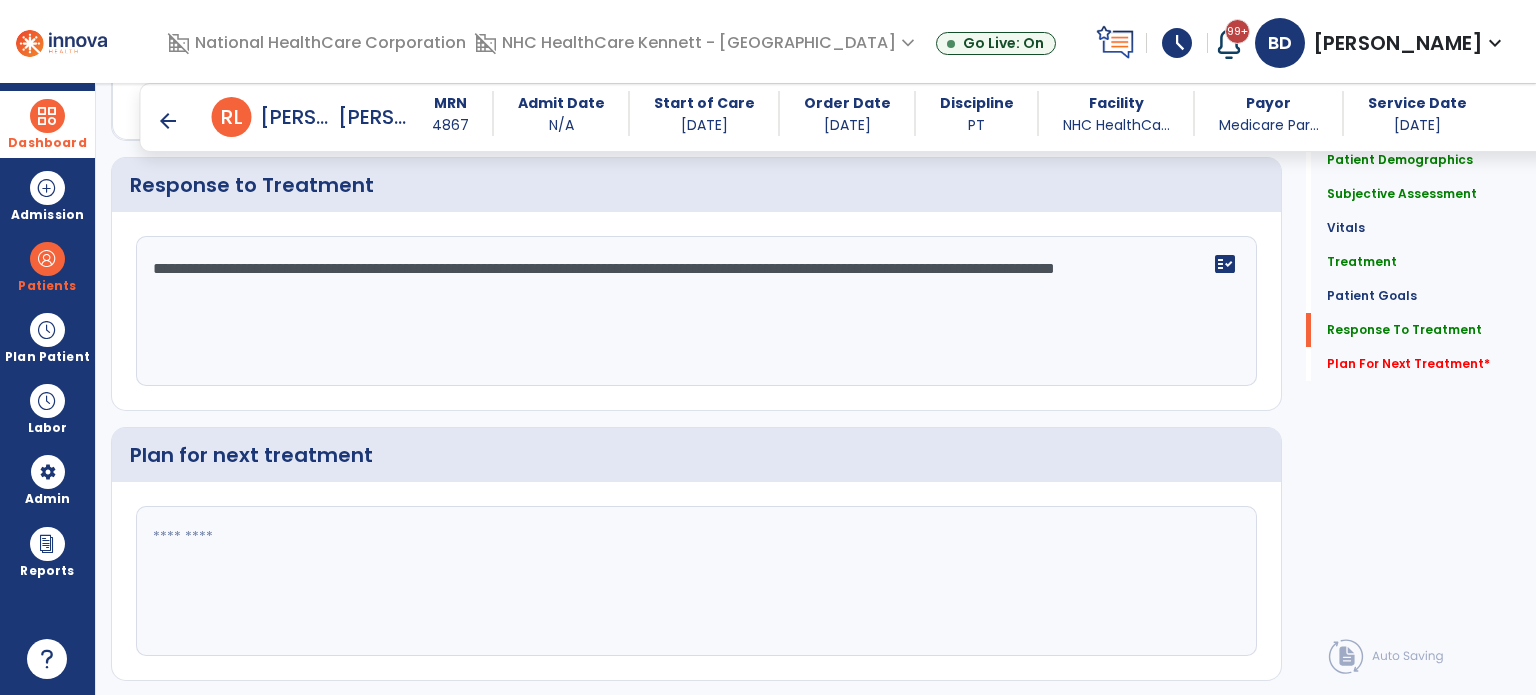 click on "**********" 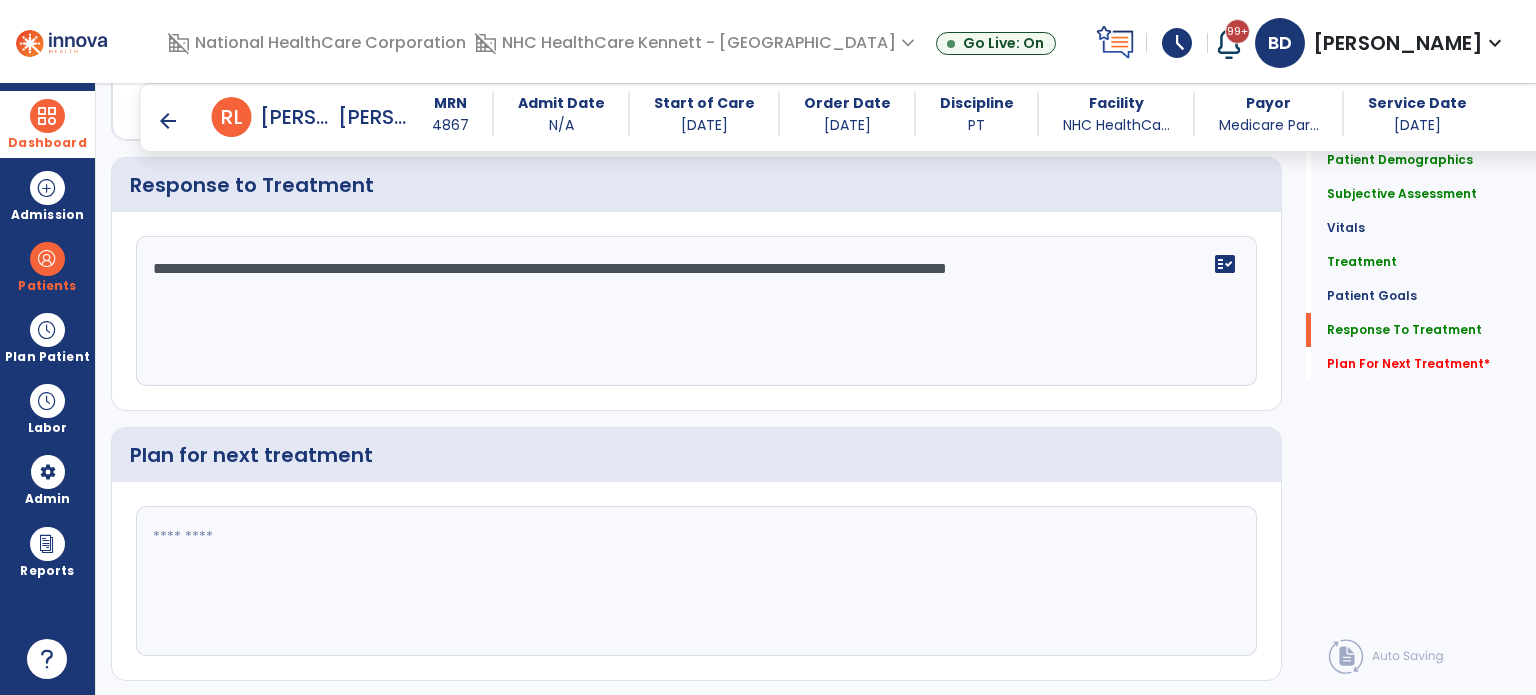 click on "**********" 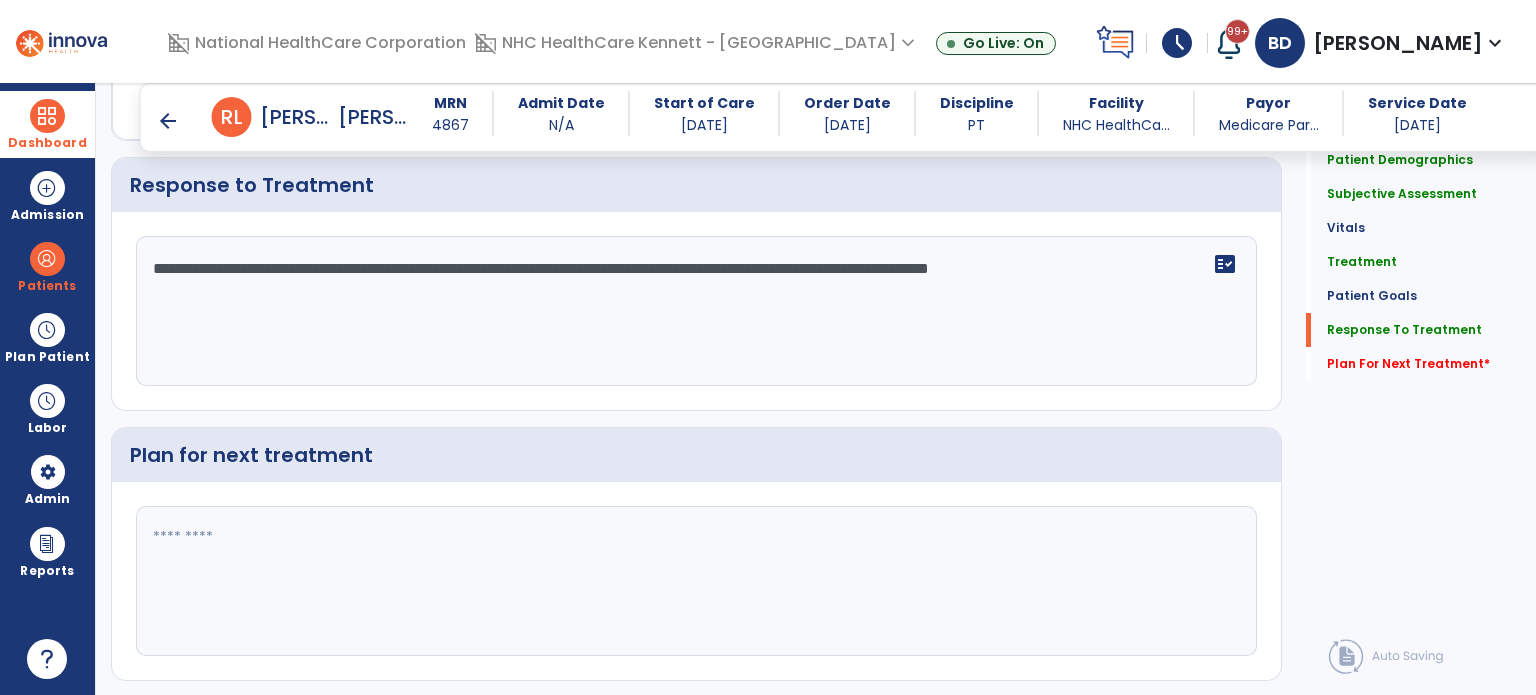 click on "**********" 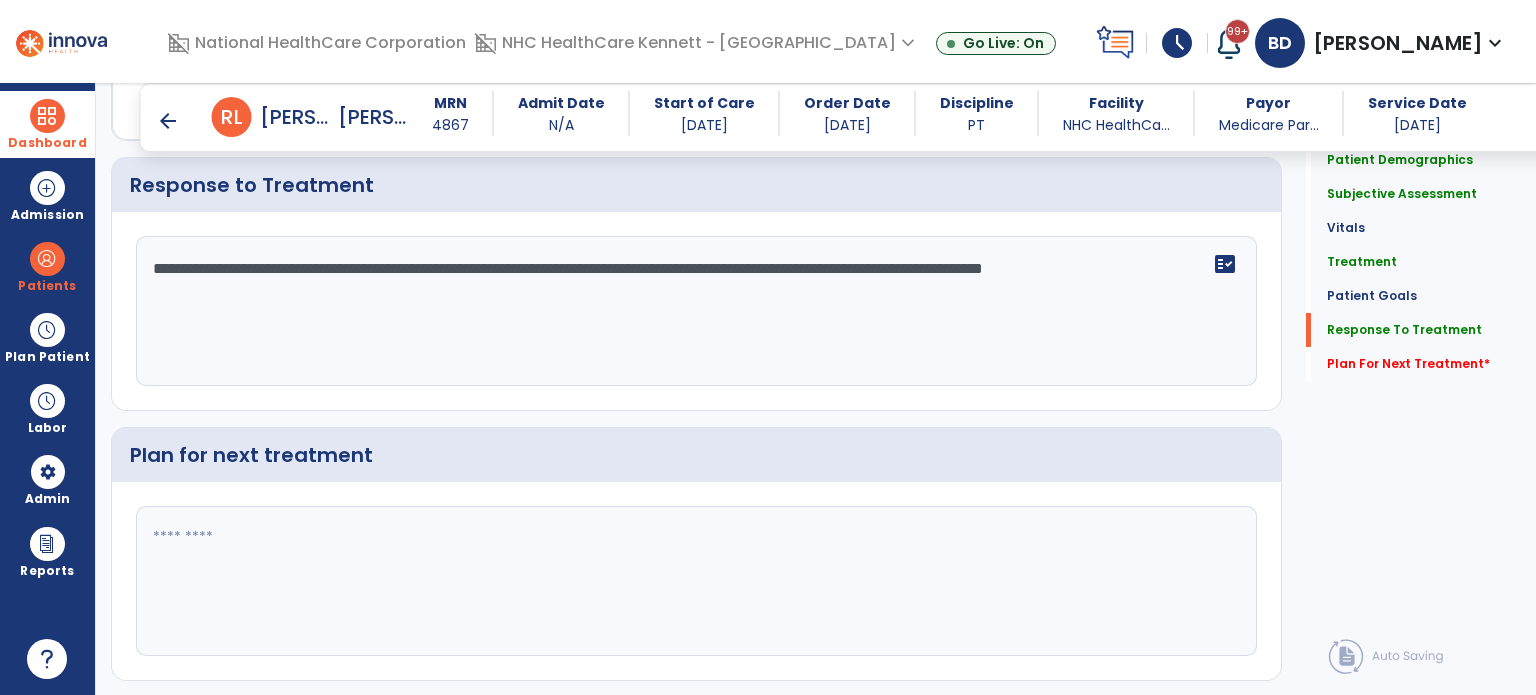 click on "**********" 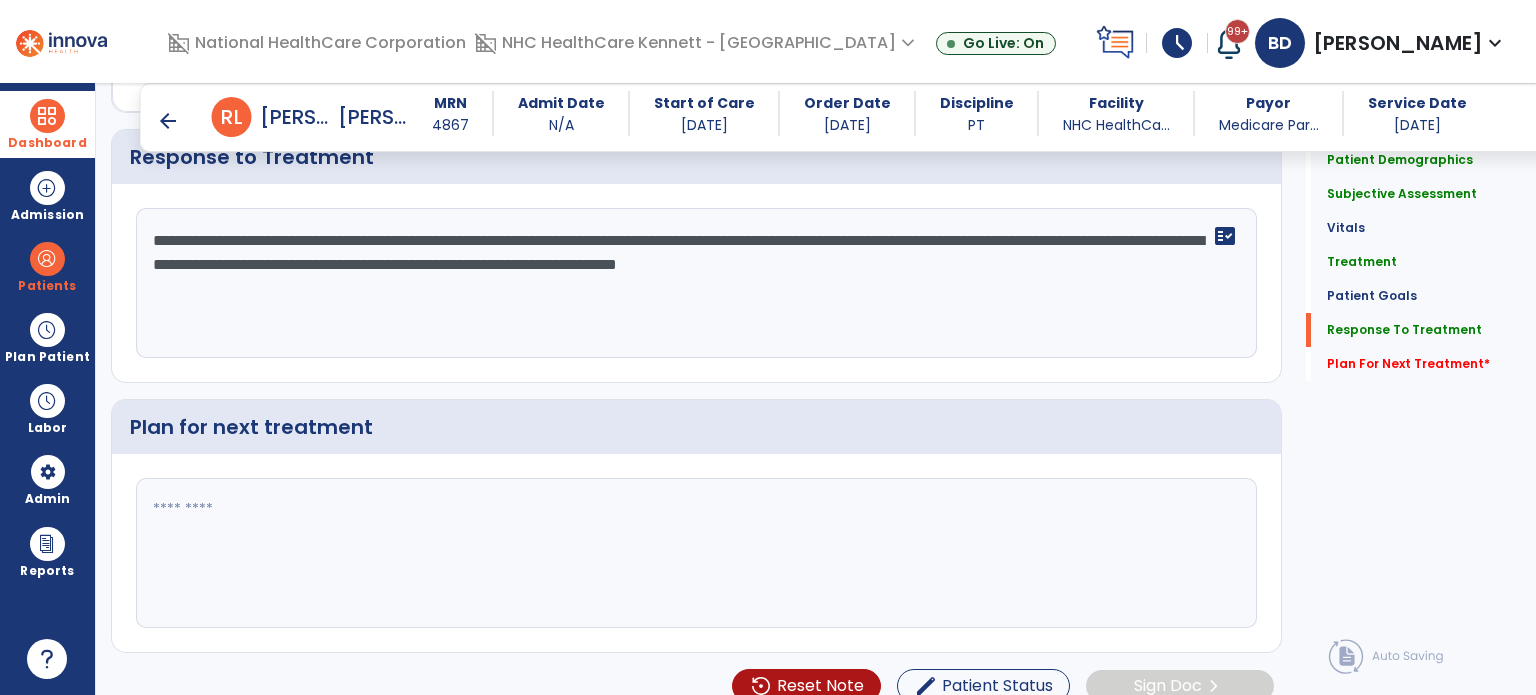 scroll, scrollTop: 2580, scrollLeft: 0, axis: vertical 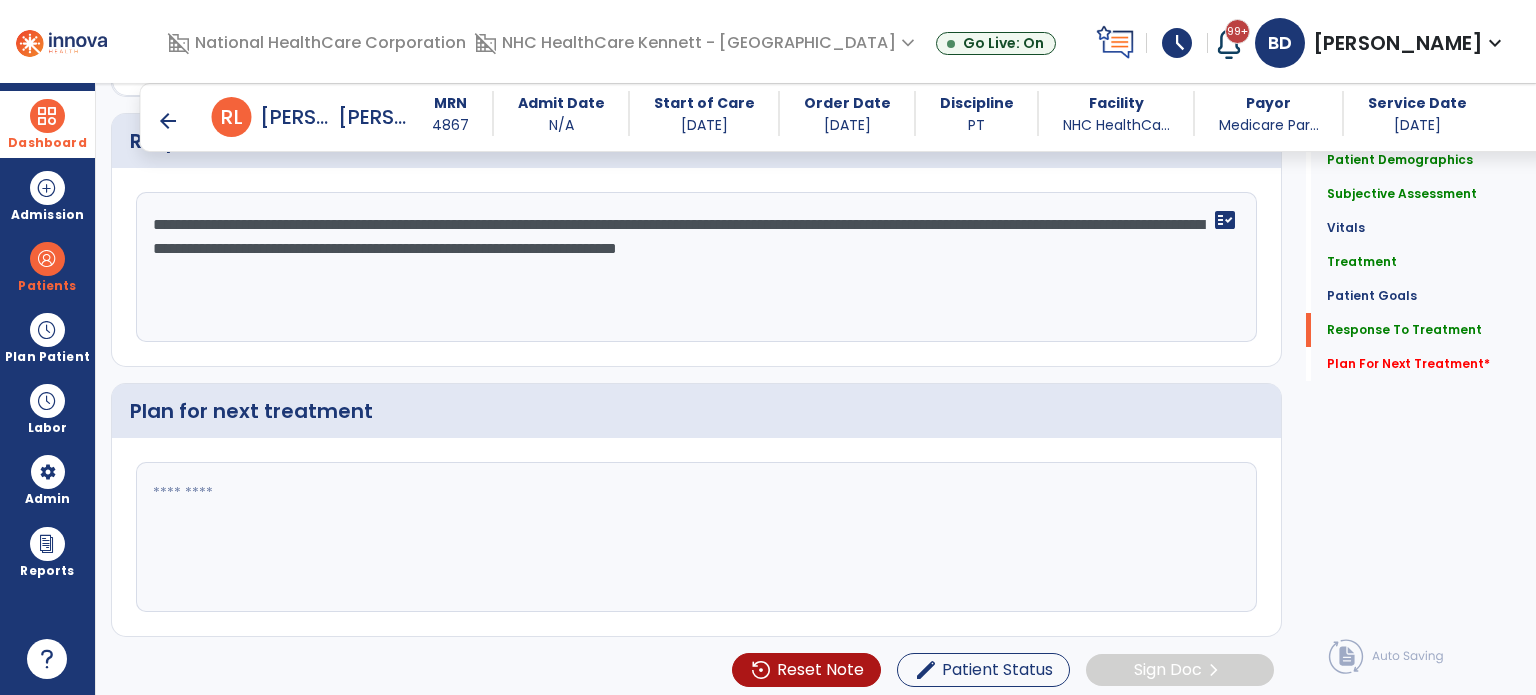 type on "**********" 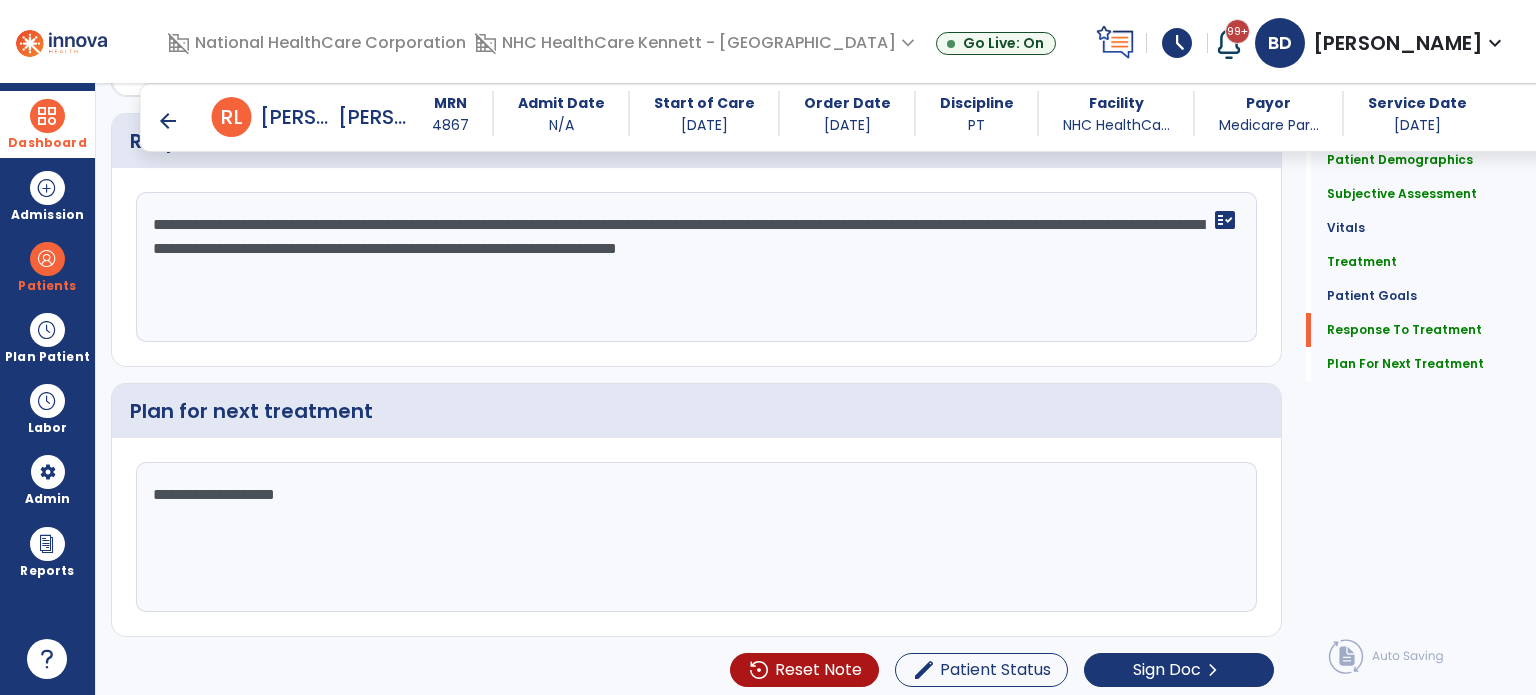 type on "**********" 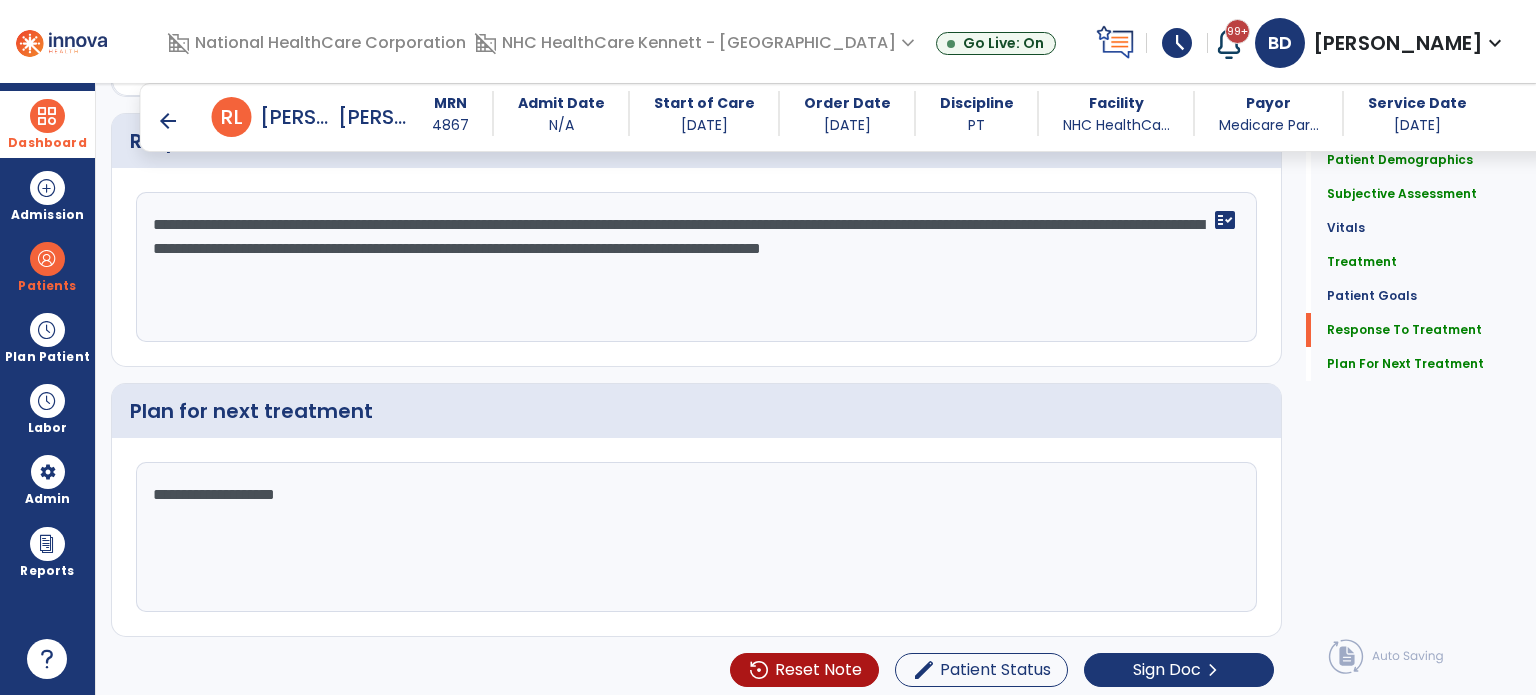 click on "**********" 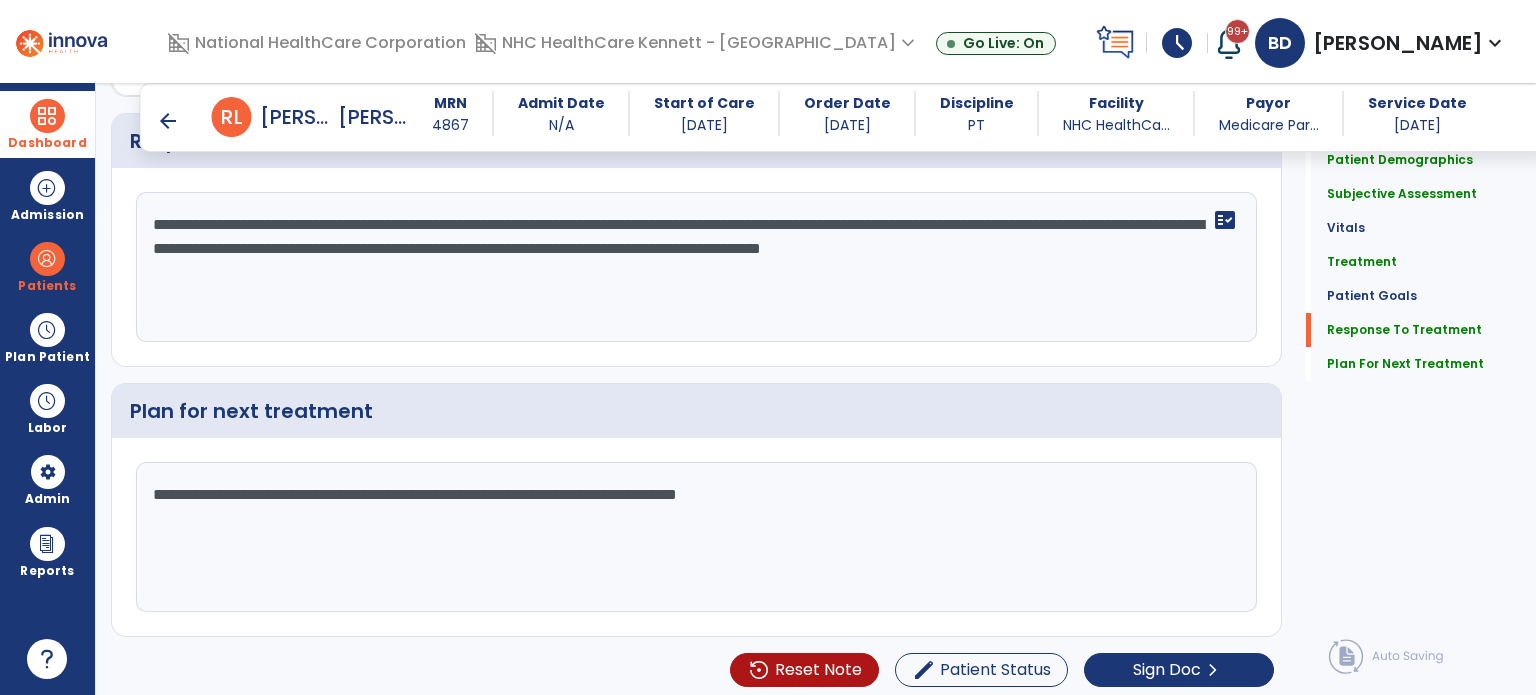 click on "**********" 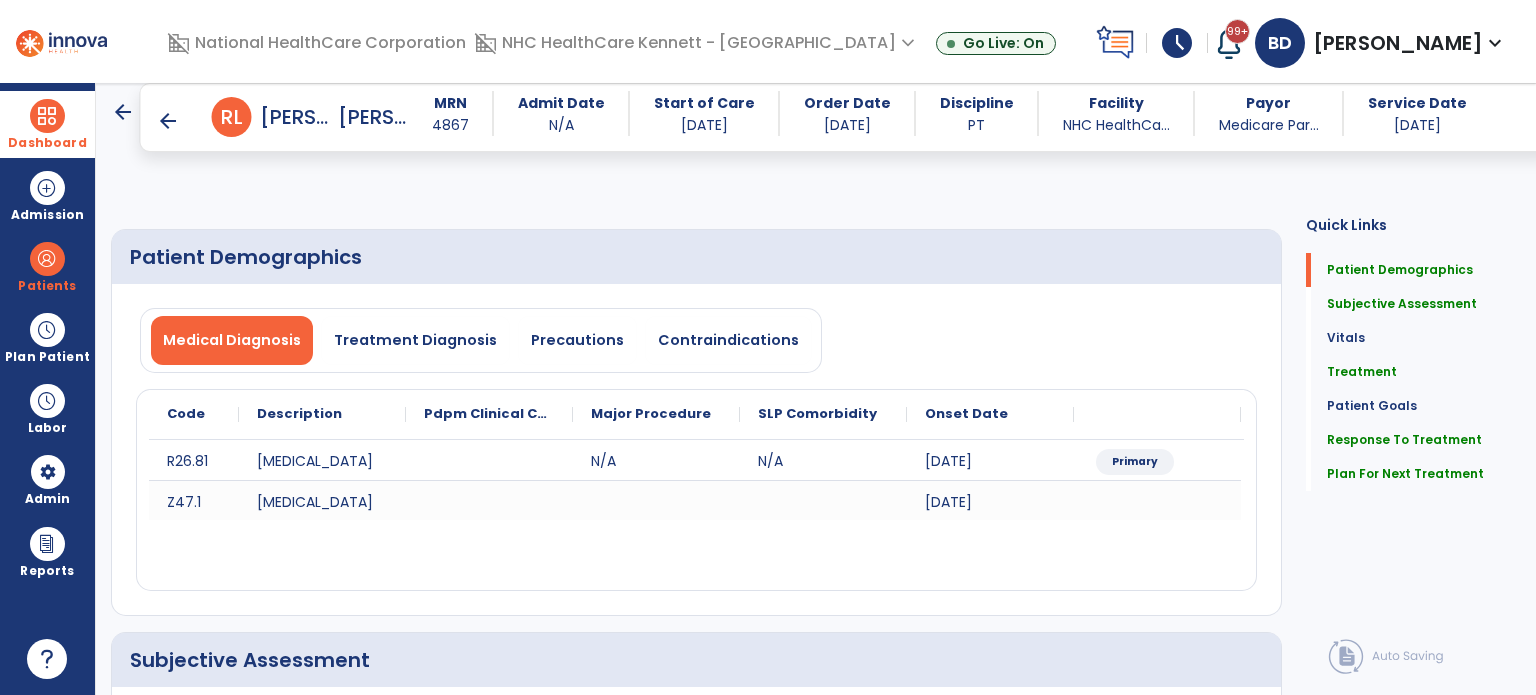 scroll, scrollTop: 0, scrollLeft: 0, axis: both 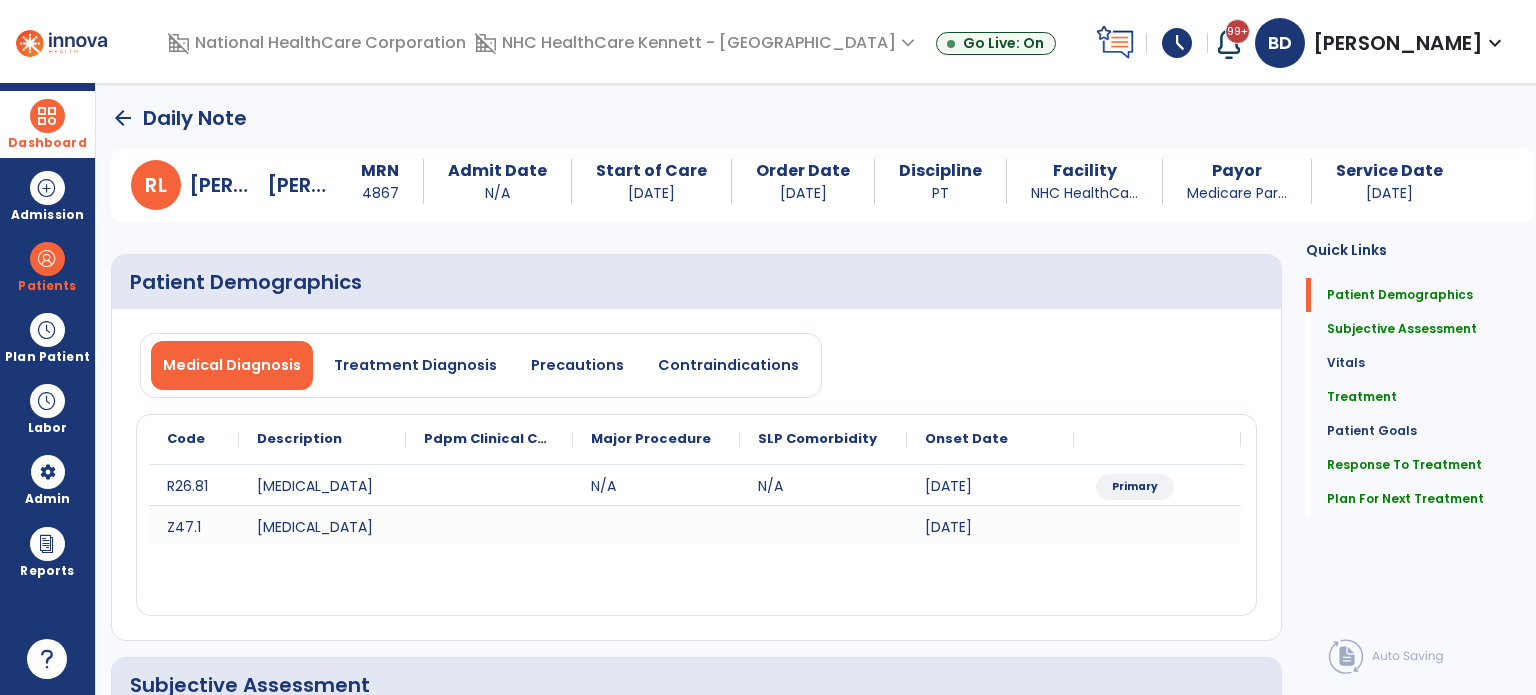 type on "**********" 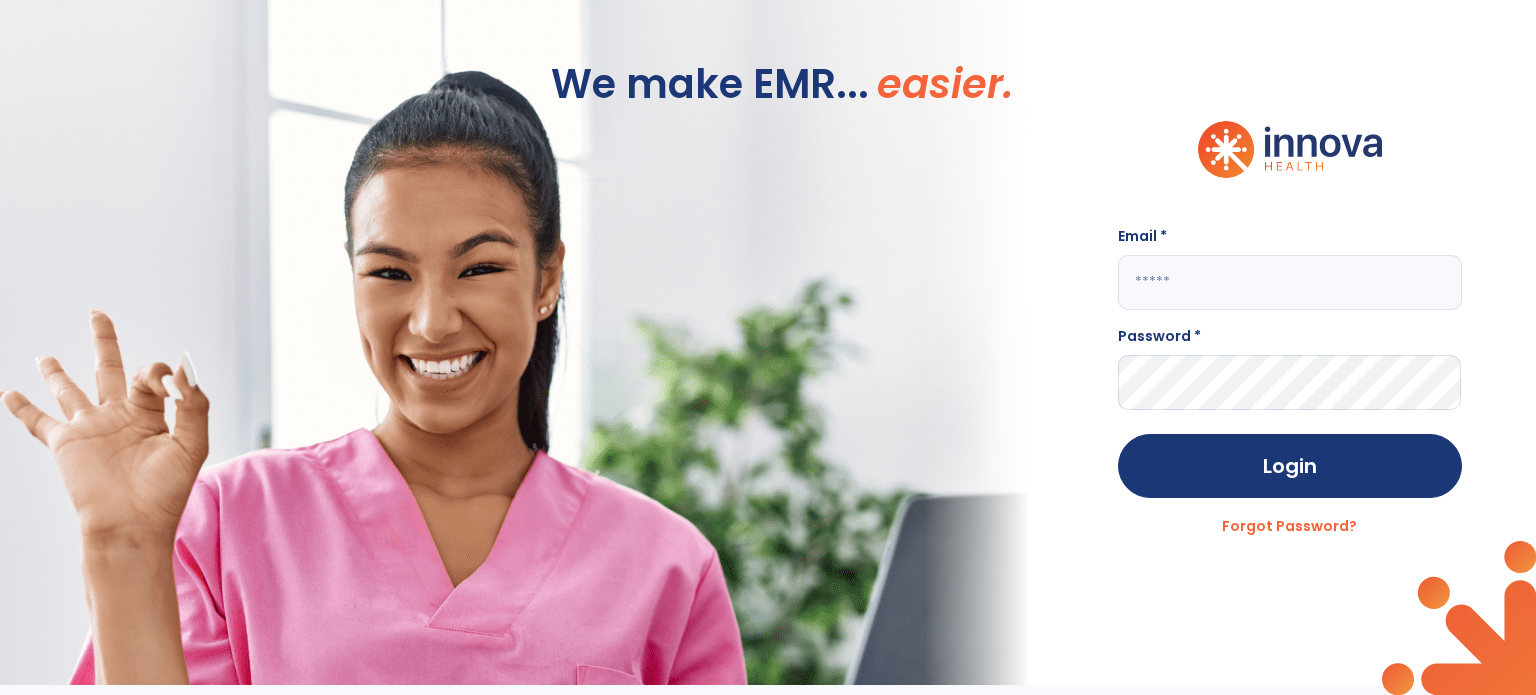 type on "**********" 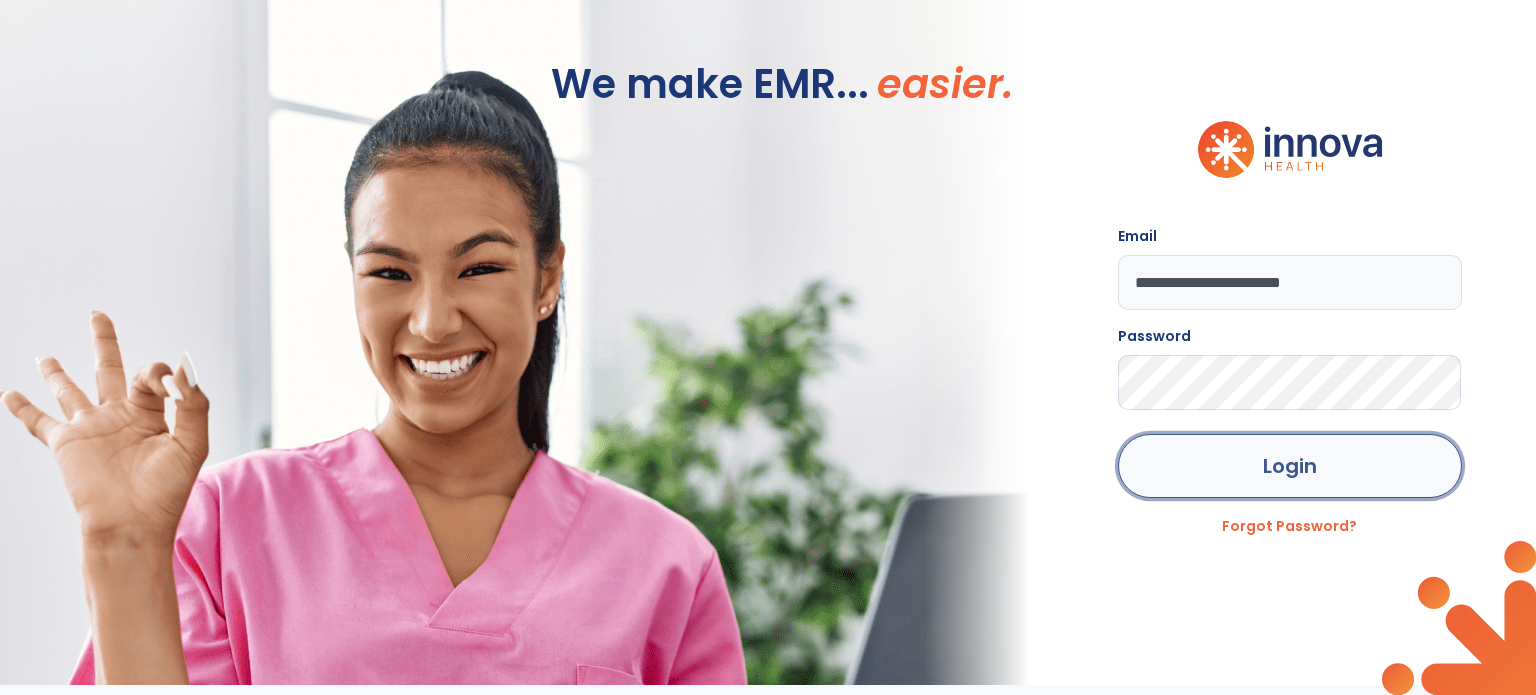 click on "Login" 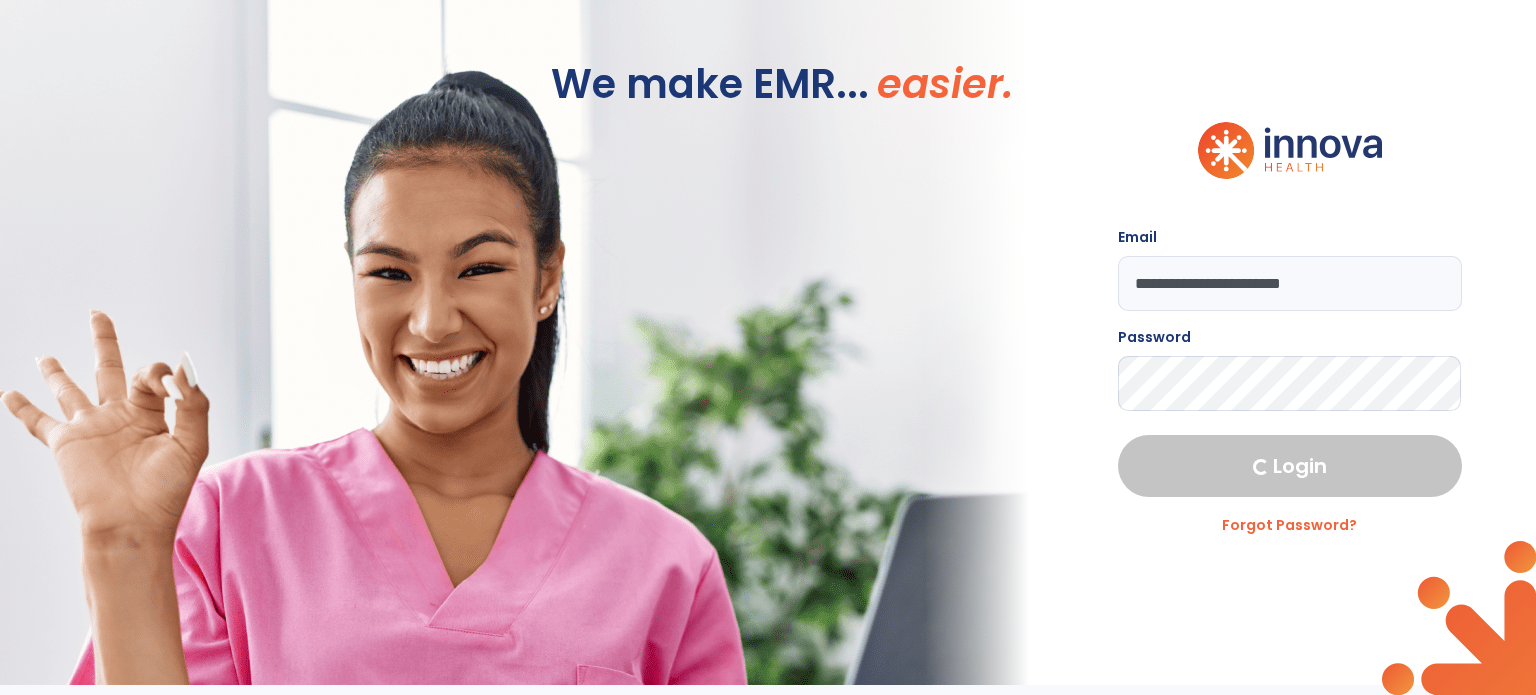 select on "***" 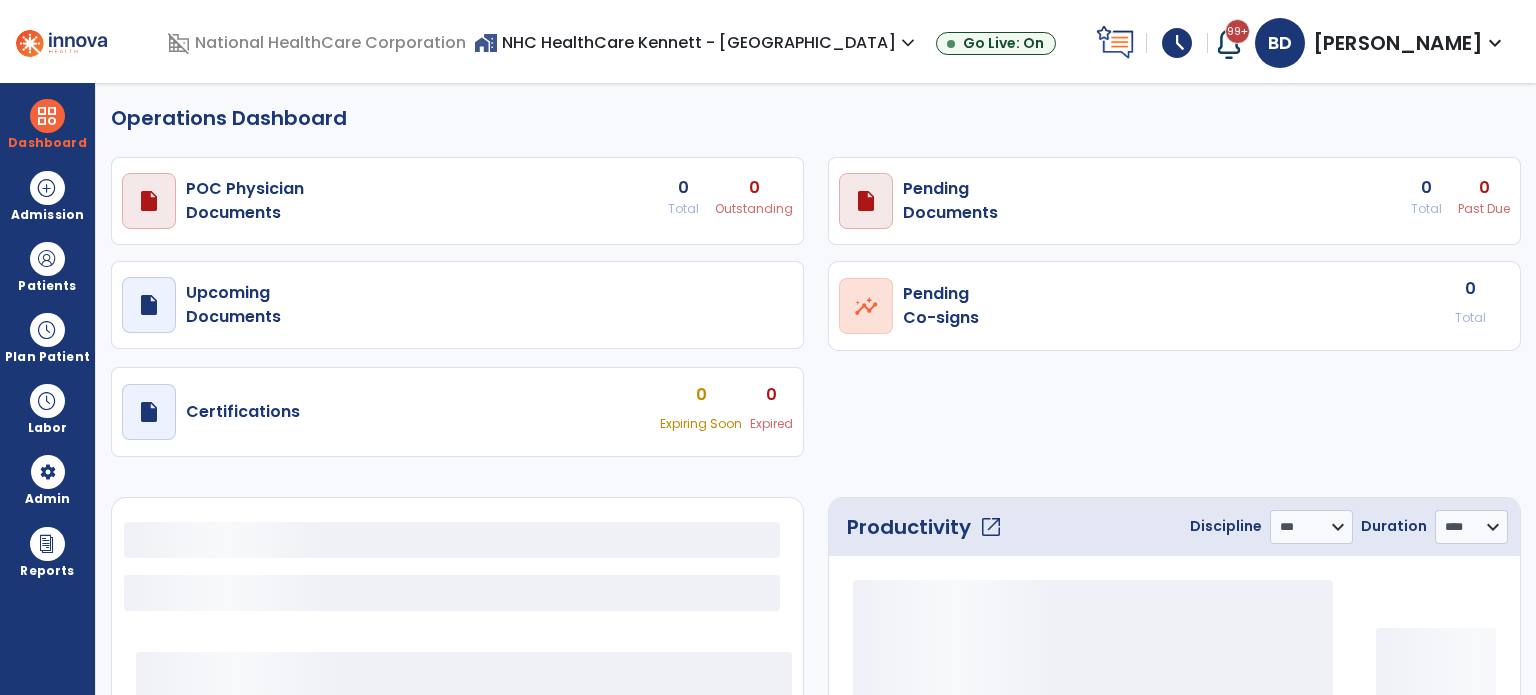 select on "***" 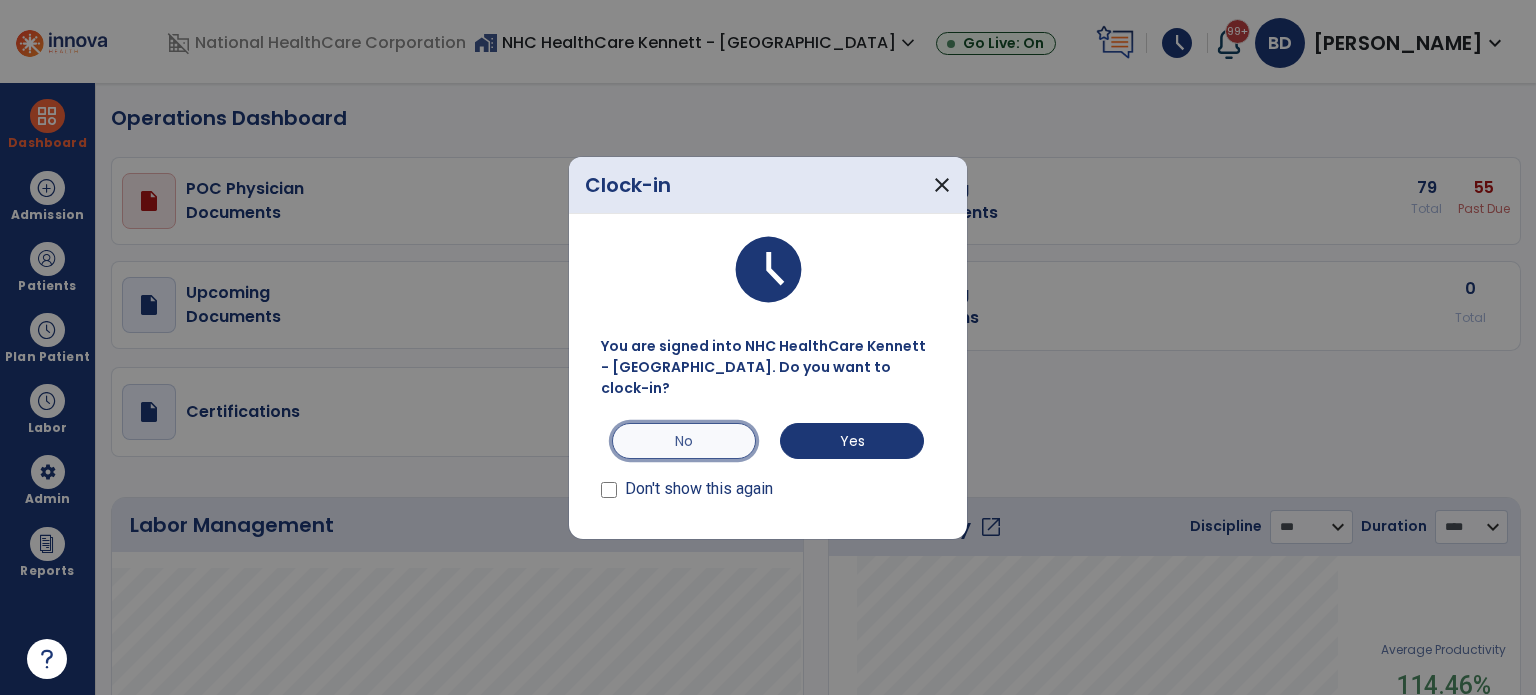 click on "No" at bounding box center [684, 441] 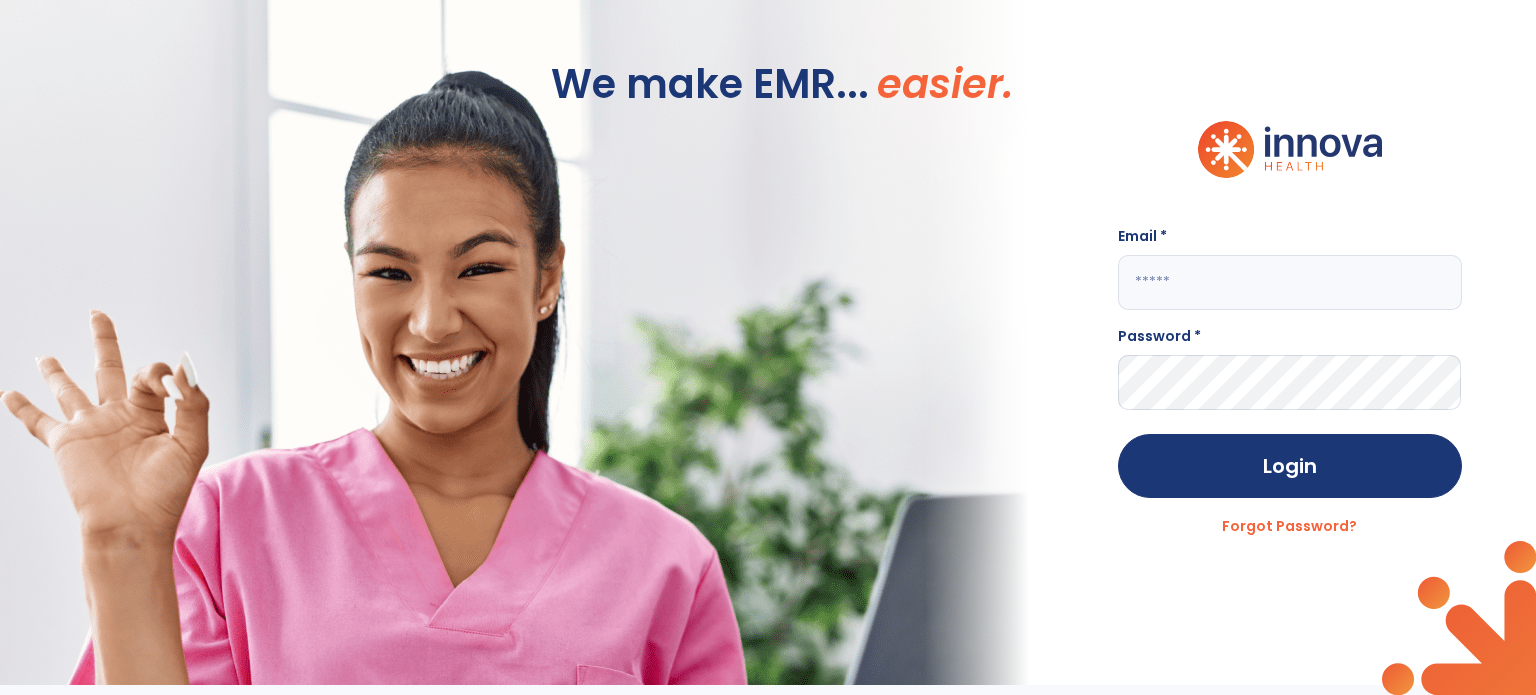 type on "**********" 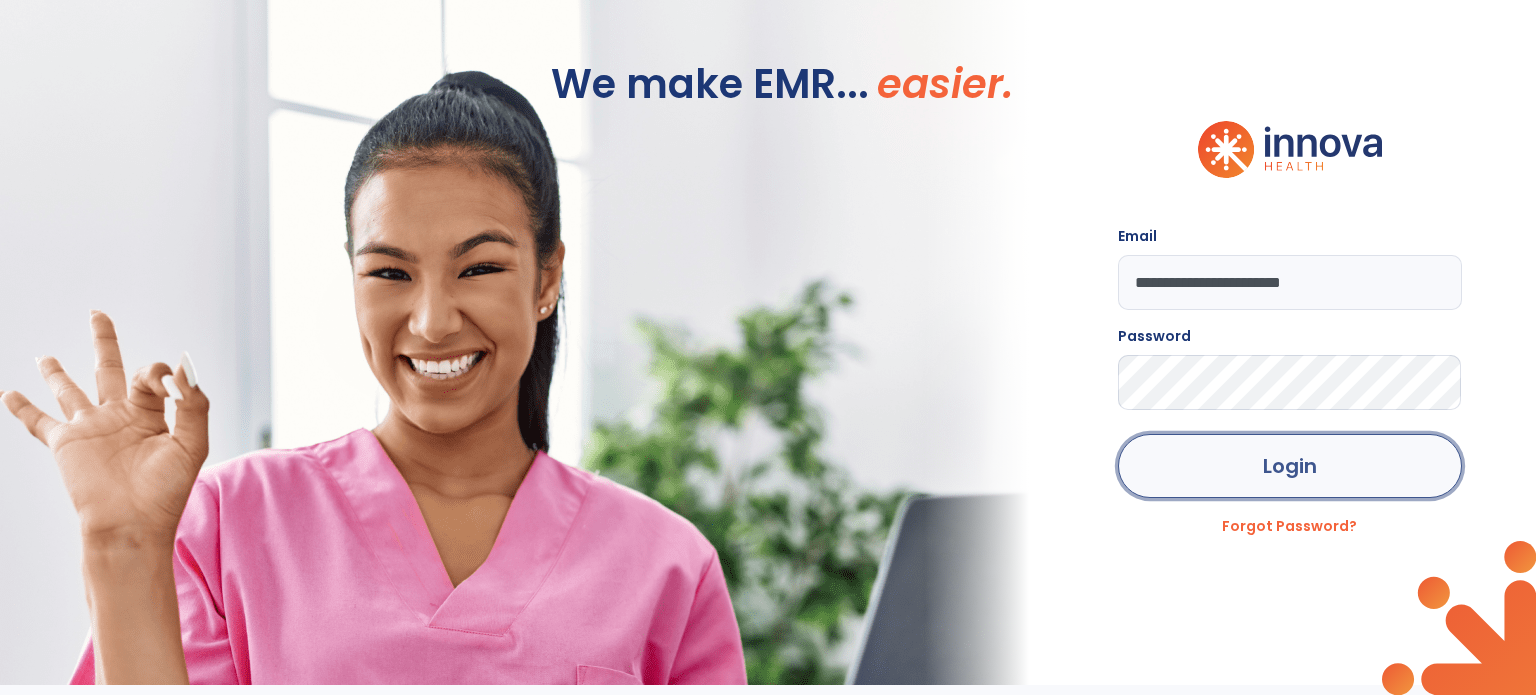 click on "Login" 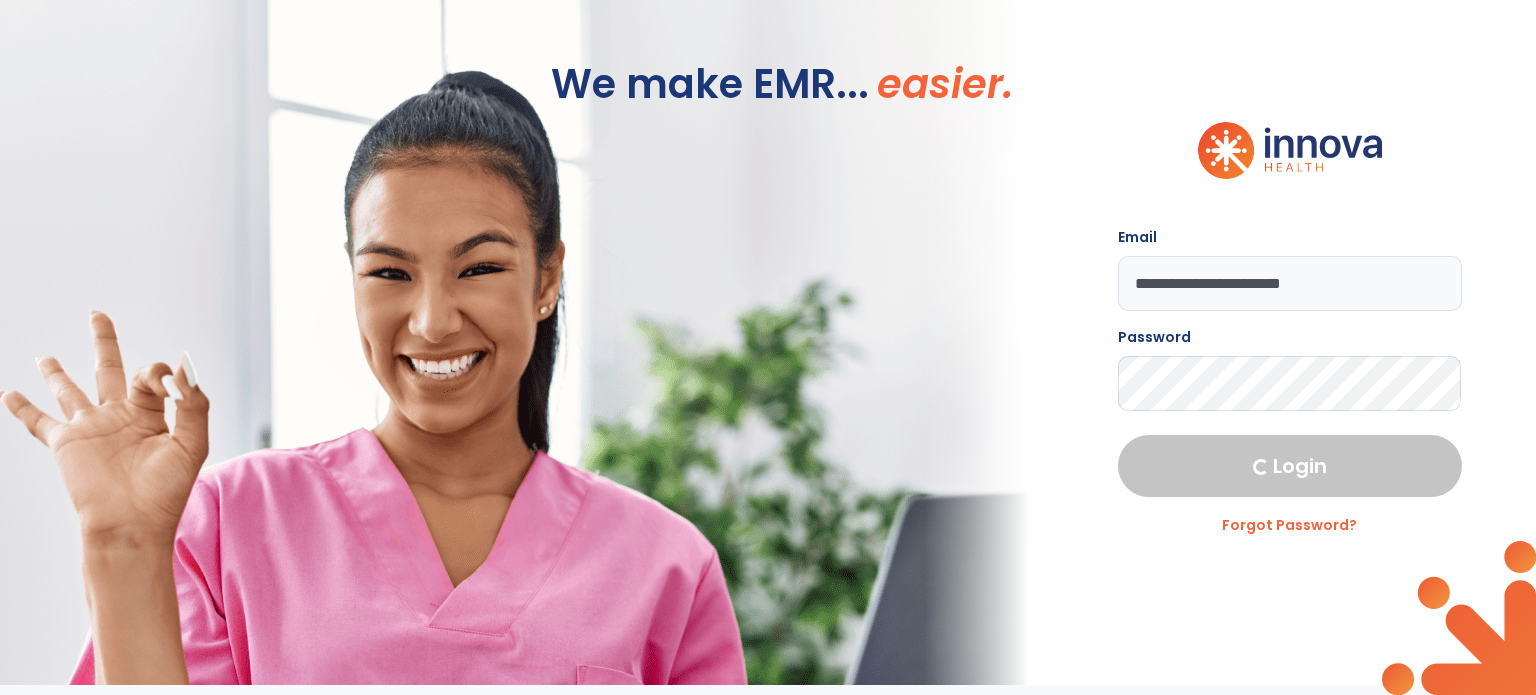 select on "***" 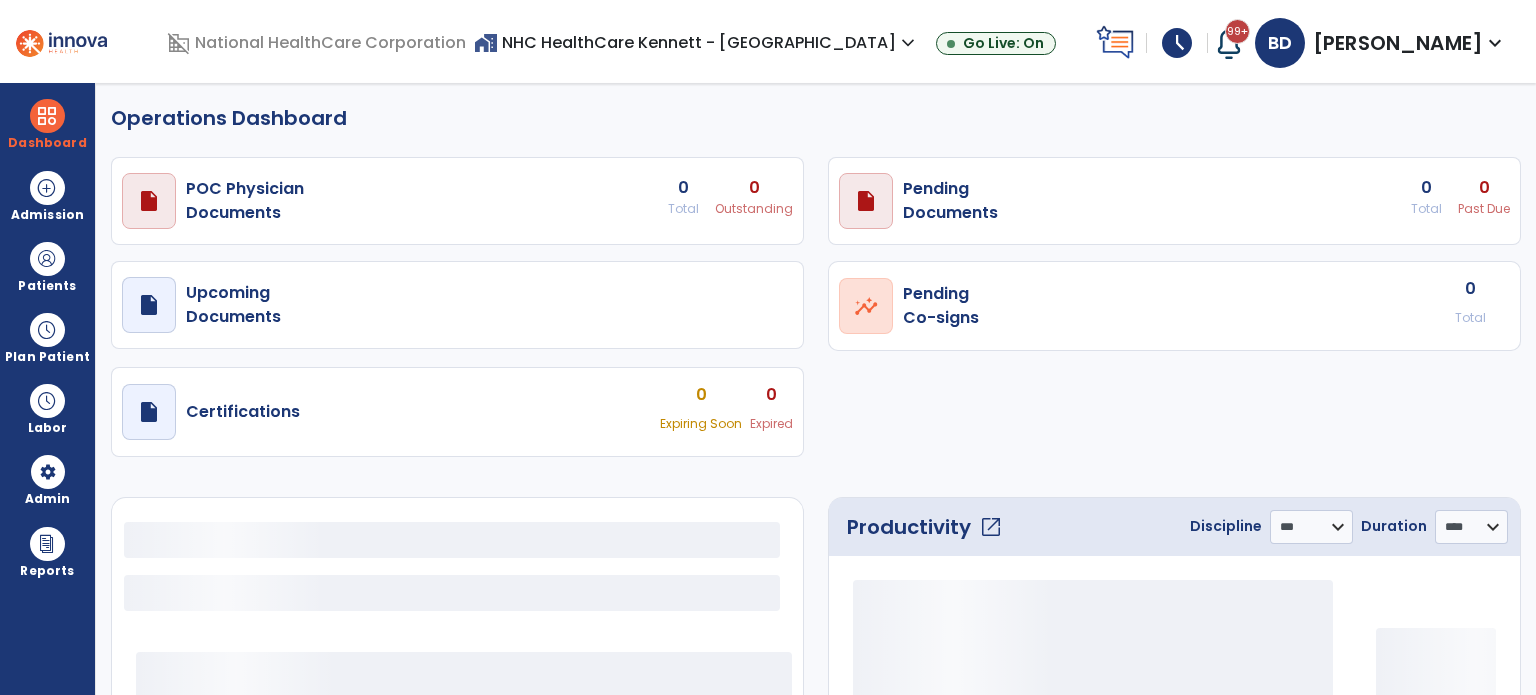 select on "***" 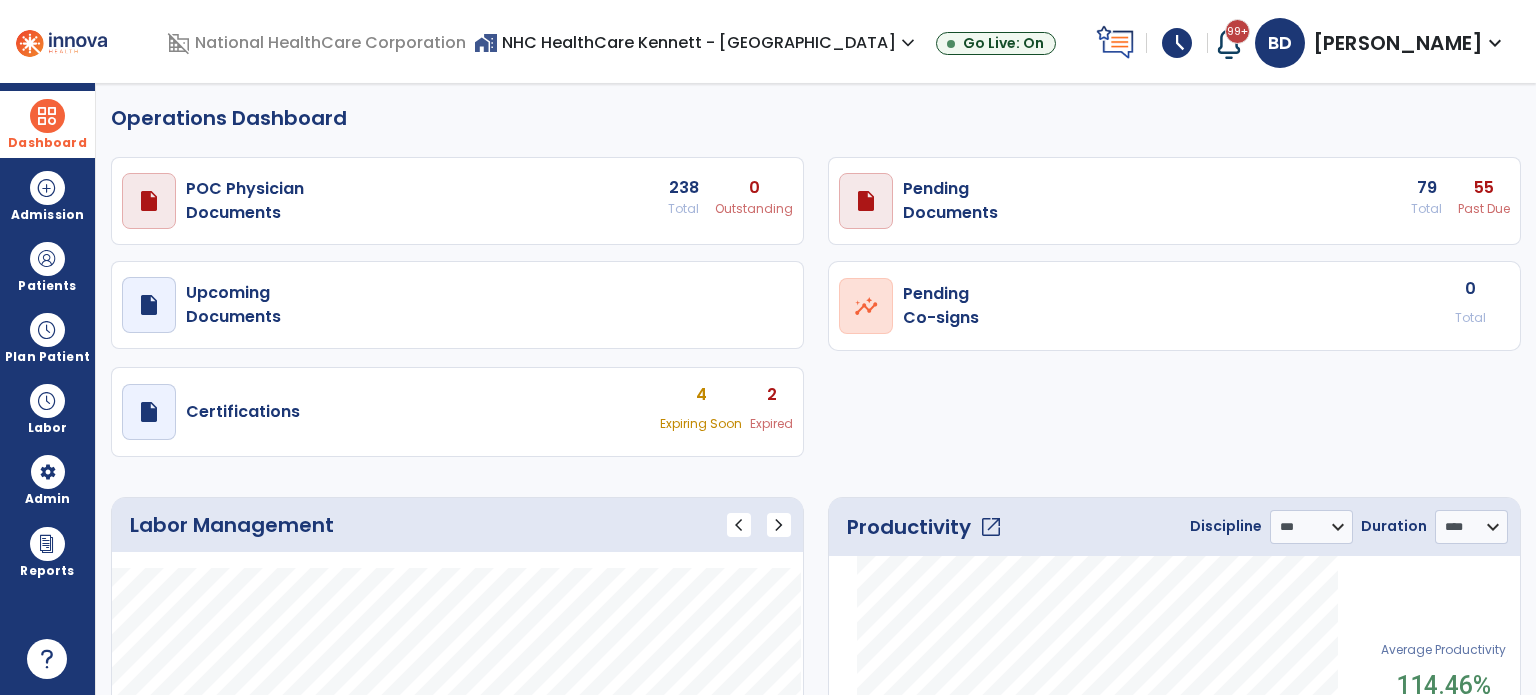 click at bounding box center (47, 116) 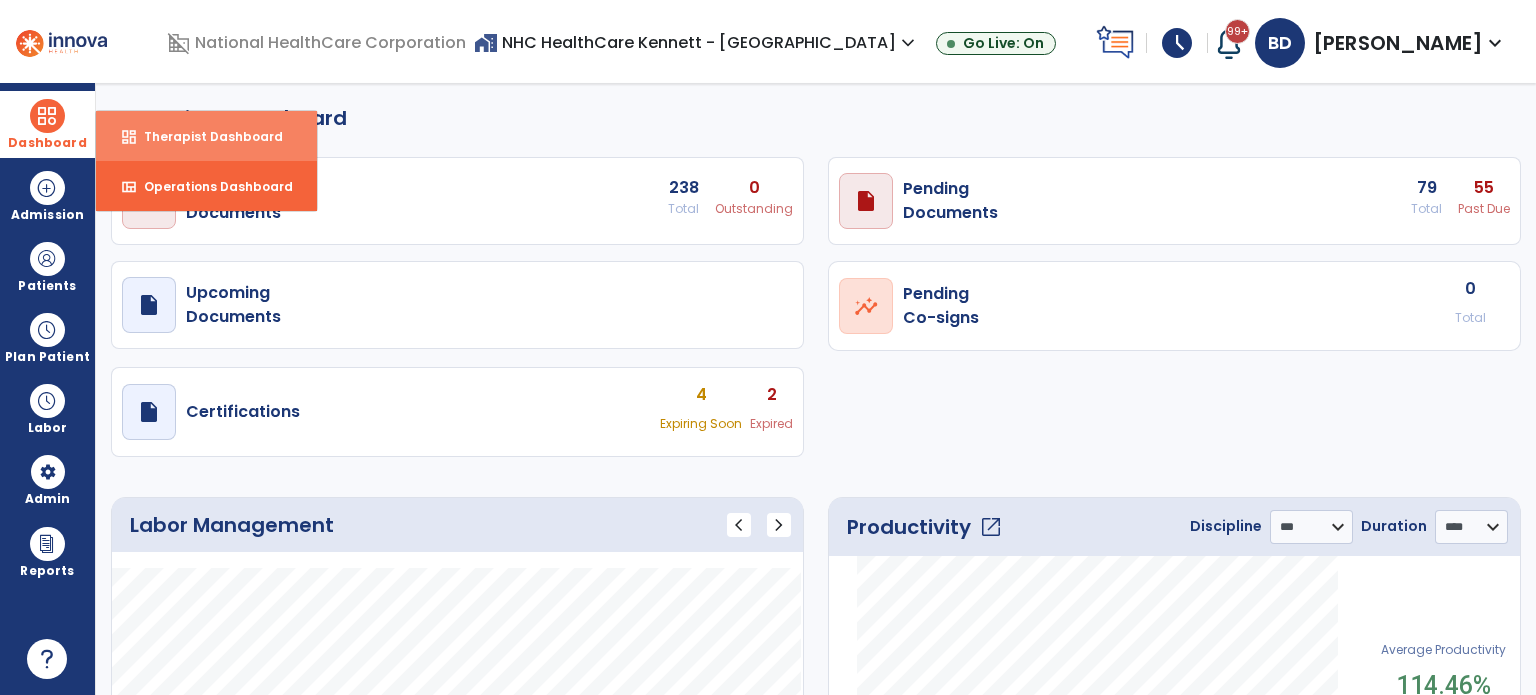 click on "Therapist Dashboard" at bounding box center [205, 136] 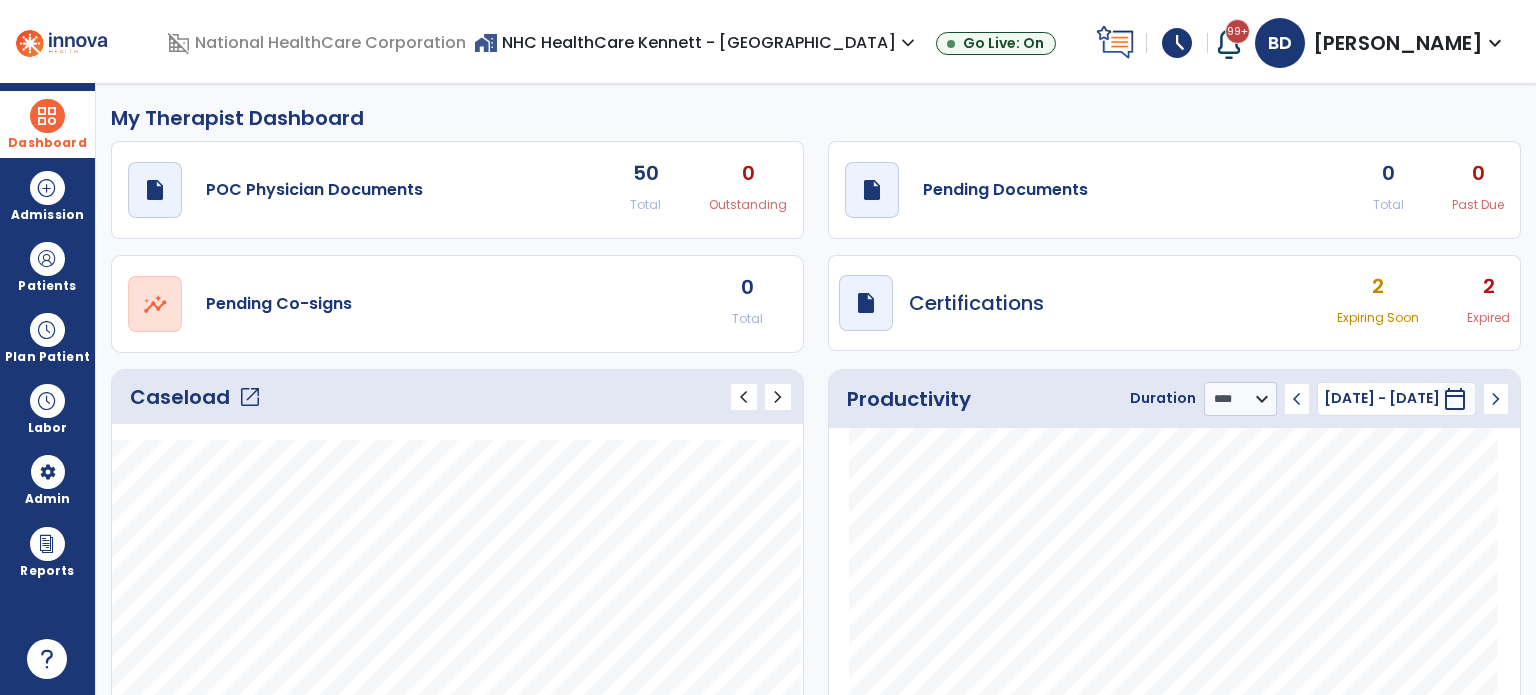 click on "Caseload   open_in_new   chevron_left   chevron_right" 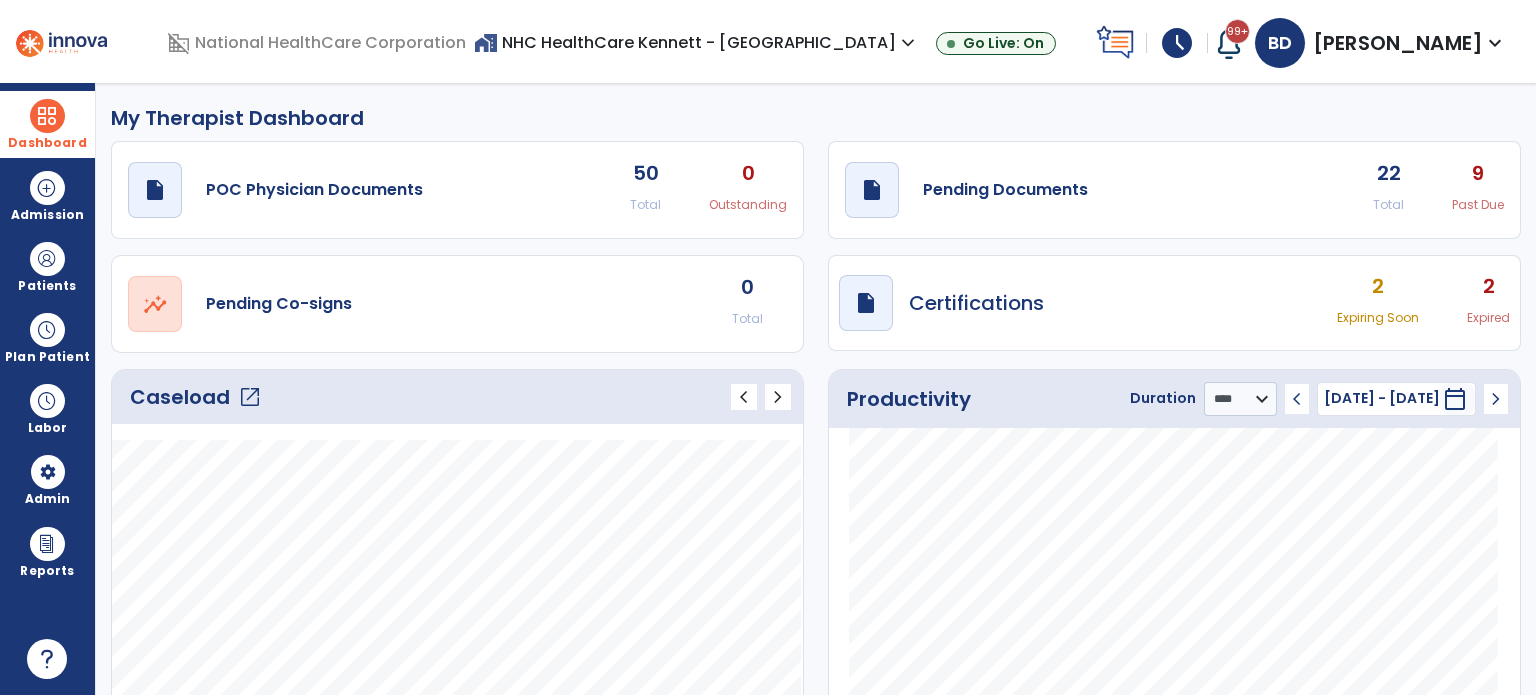click on "open_in_new" 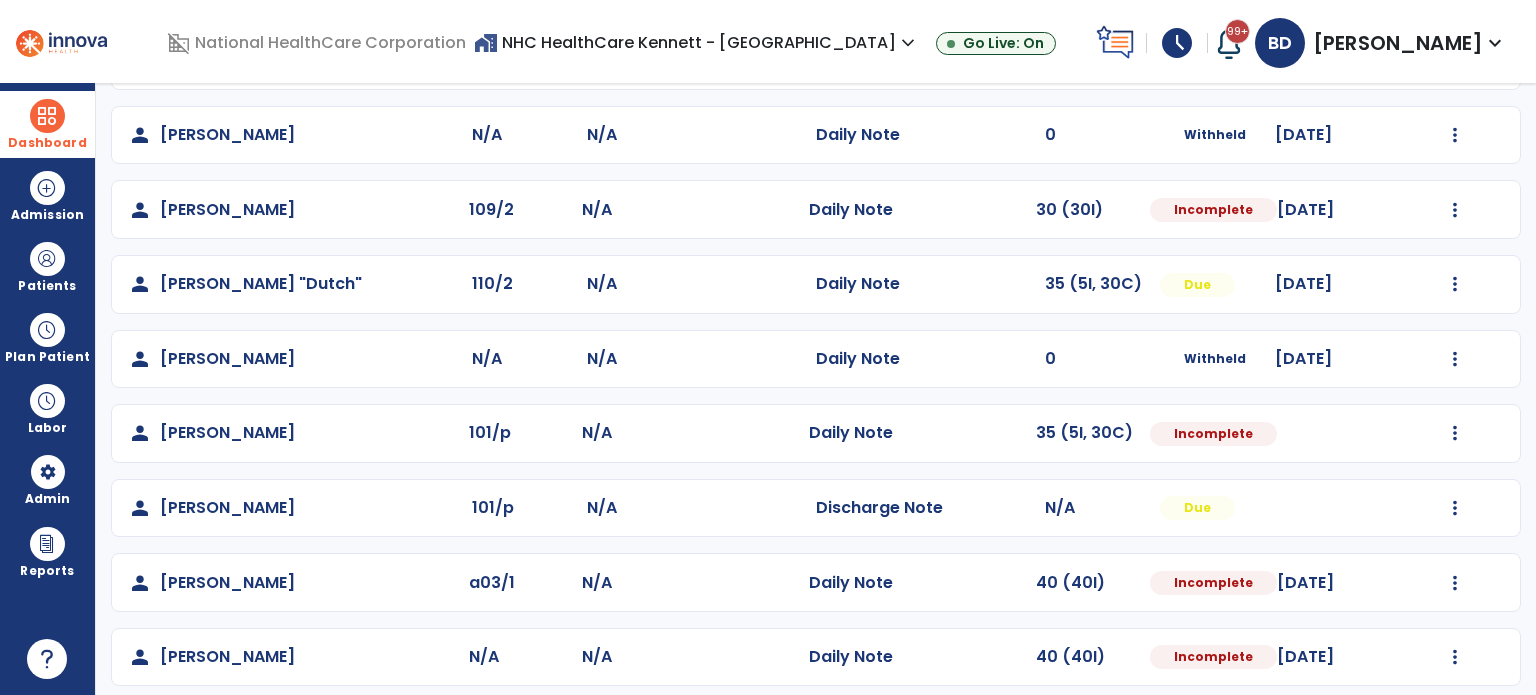 scroll, scrollTop: 319, scrollLeft: 0, axis: vertical 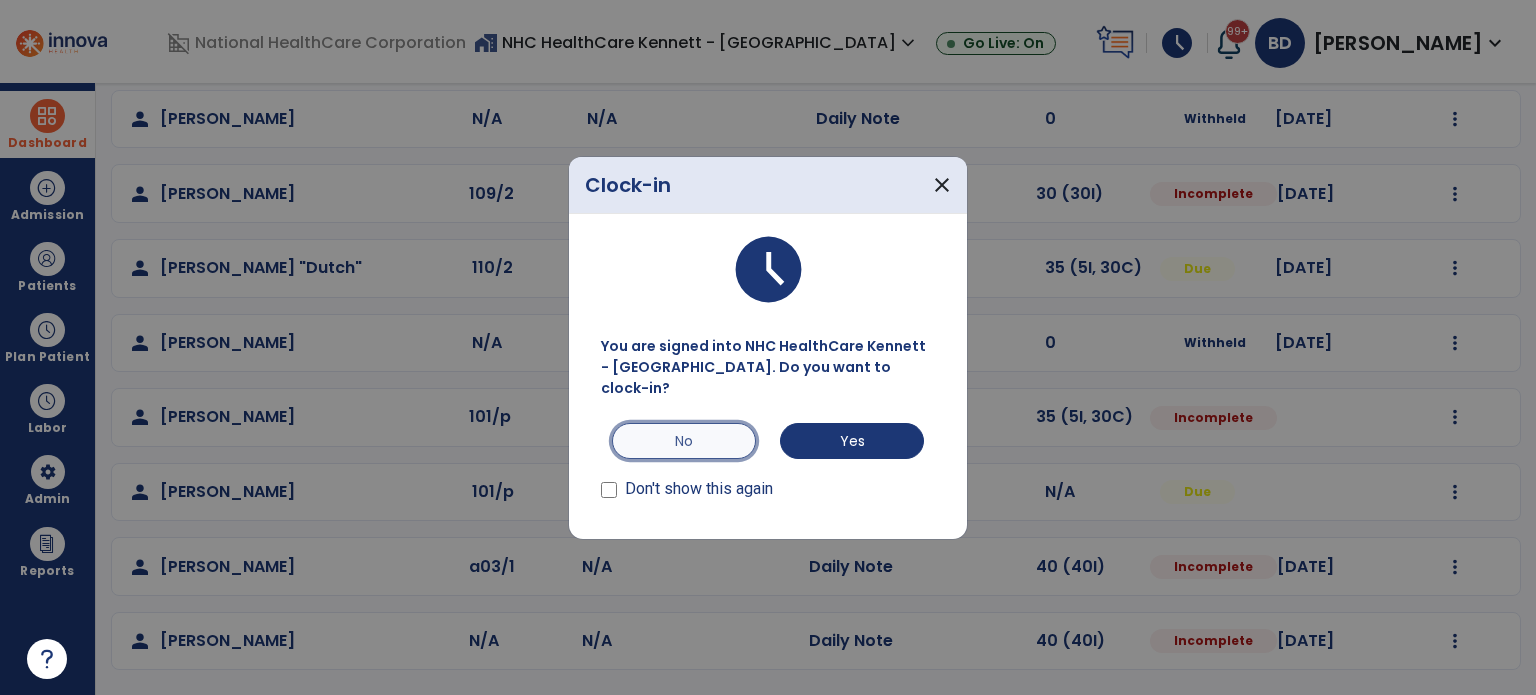 click on "No" at bounding box center [684, 441] 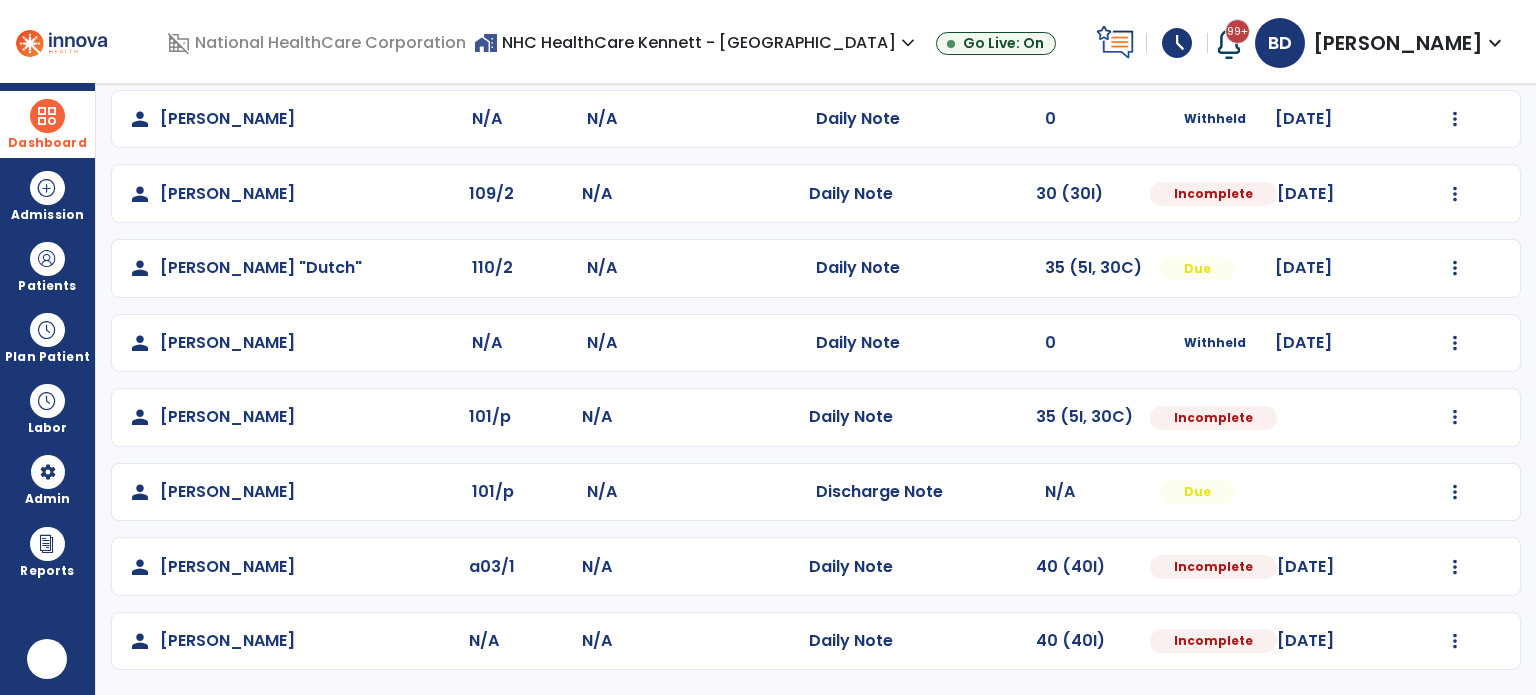 scroll, scrollTop: 0, scrollLeft: 0, axis: both 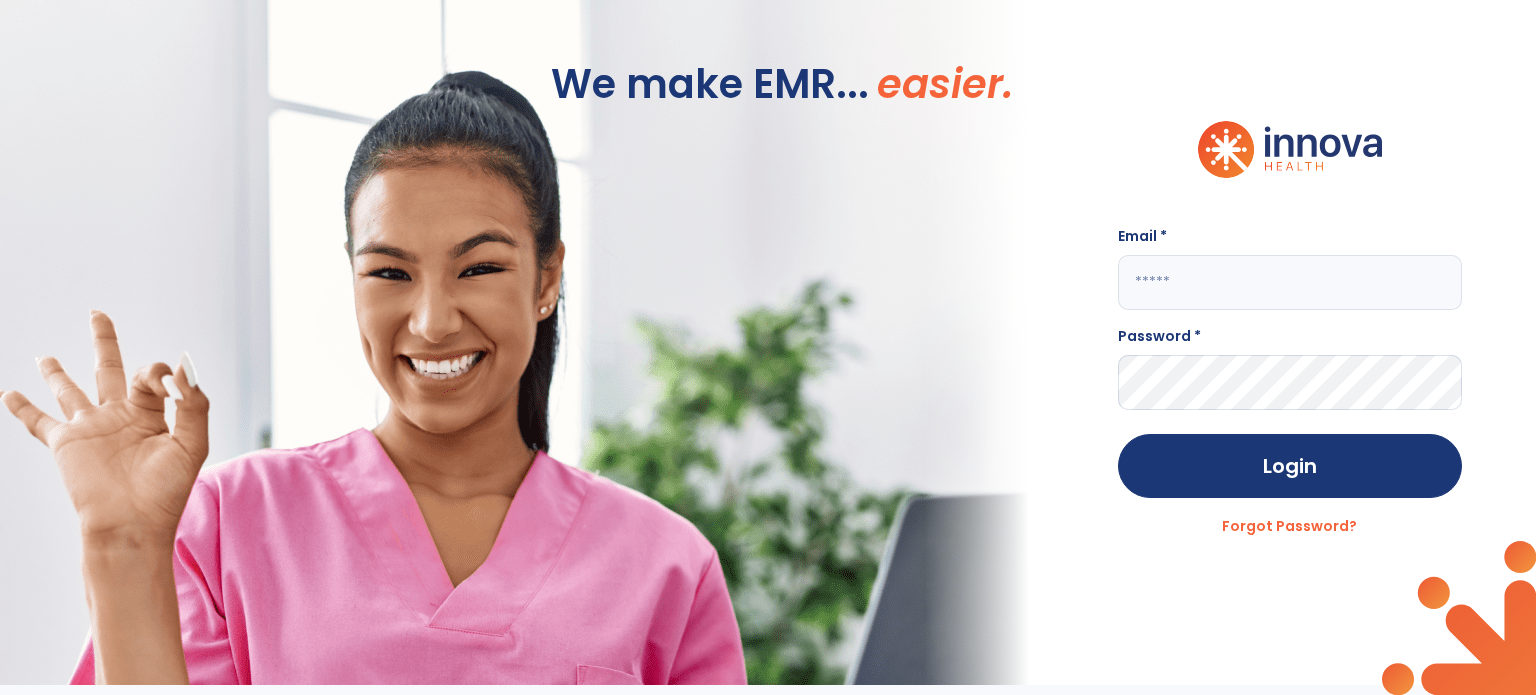 type on "**********" 